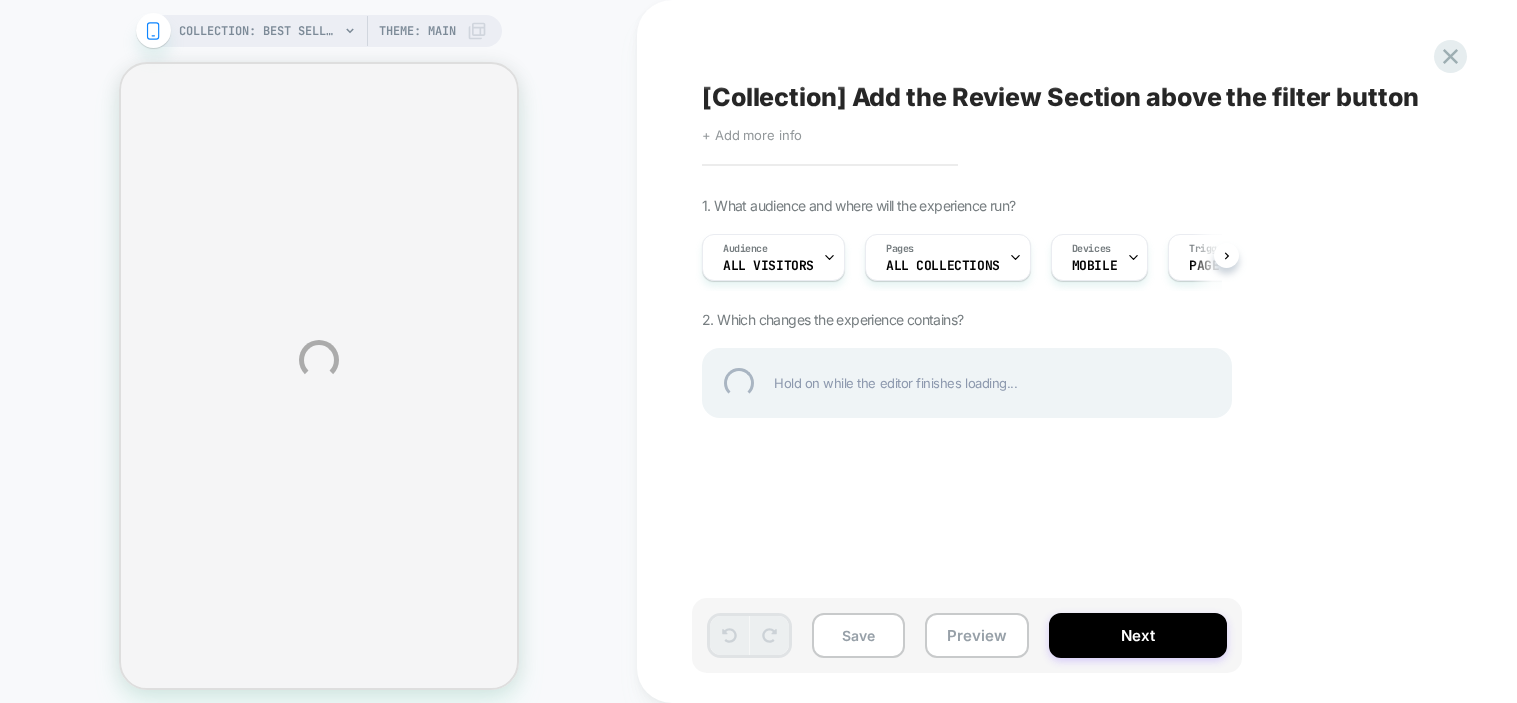 scroll, scrollTop: 0, scrollLeft: 0, axis: both 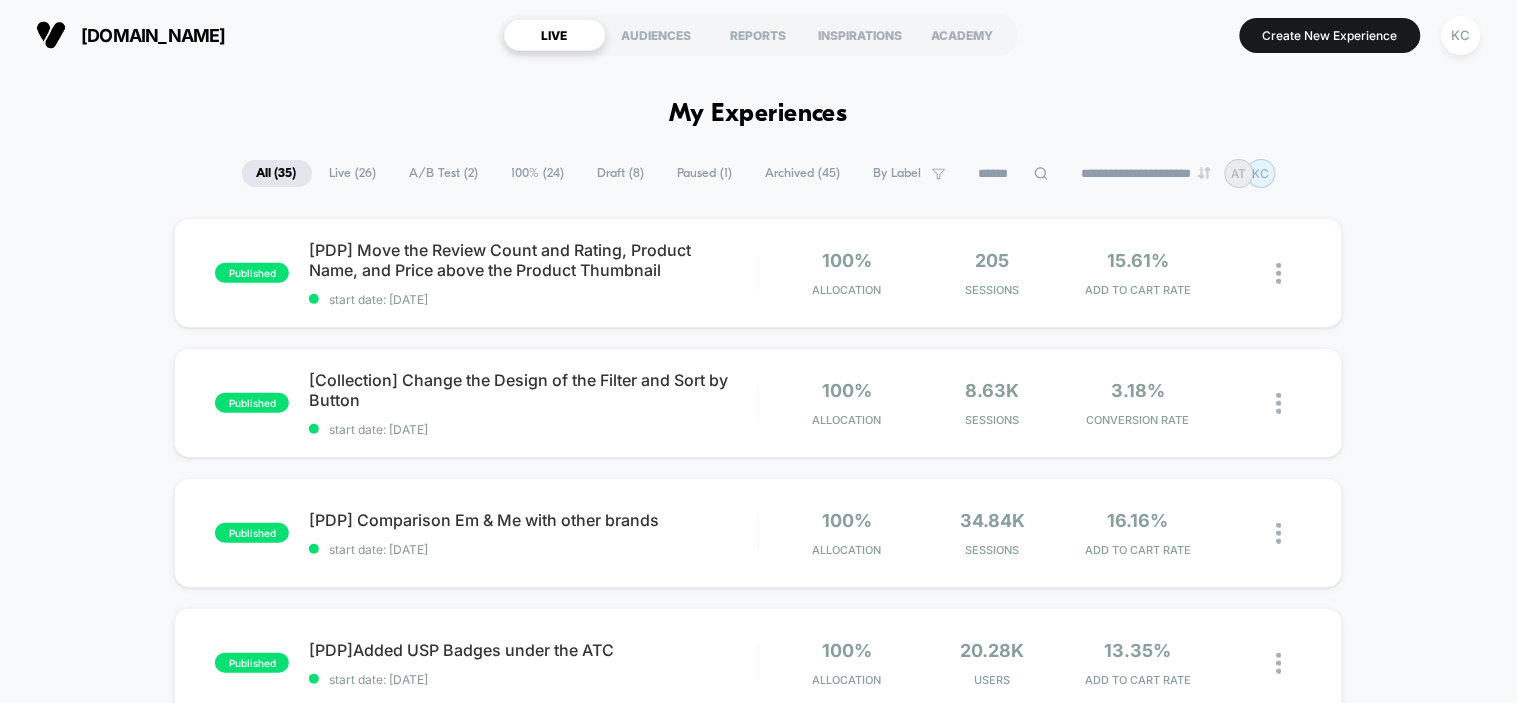 click on "100% ( 24 )" at bounding box center [538, 173] 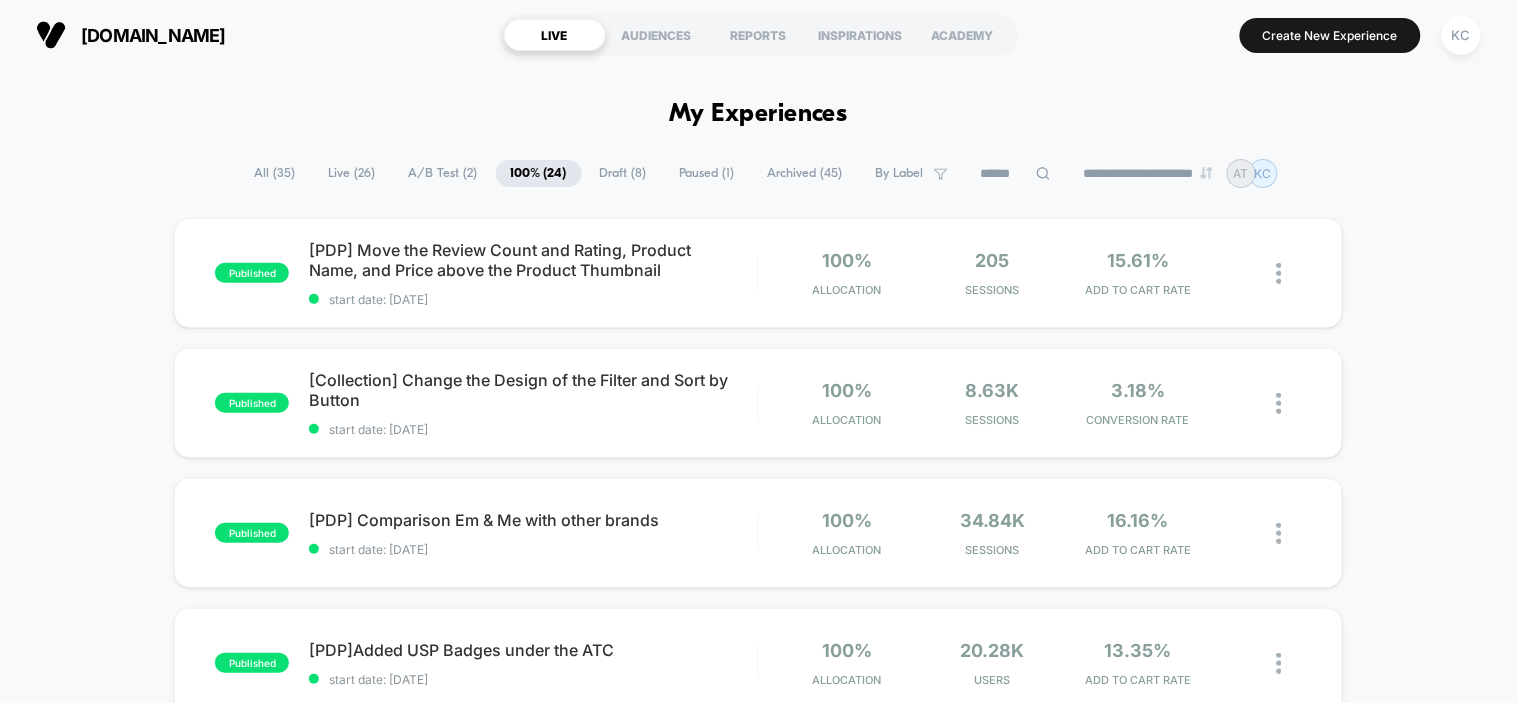 click on "published [PDP] Move the Review Count and Rating, Product Name, and Price above the Product Thumbnail start date: 08/07/2025 100% Allocation 205 Sessions 15.61% ADD TO CART RATE" at bounding box center (758, 273) 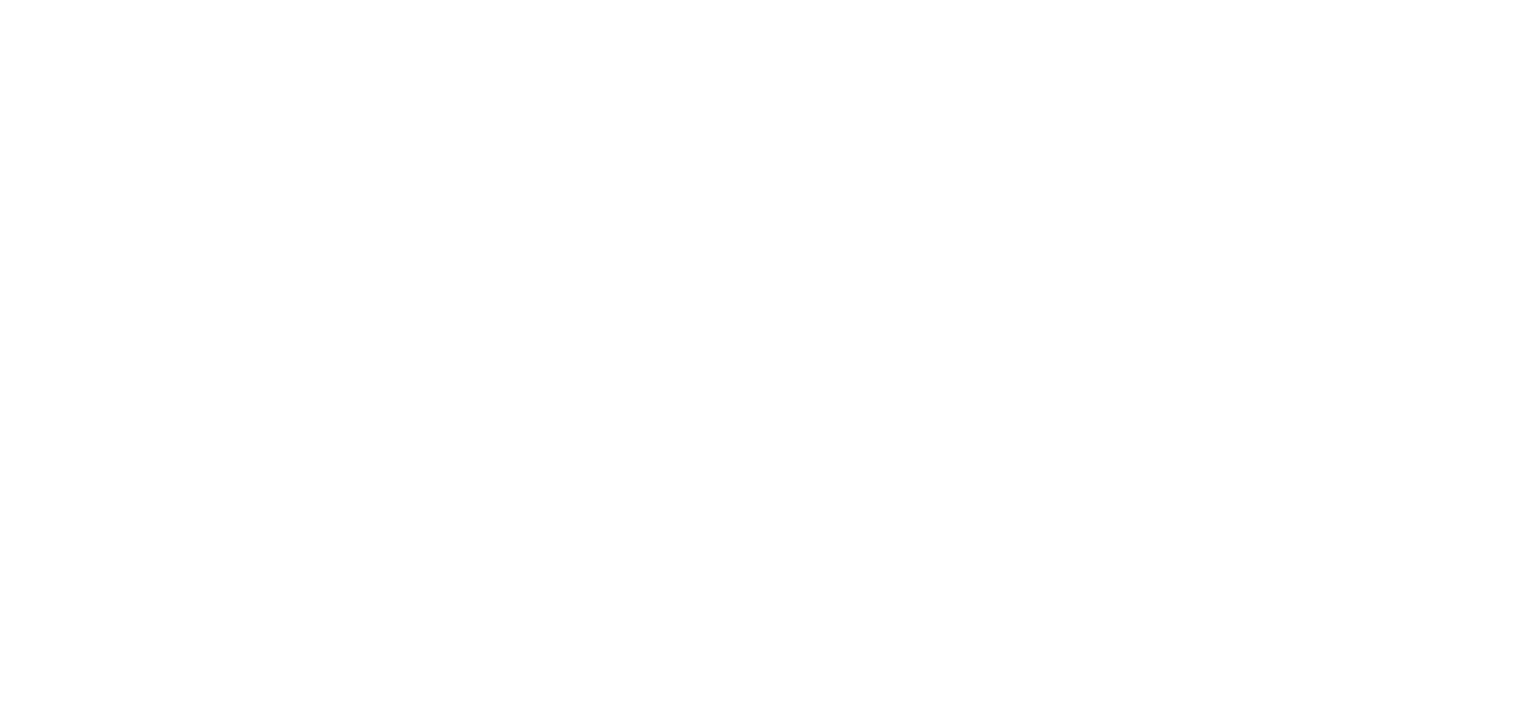 drag, startPoint x: 581, startPoint y: 306, endPoint x: 514, endPoint y: 320, distance: 68.44706 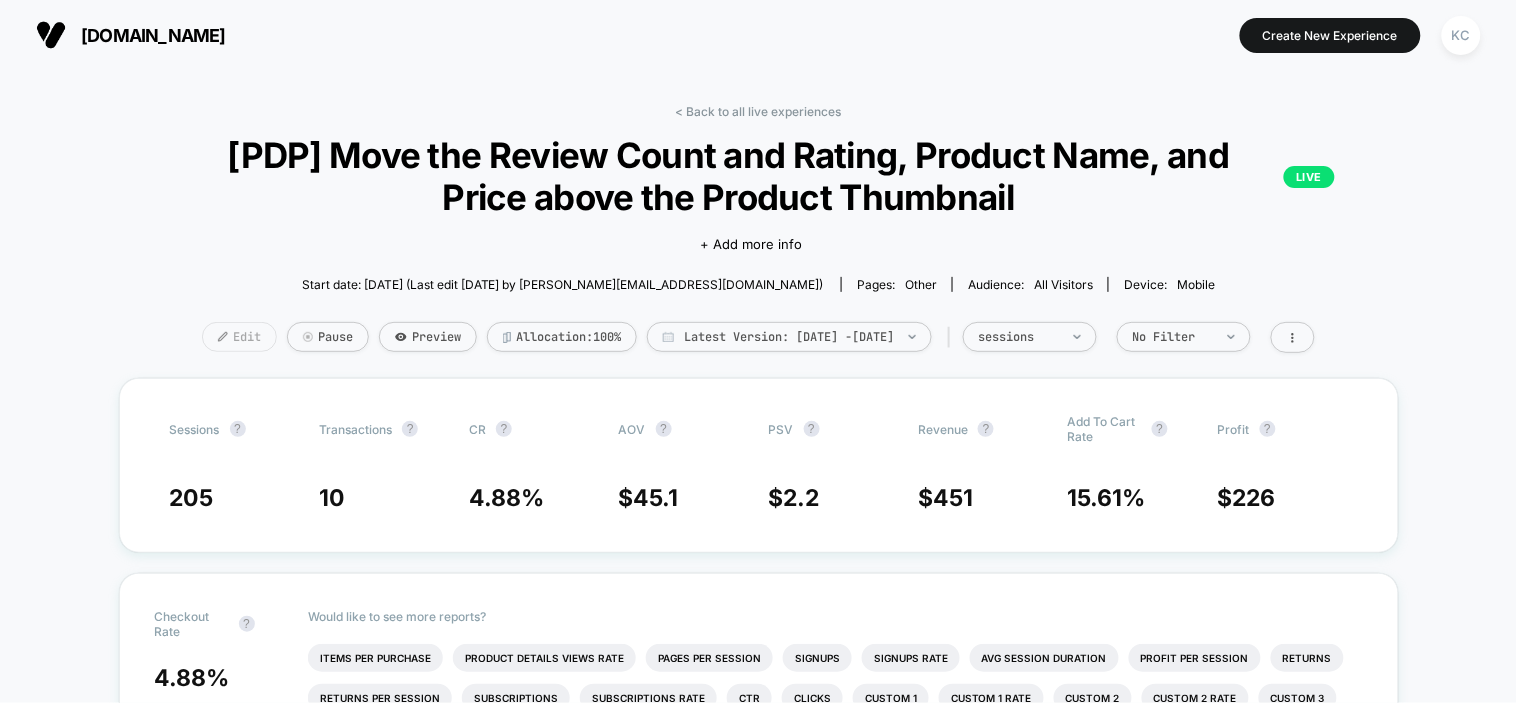 click on "Edit" at bounding box center (239, 337) 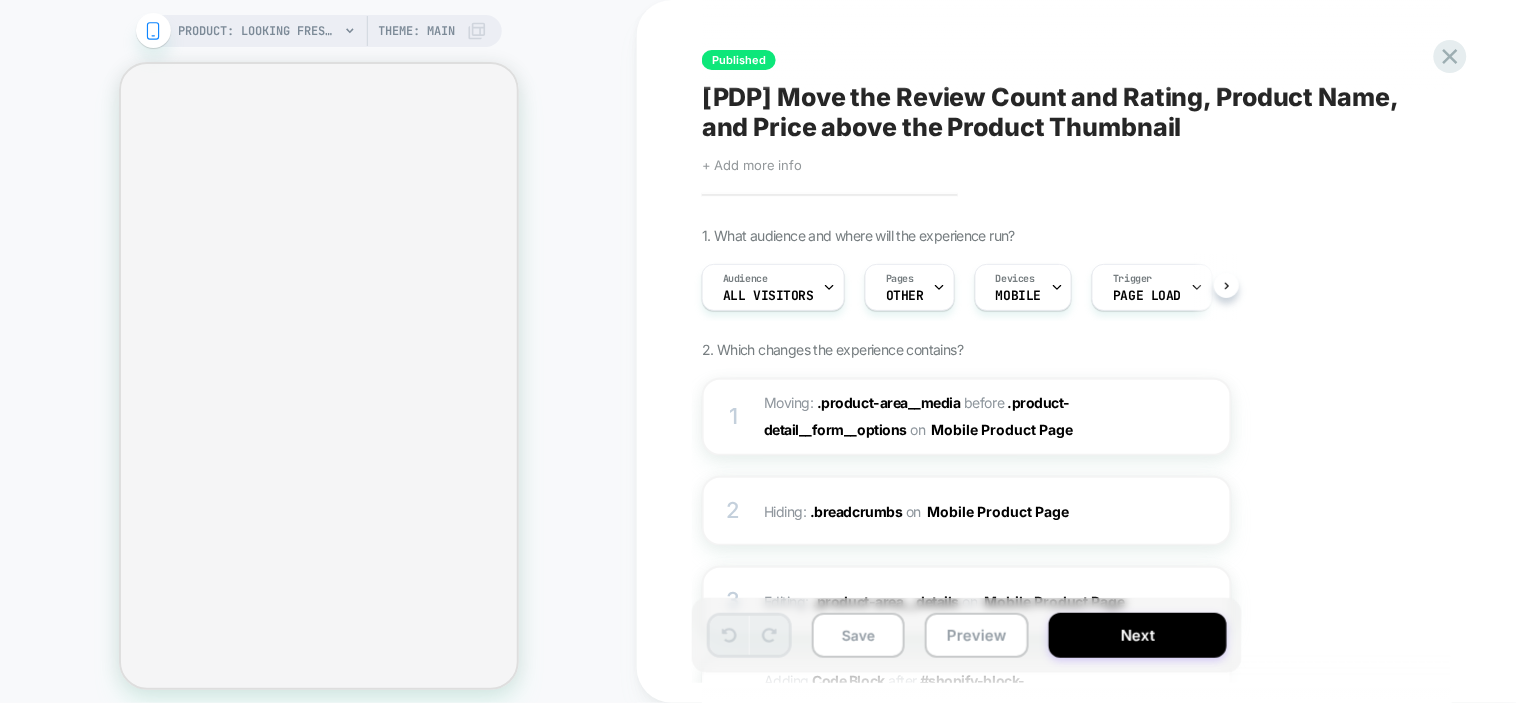scroll, scrollTop: 0, scrollLeft: 1, axis: horizontal 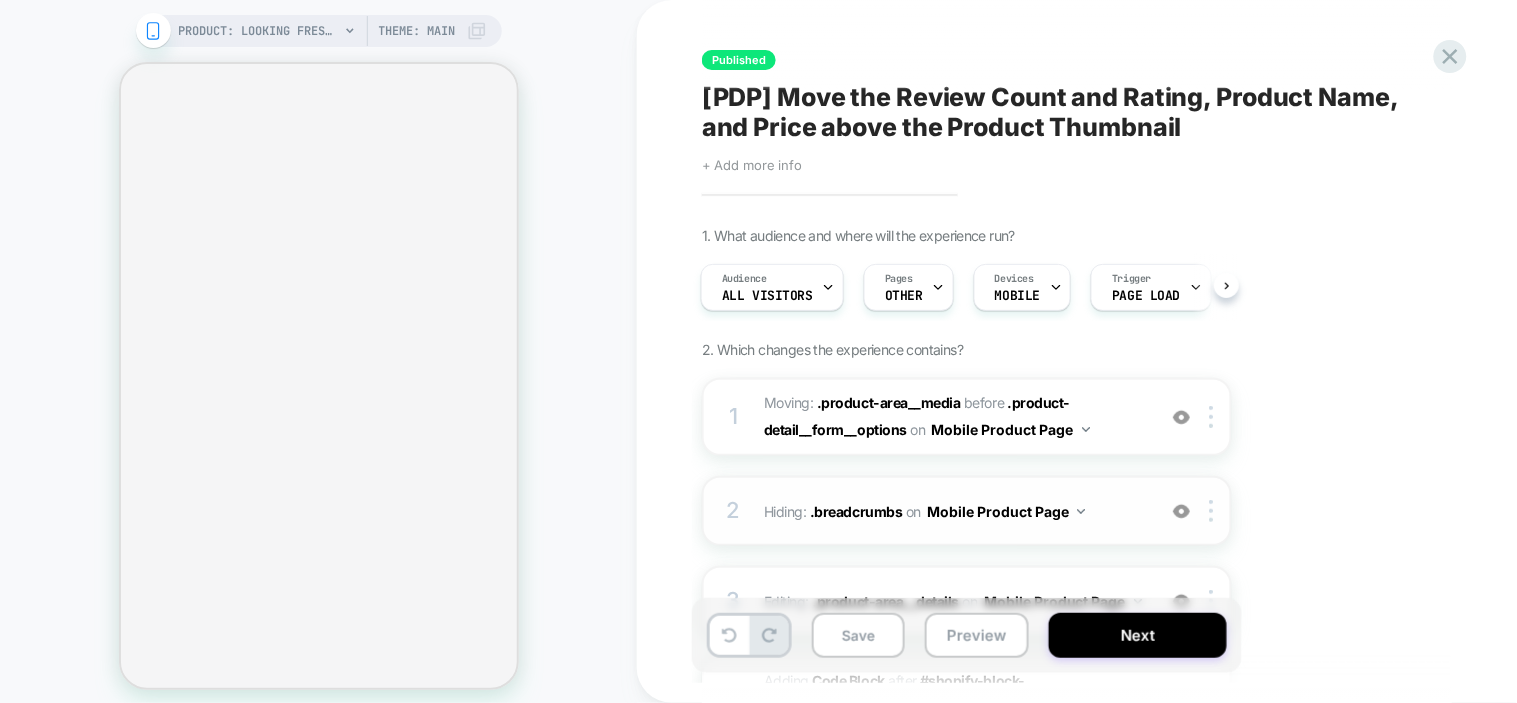 click at bounding box center [1181, 511] 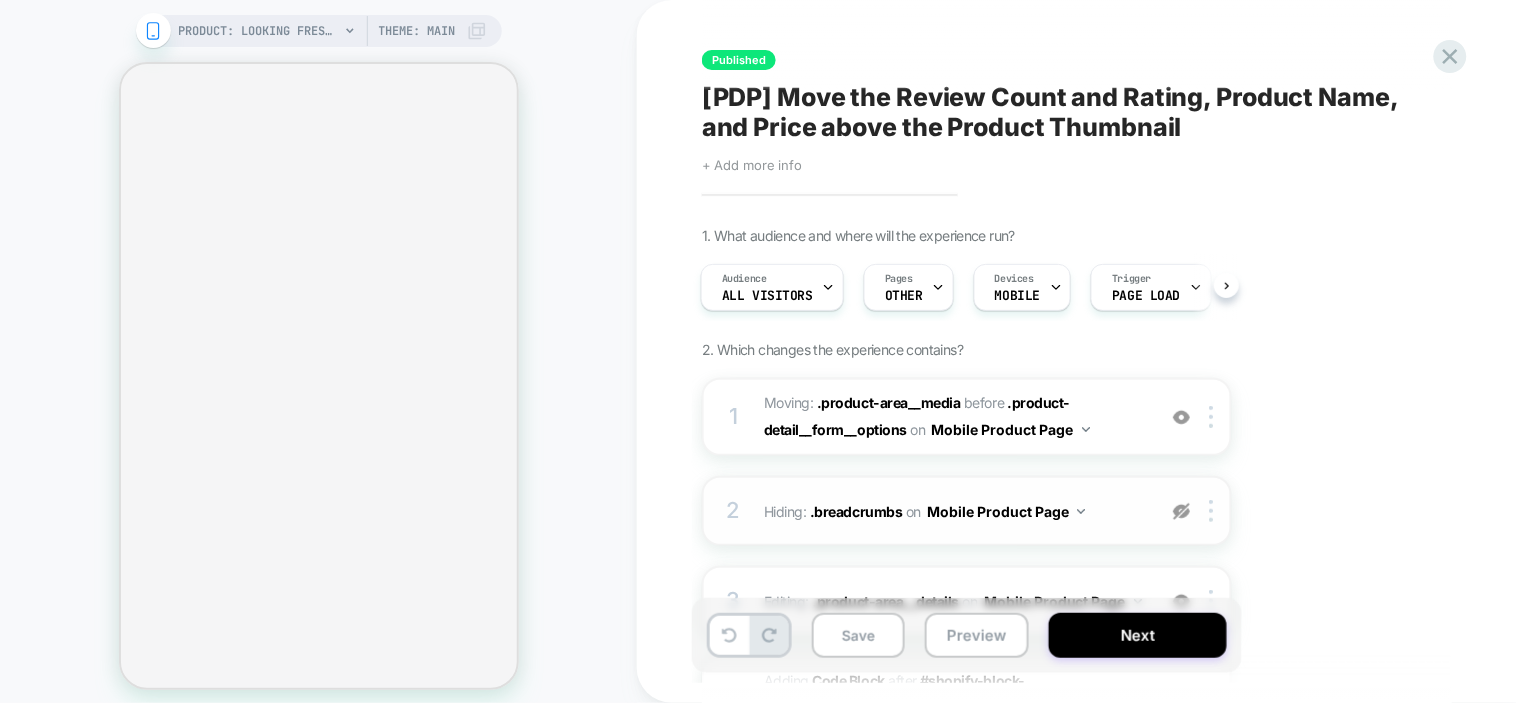 click at bounding box center [1181, 511] 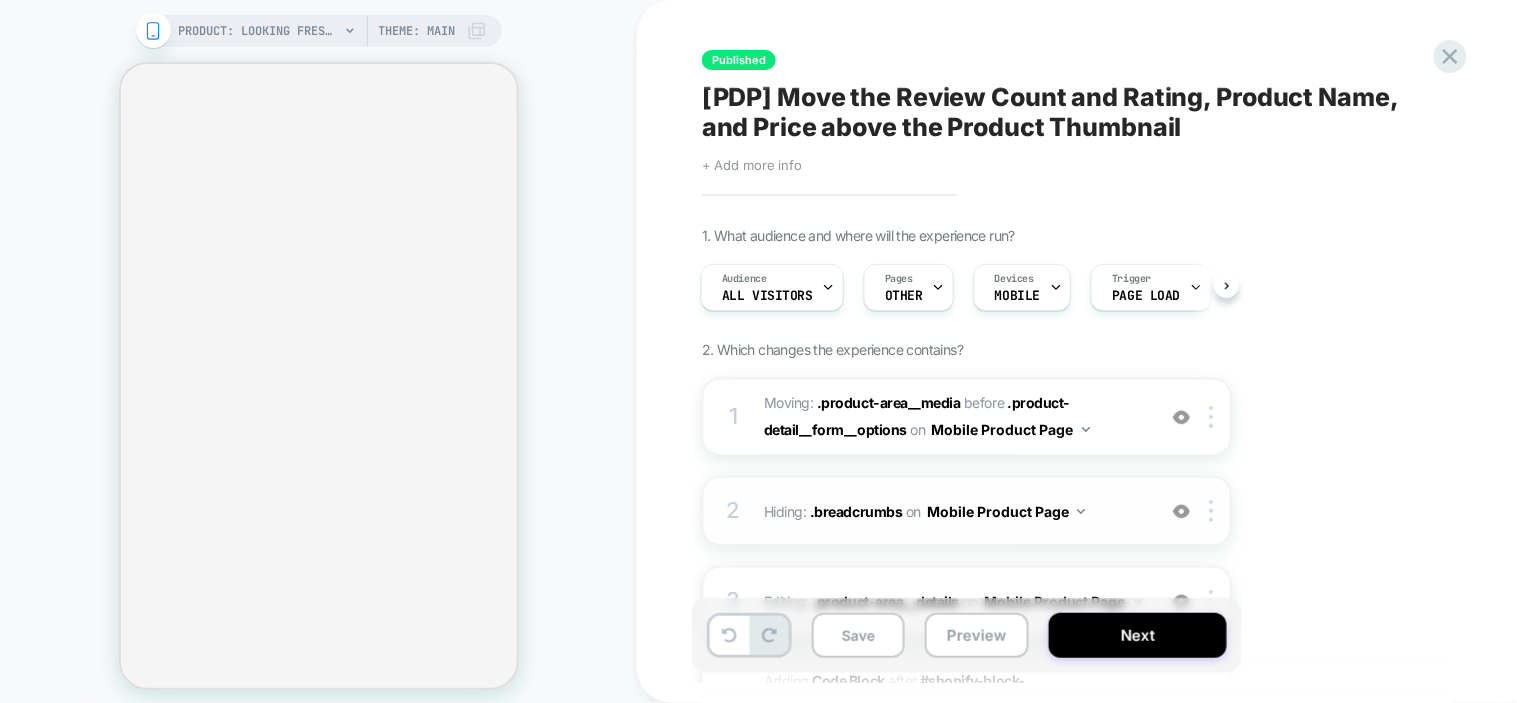 click at bounding box center [1181, 511] 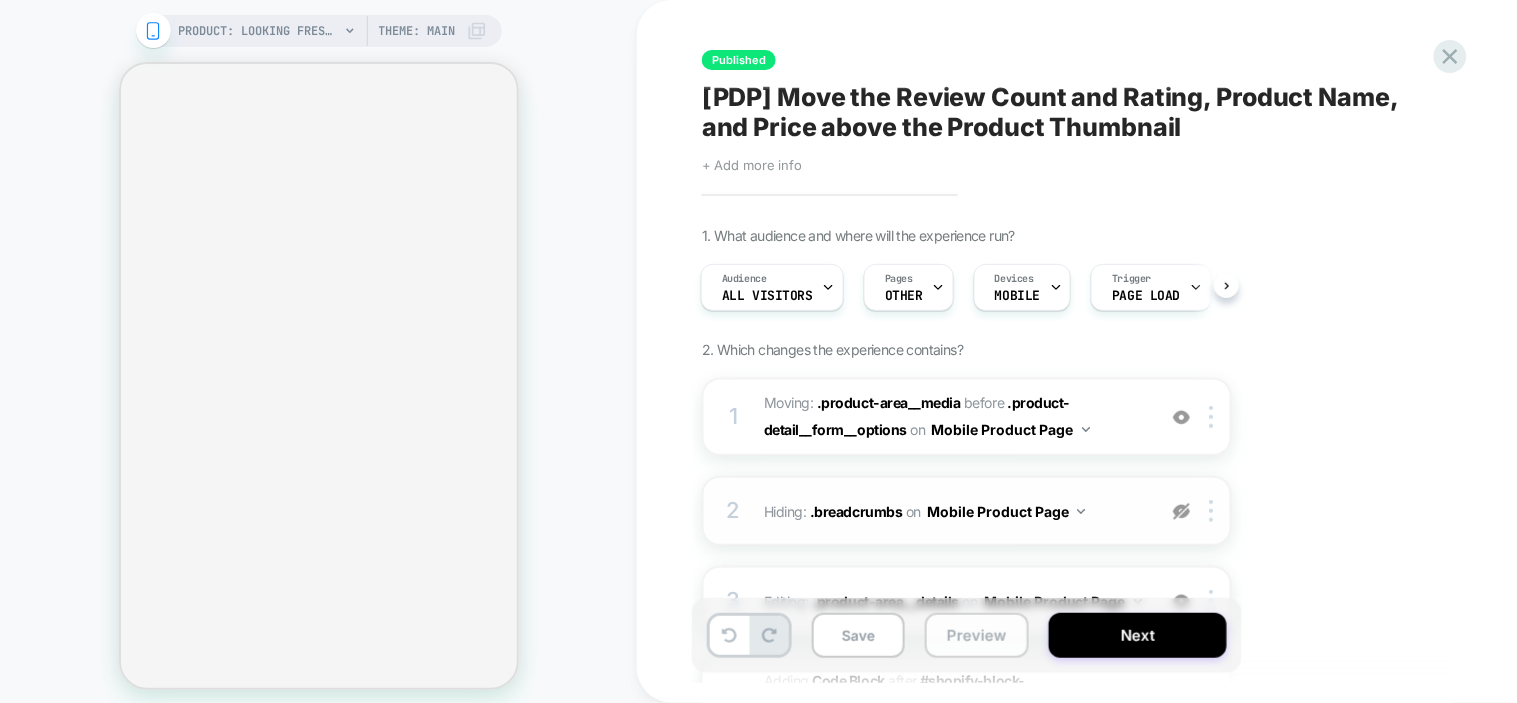 click on "Preview" at bounding box center [977, 635] 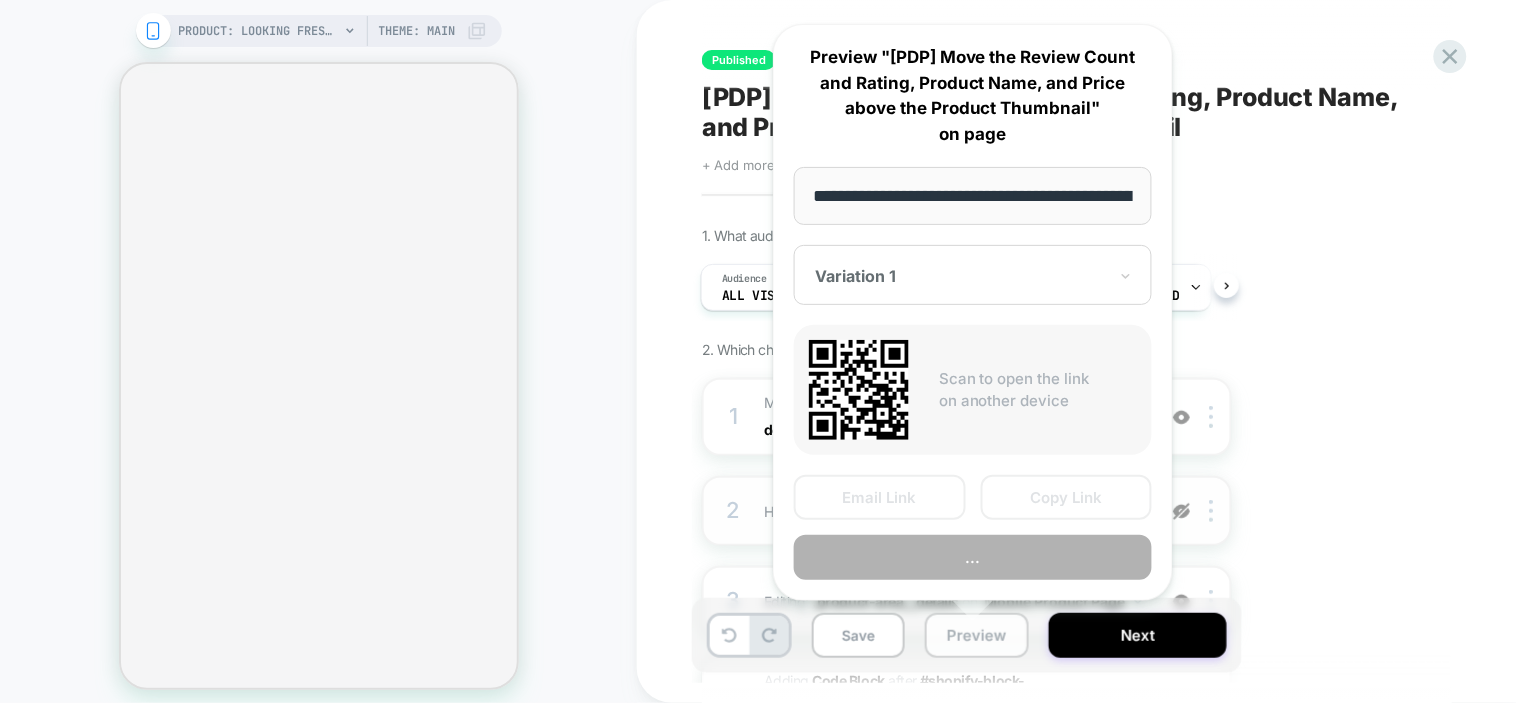 scroll, scrollTop: 0, scrollLeft: 688, axis: horizontal 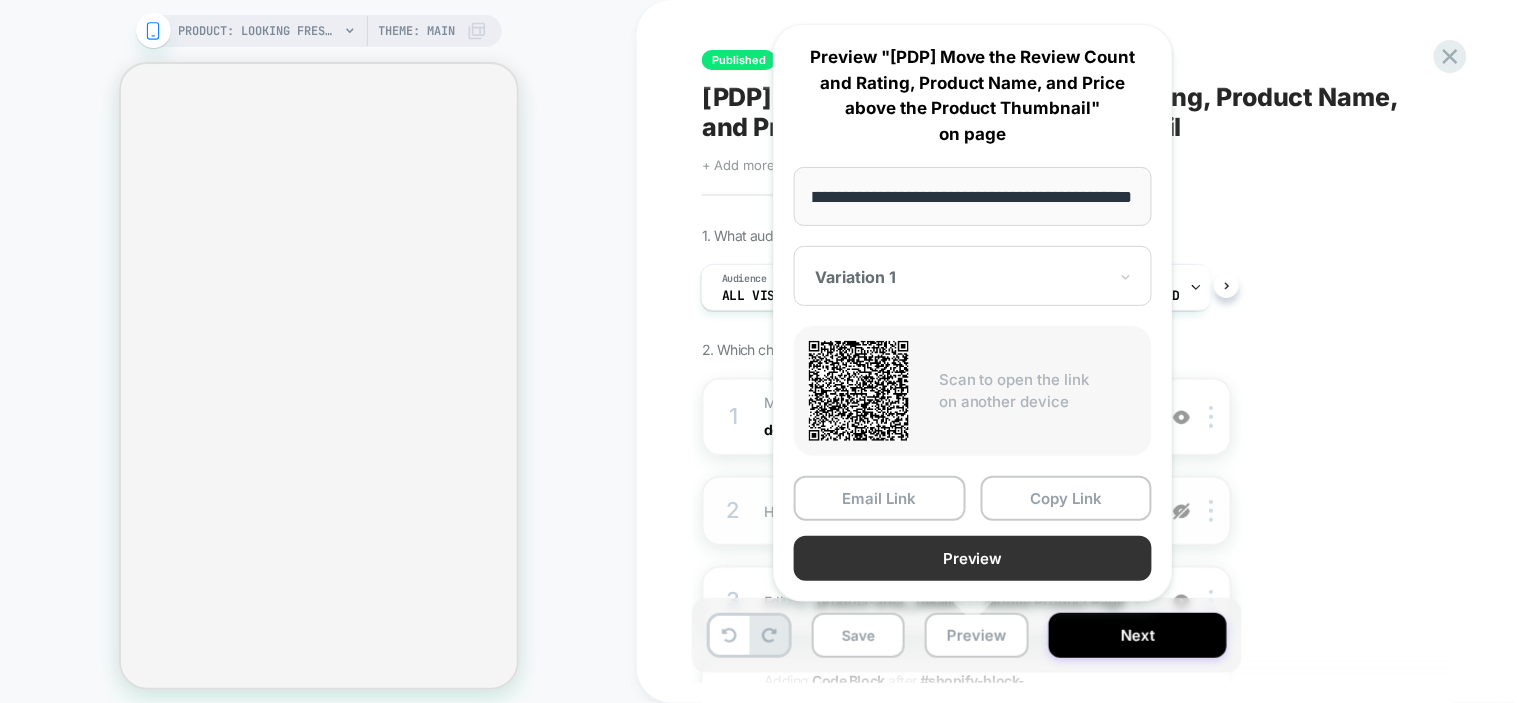 click on "Preview" at bounding box center [973, 558] 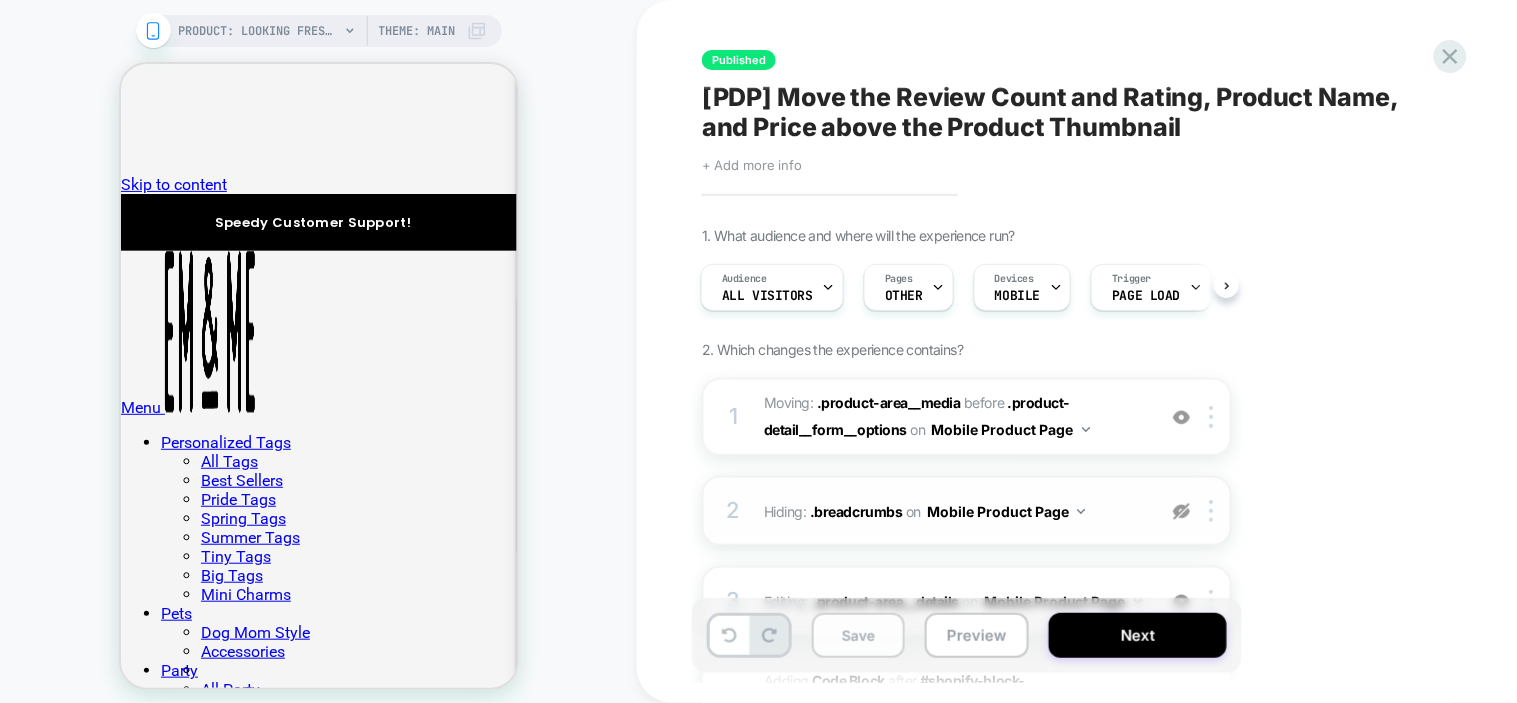 scroll, scrollTop: 0, scrollLeft: 0, axis: both 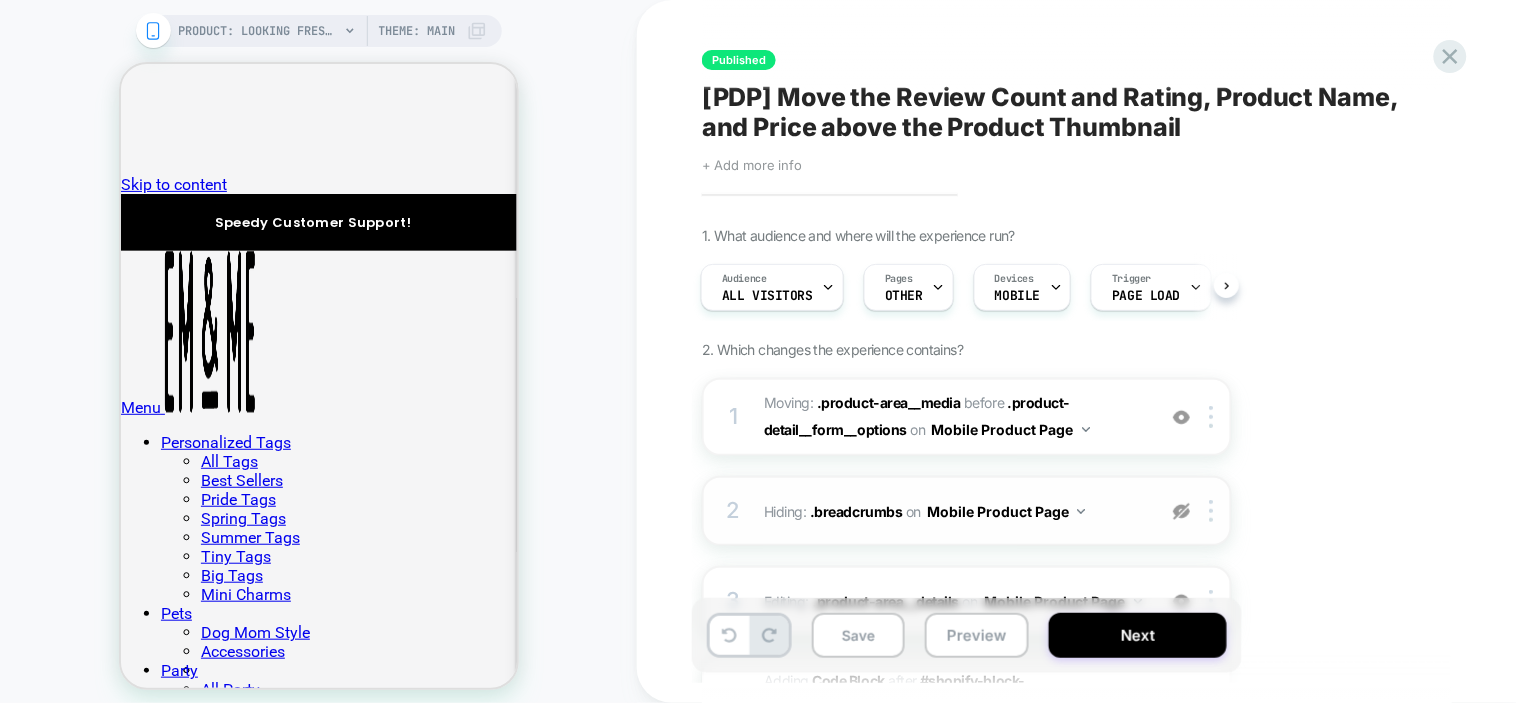 click at bounding box center (1181, 511) 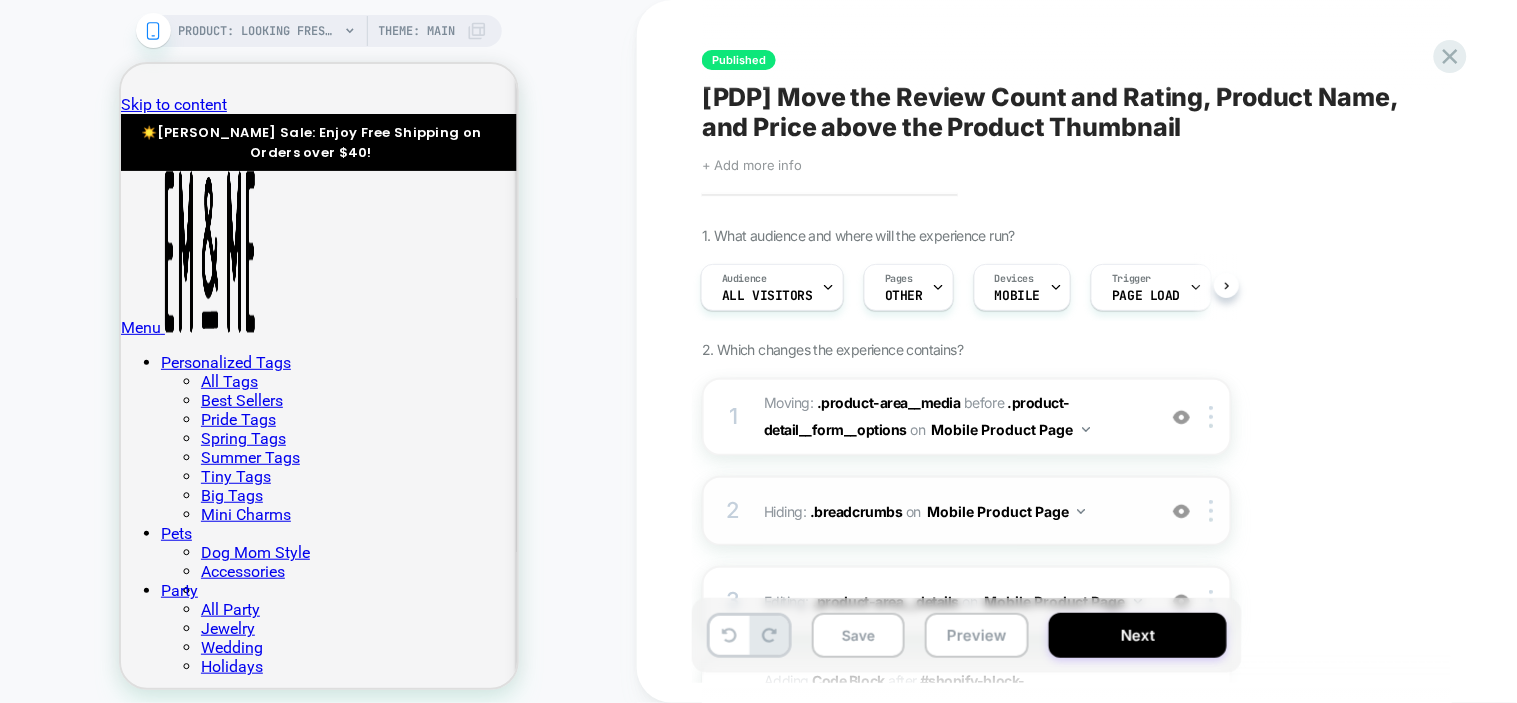 scroll, scrollTop: 222, scrollLeft: 0, axis: vertical 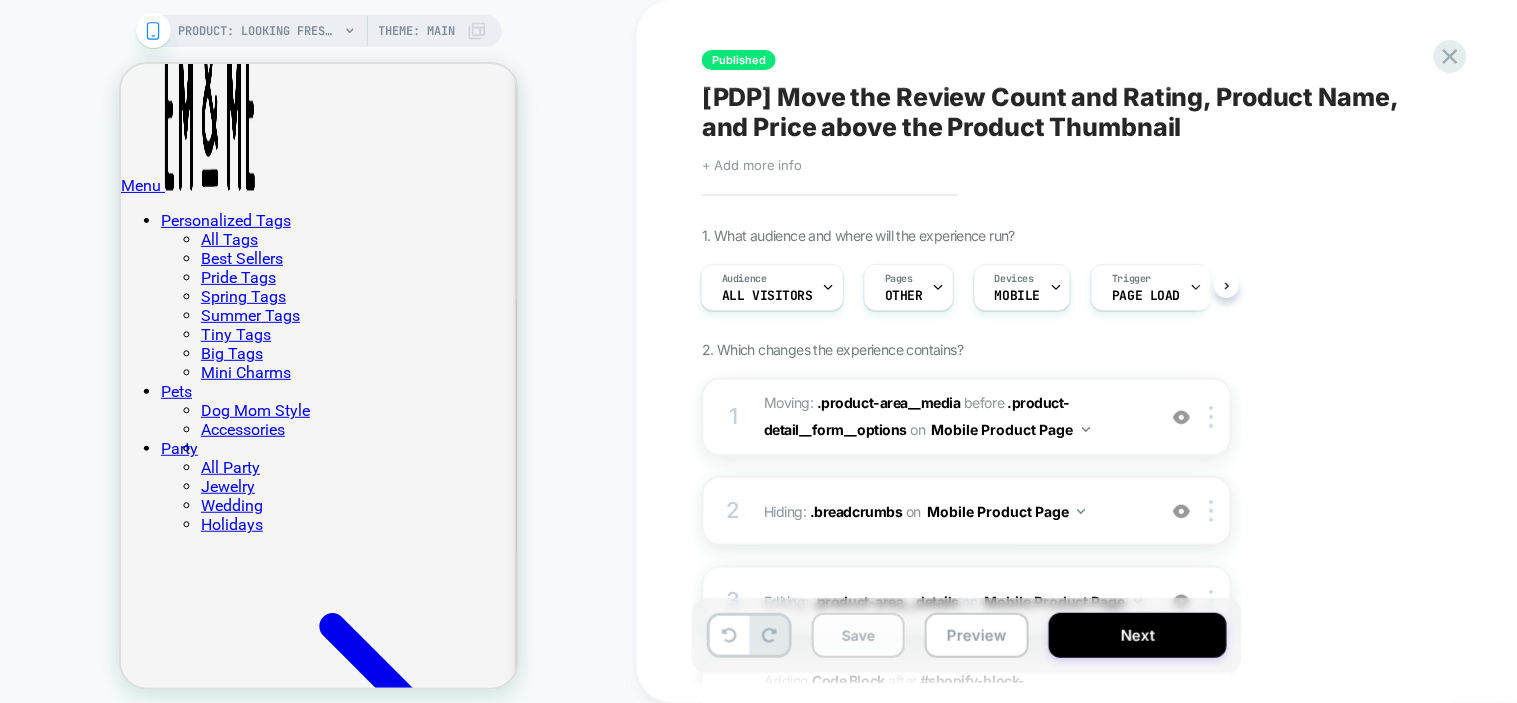 click on "Save" at bounding box center (858, 635) 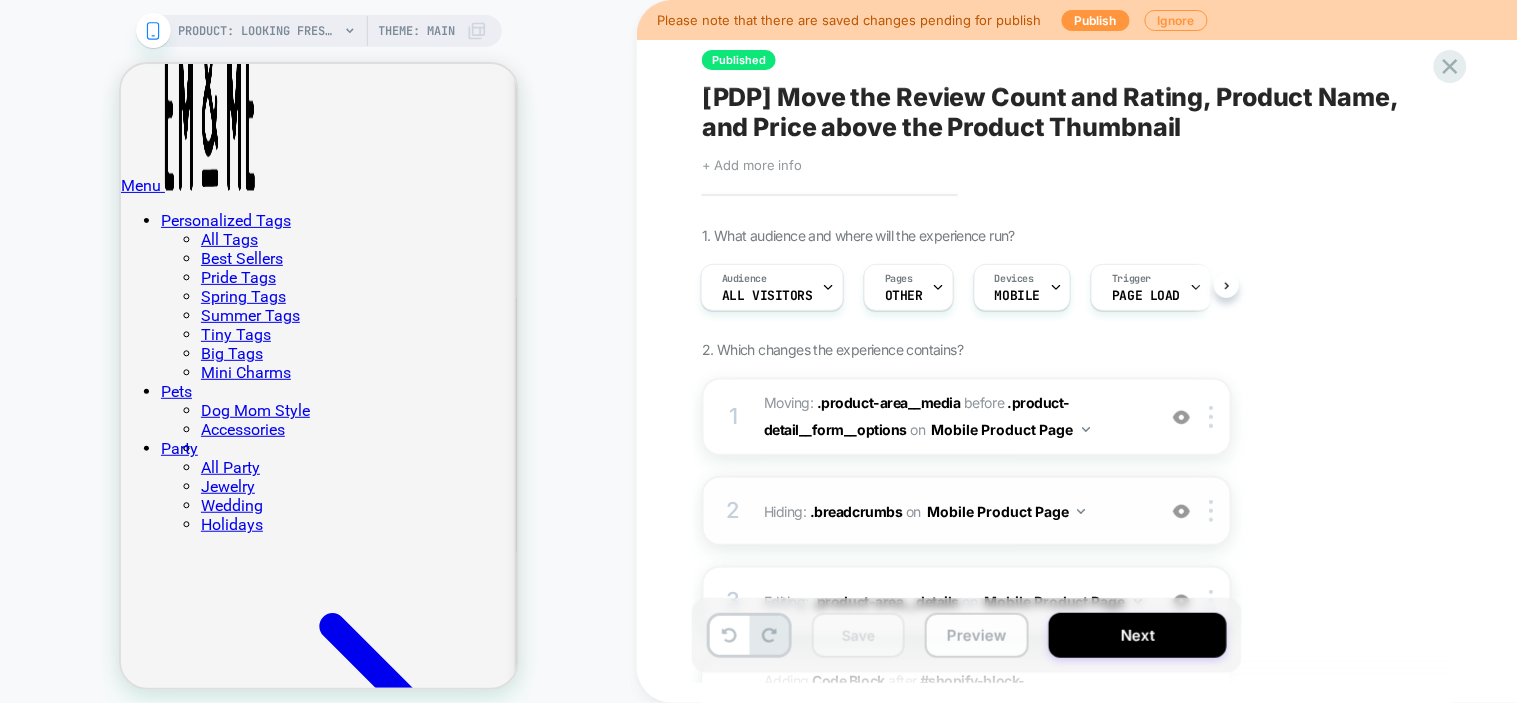 click on "Preview" at bounding box center [977, 635] 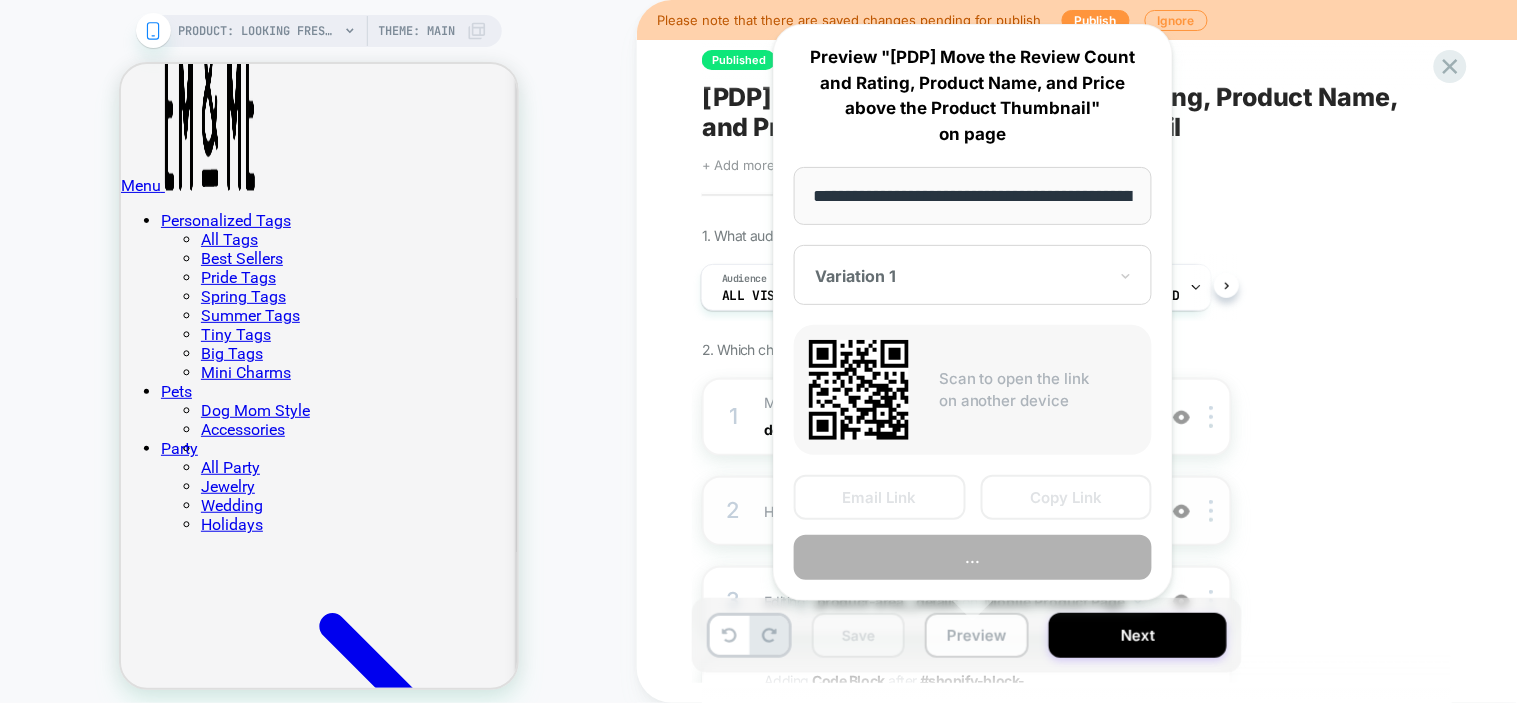 scroll, scrollTop: 0, scrollLeft: 688, axis: horizontal 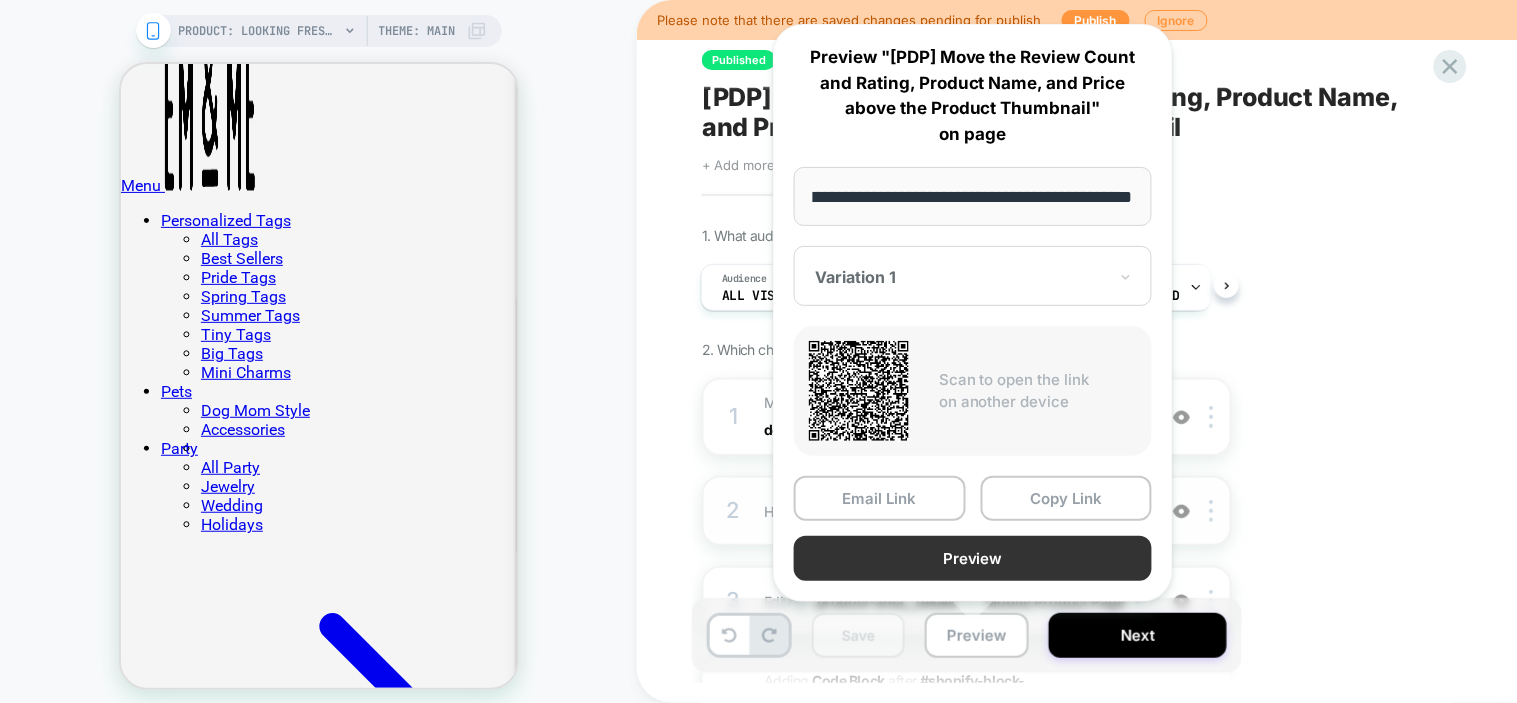 click on "Preview" at bounding box center (973, 558) 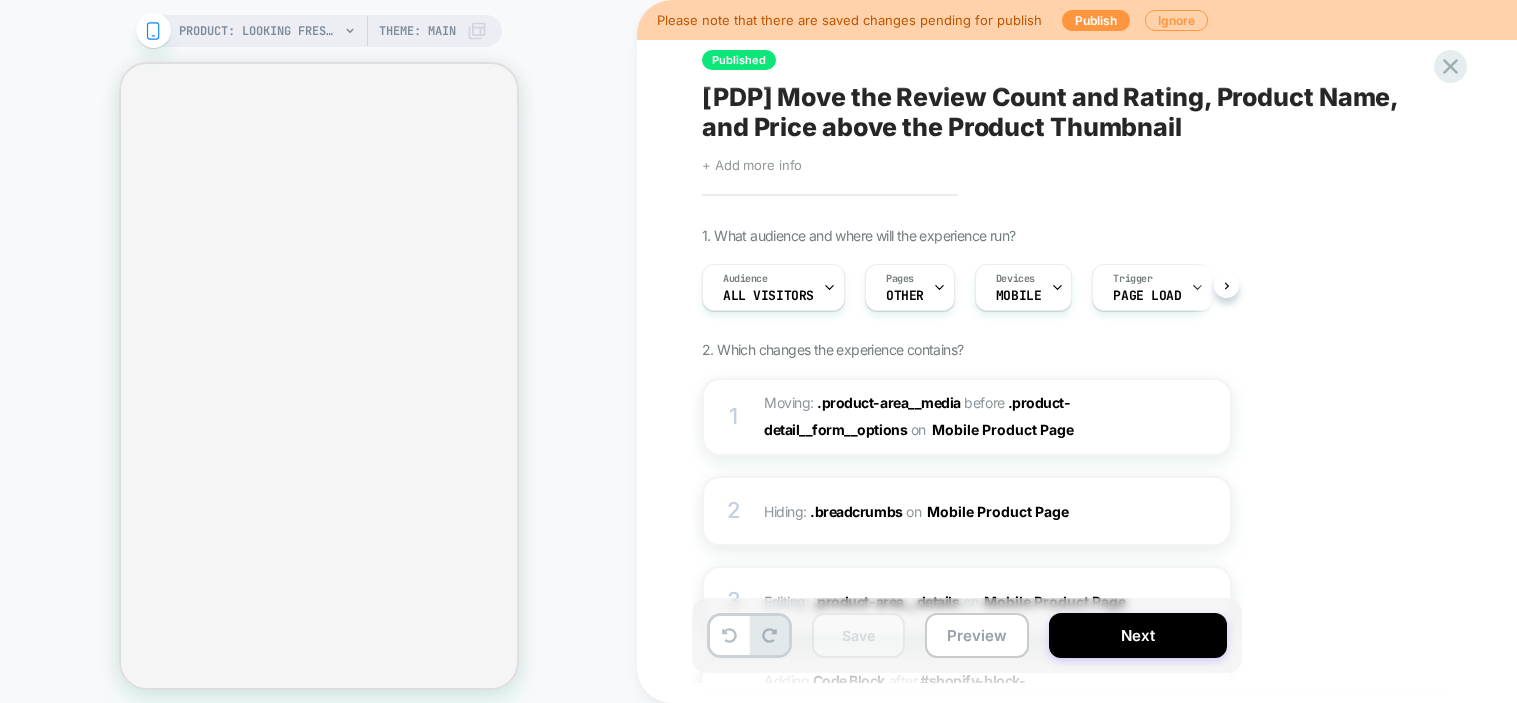 scroll, scrollTop: 0, scrollLeft: 0, axis: both 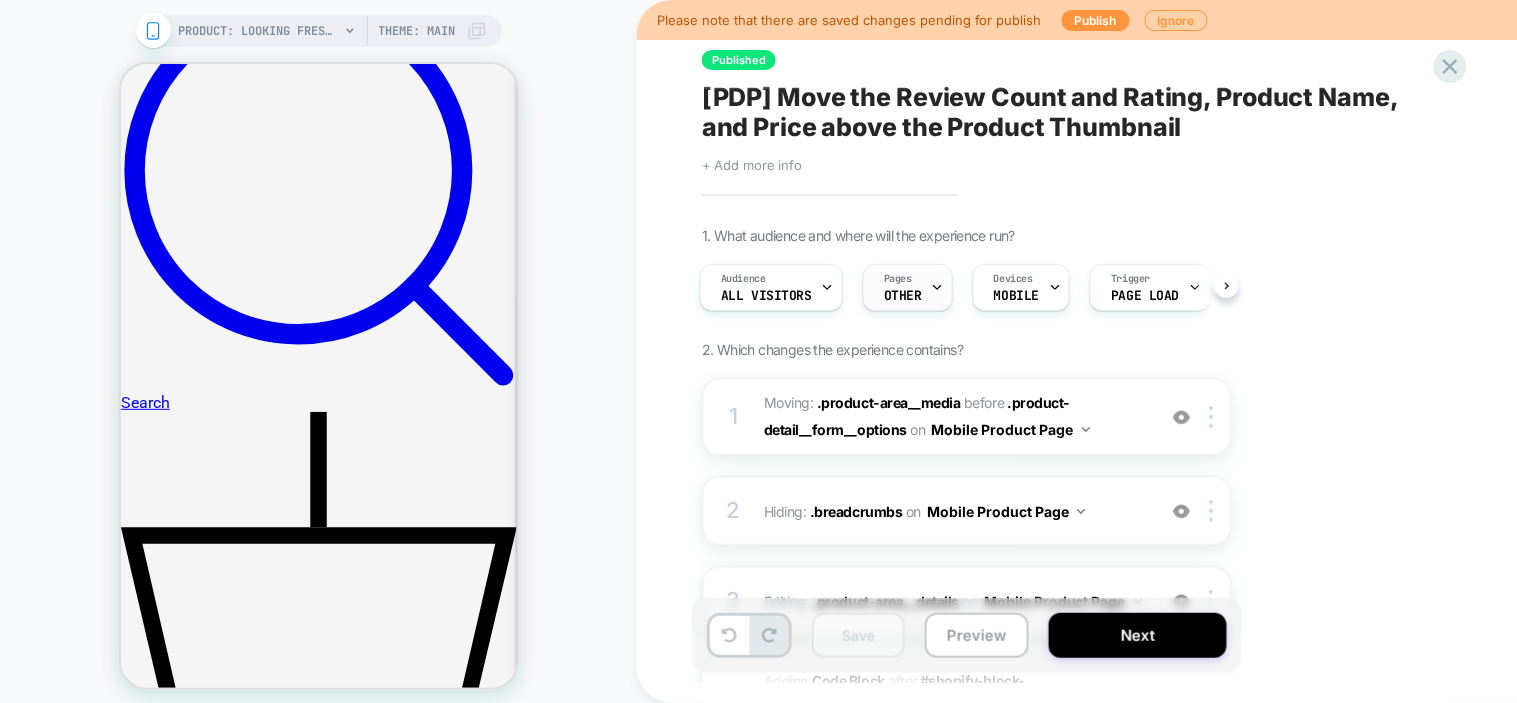 click on "Pages" at bounding box center (898, 279) 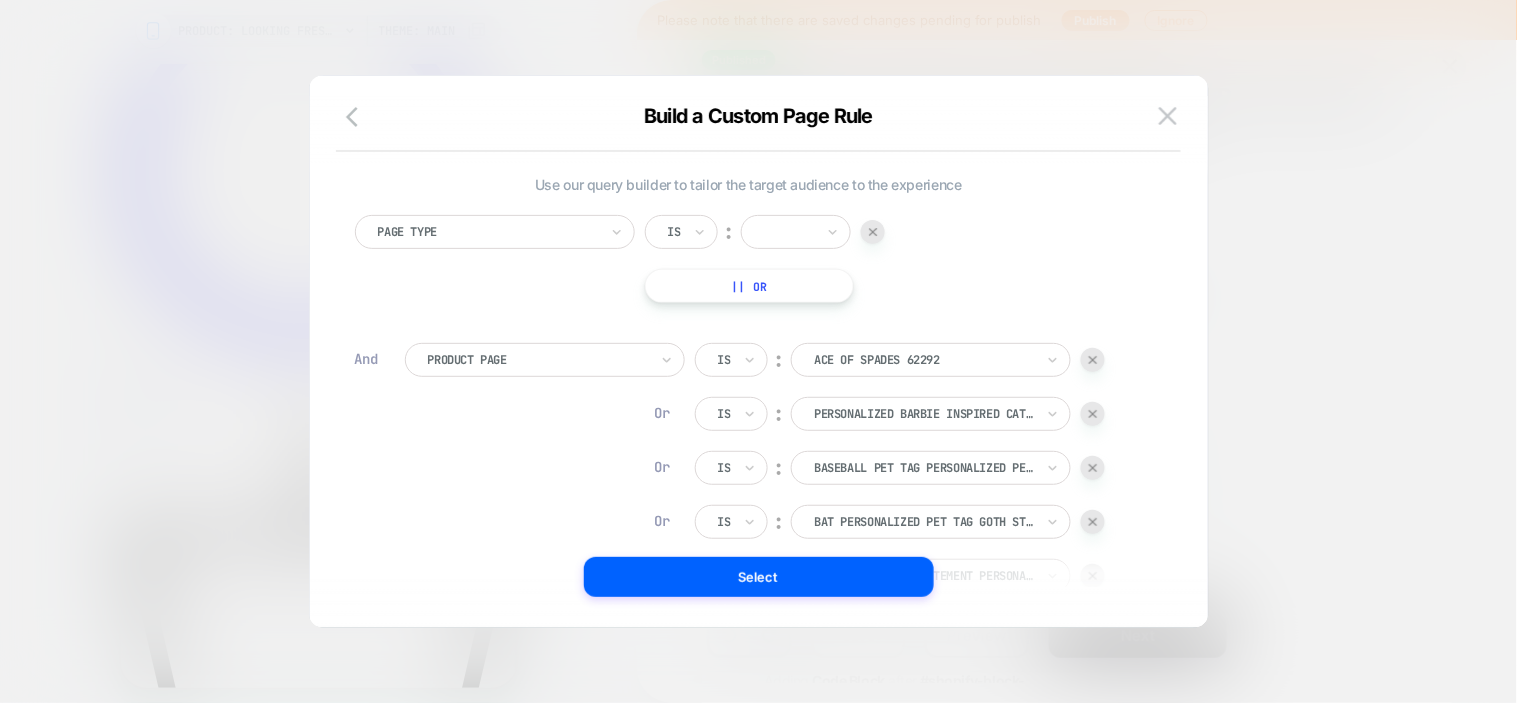 scroll, scrollTop: 20, scrollLeft: 0, axis: vertical 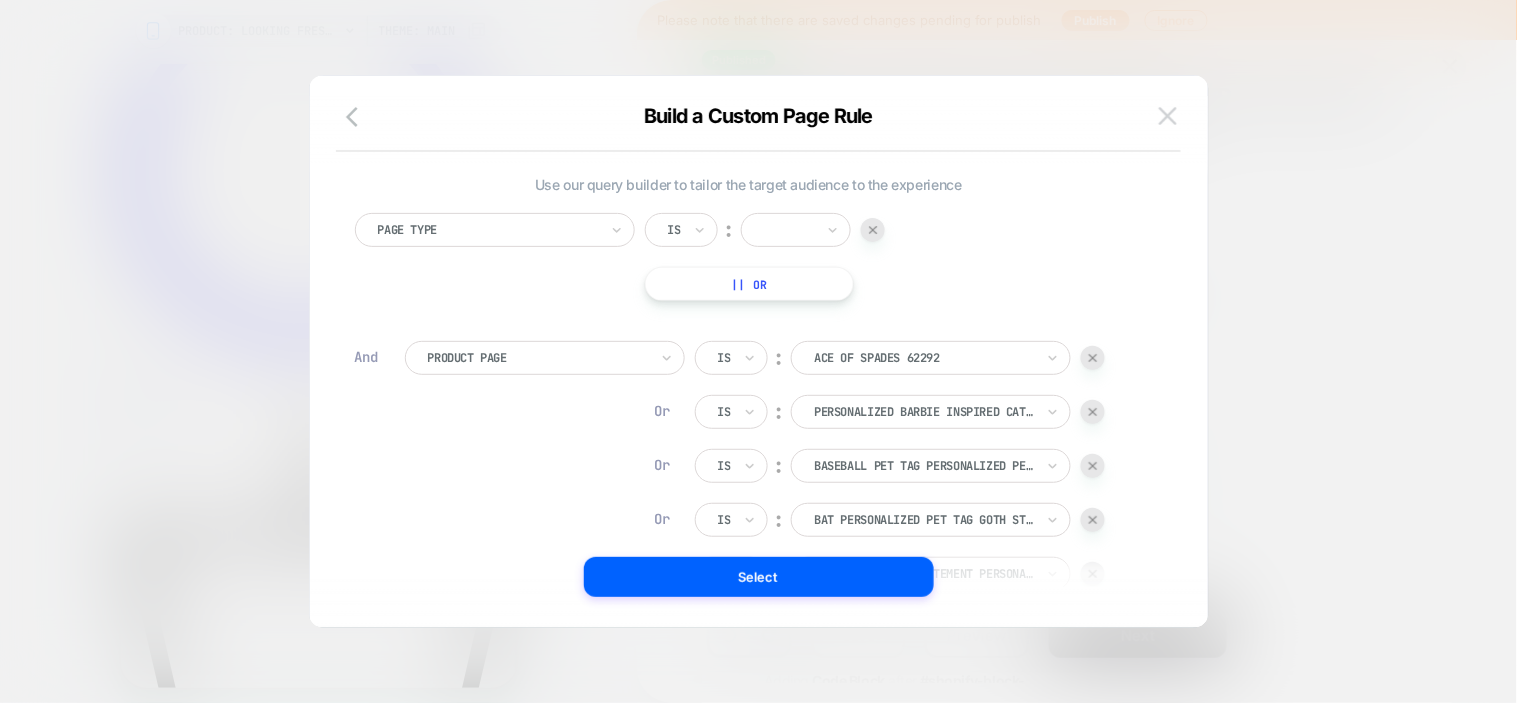 click at bounding box center [1168, 116] 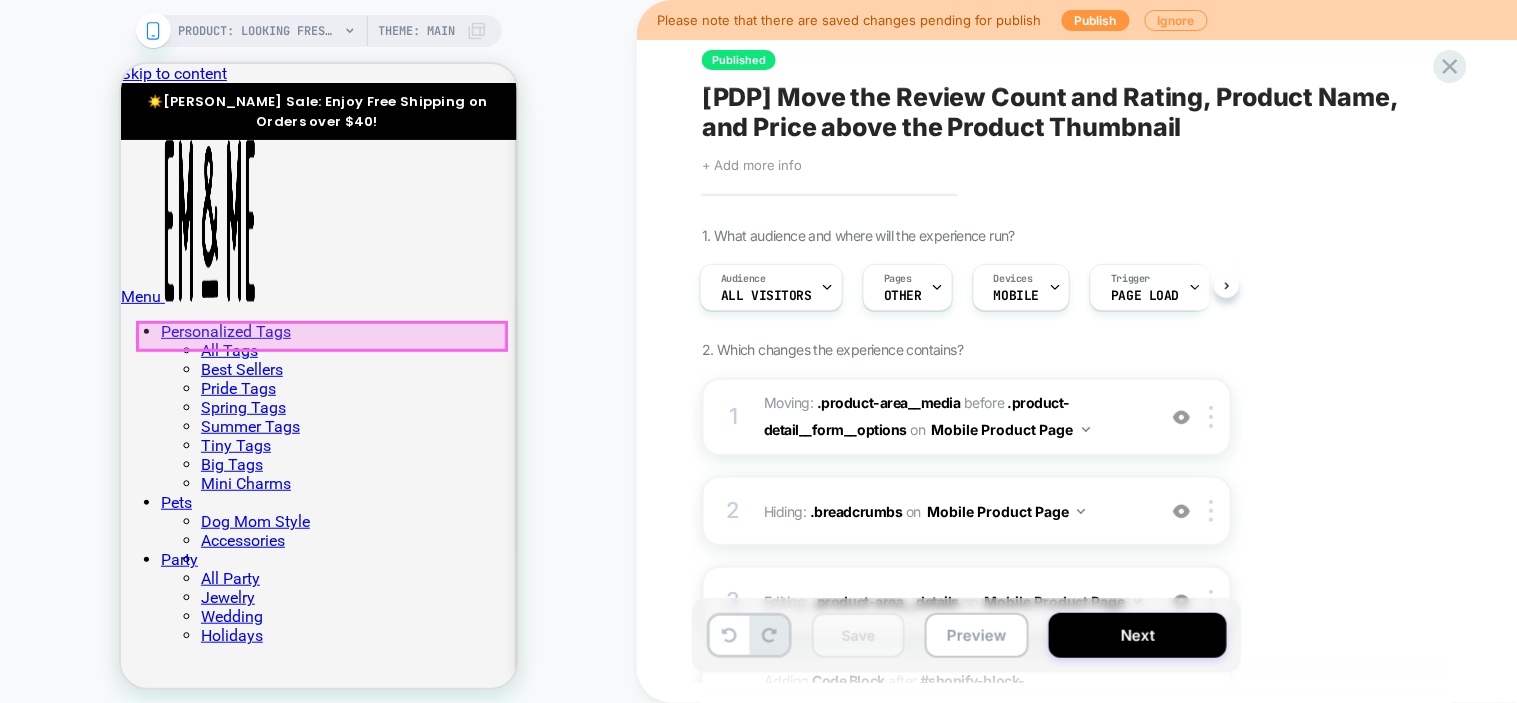 scroll, scrollTop: 0, scrollLeft: 0, axis: both 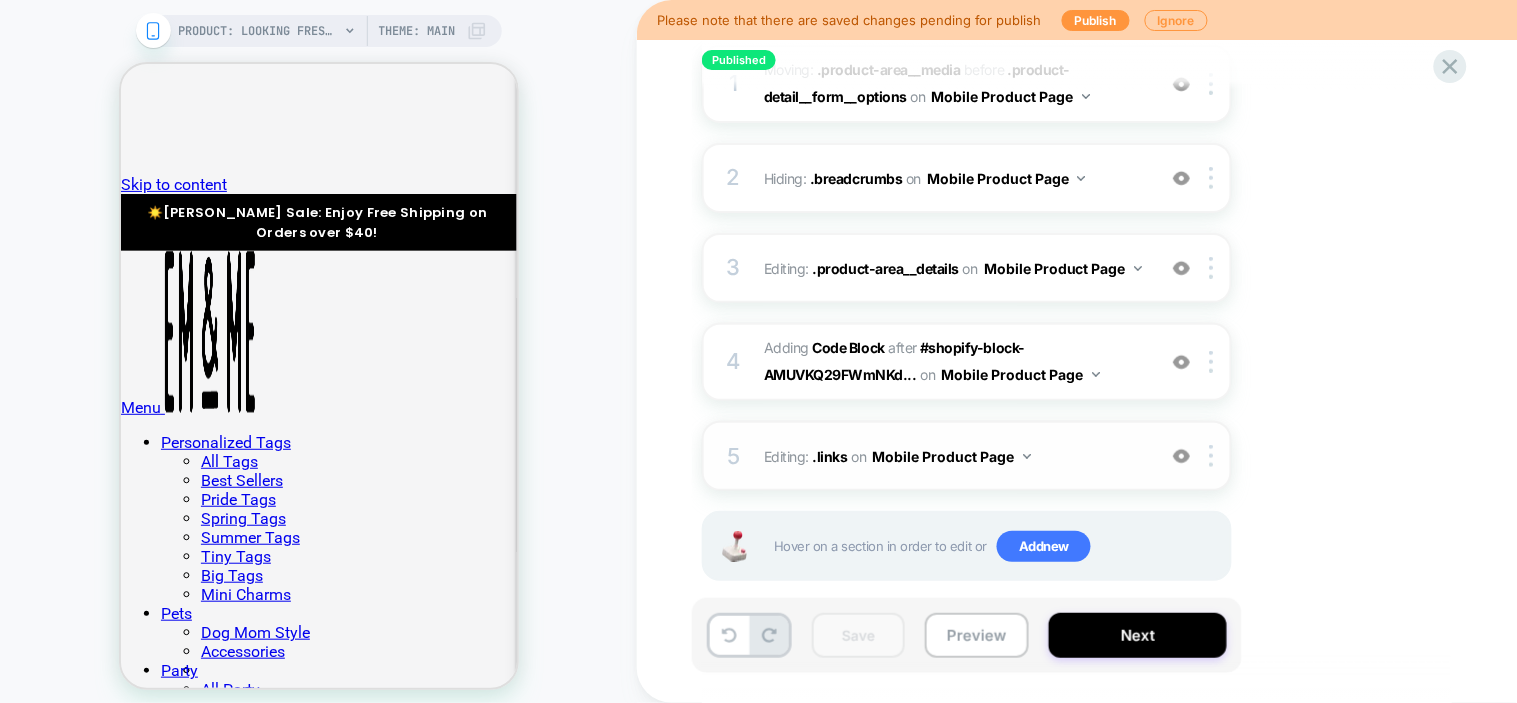 click at bounding box center (1181, 456) 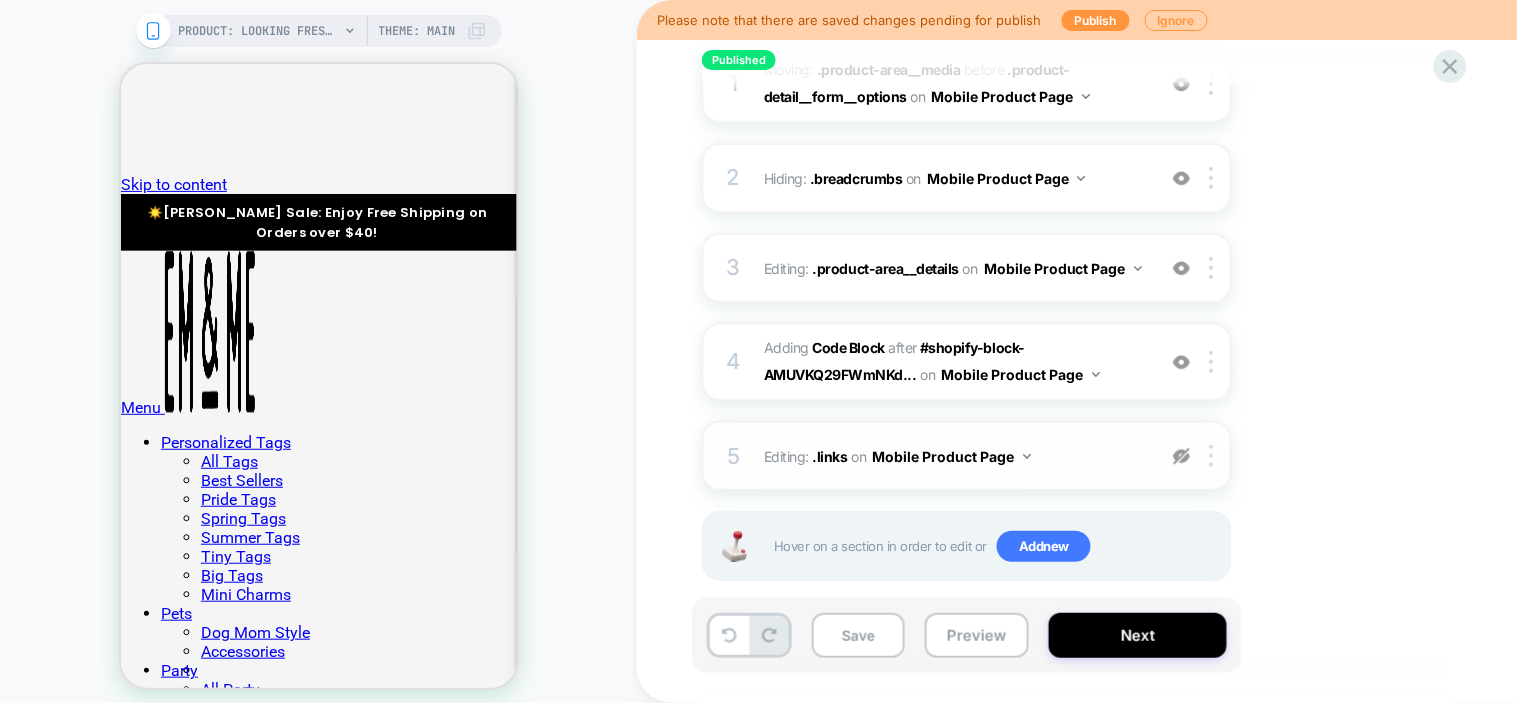 click at bounding box center (1181, 456) 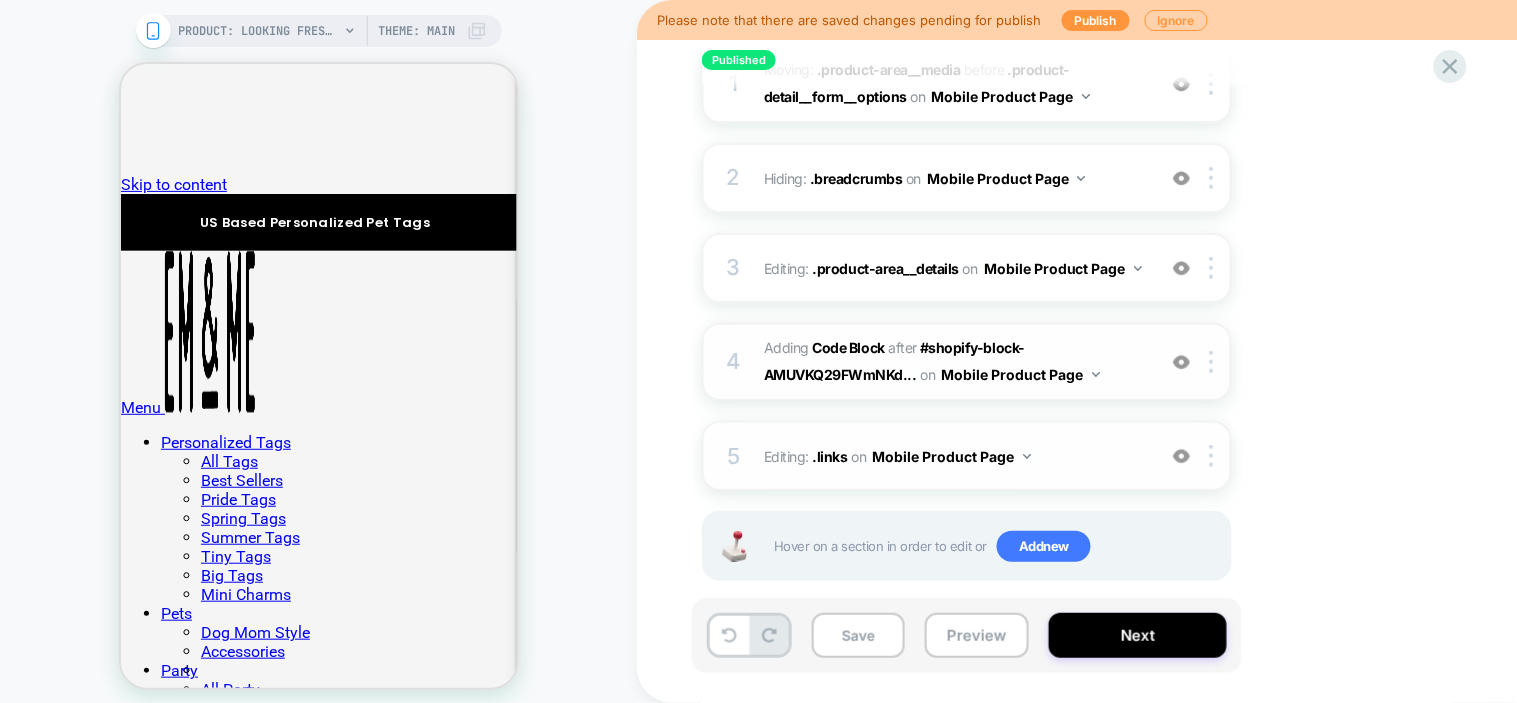 click at bounding box center (1181, 362) 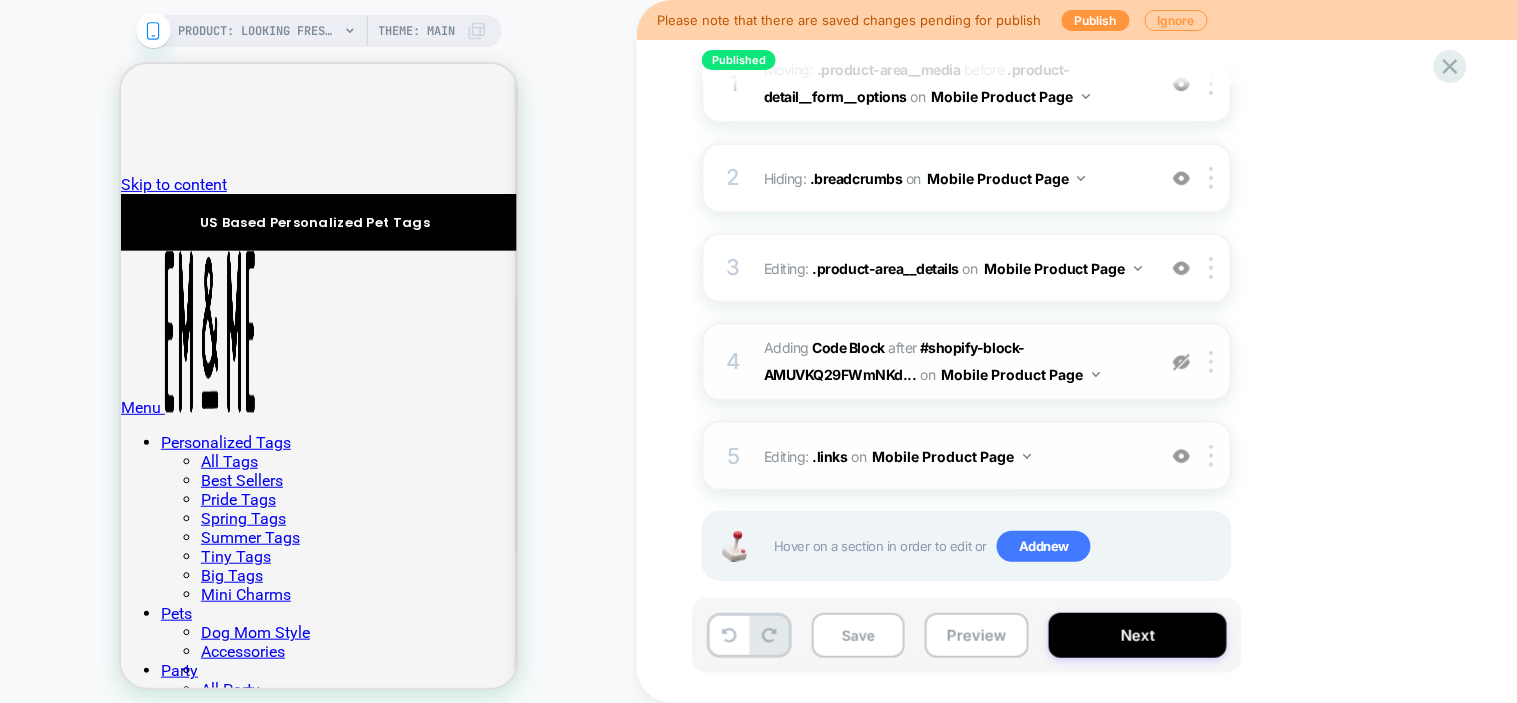 click at bounding box center [1181, 362] 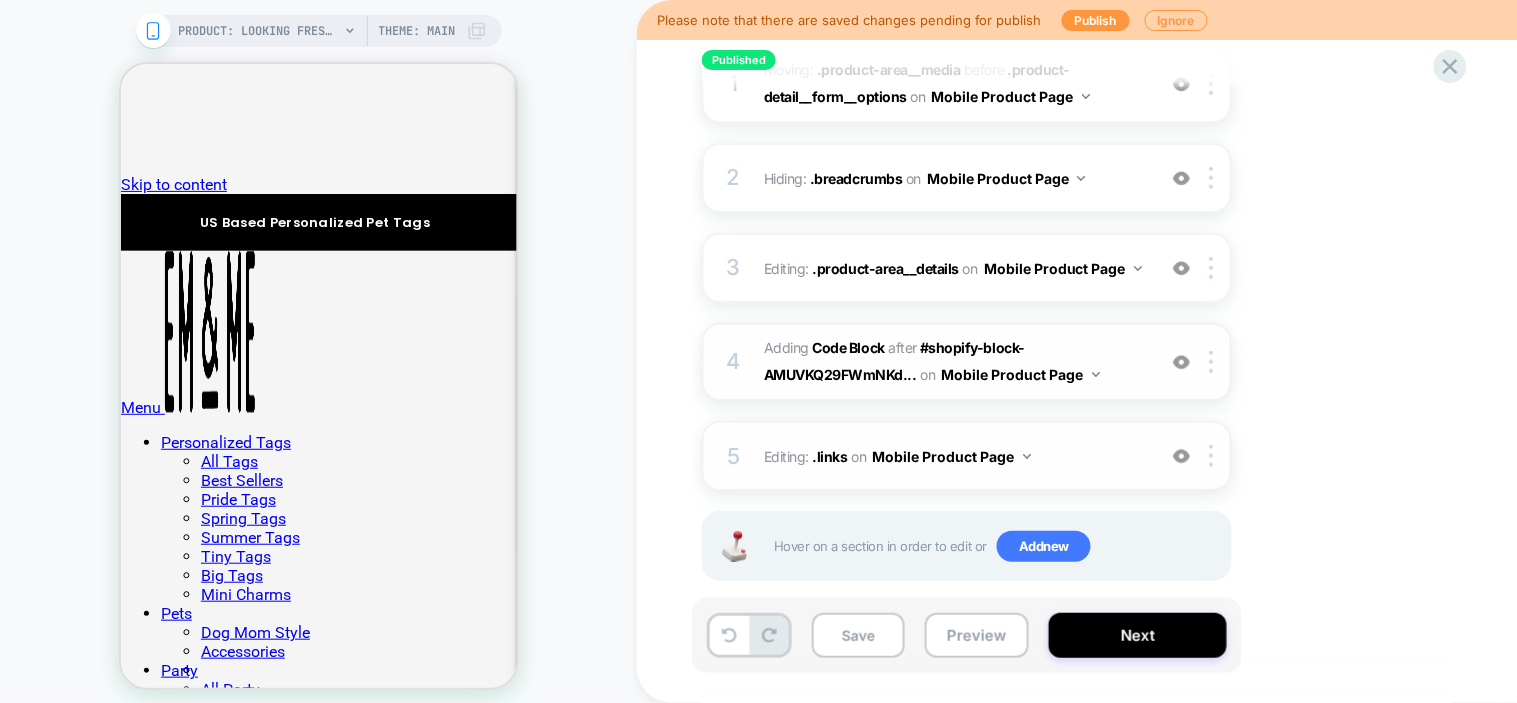 click at bounding box center (1181, 362) 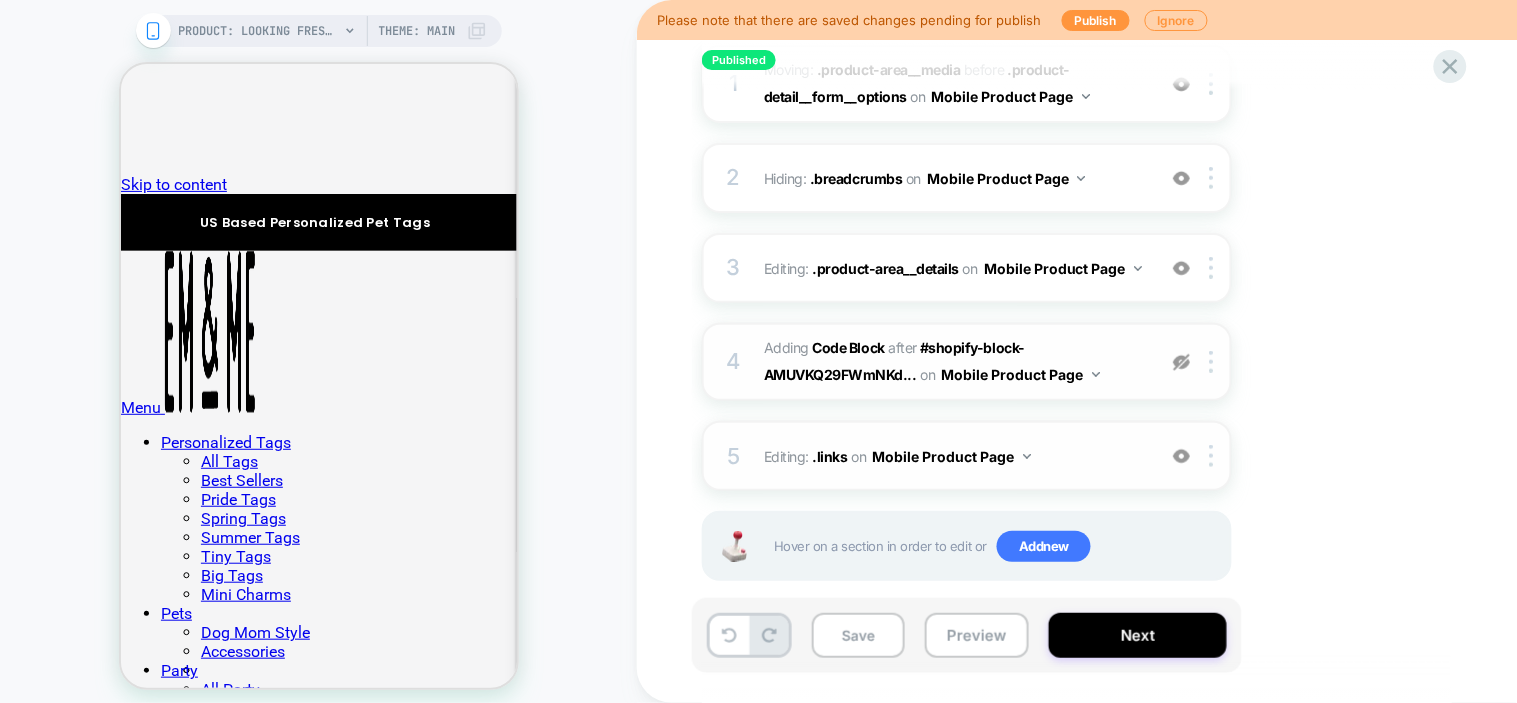 click at bounding box center [1181, 362] 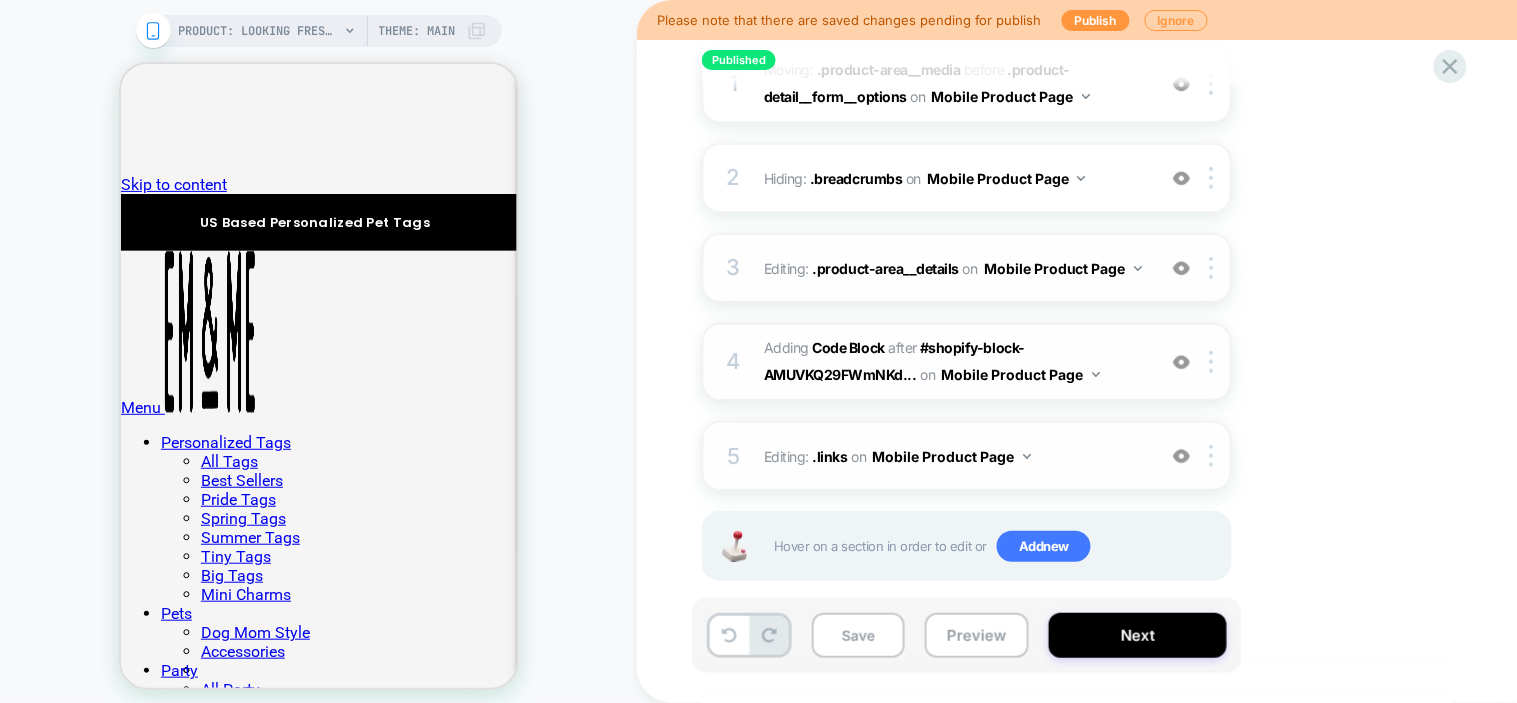 click at bounding box center [1181, 268] 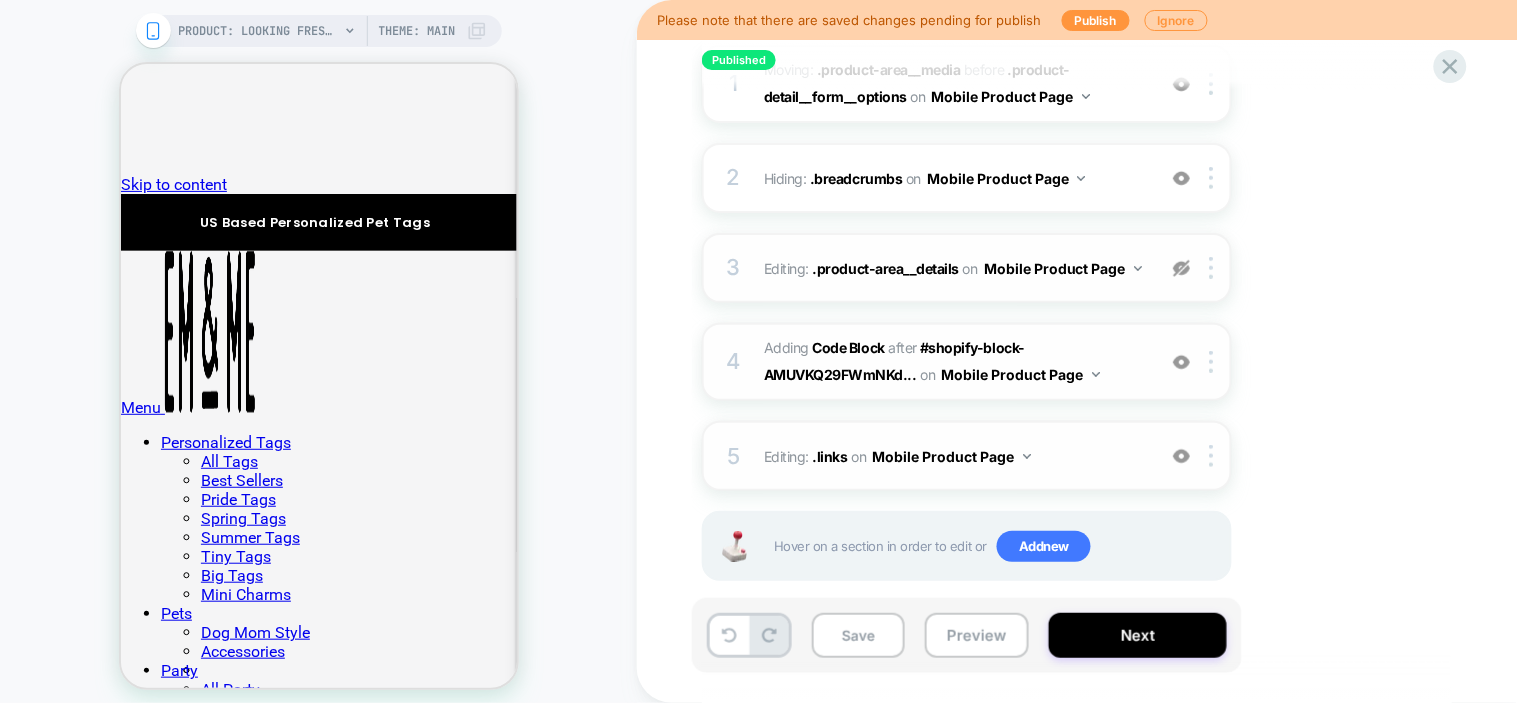 click at bounding box center [1181, 268] 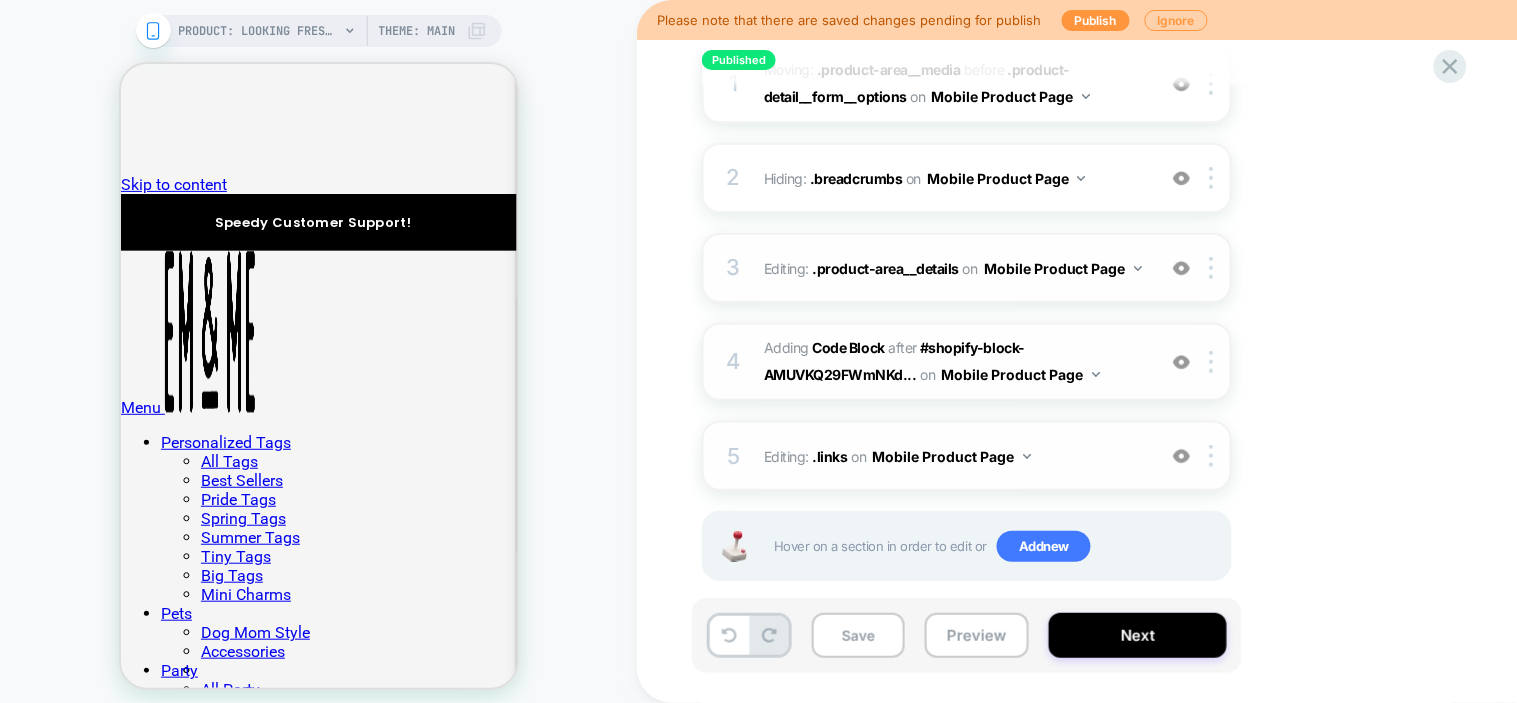 click at bounding box center (1181, 268) 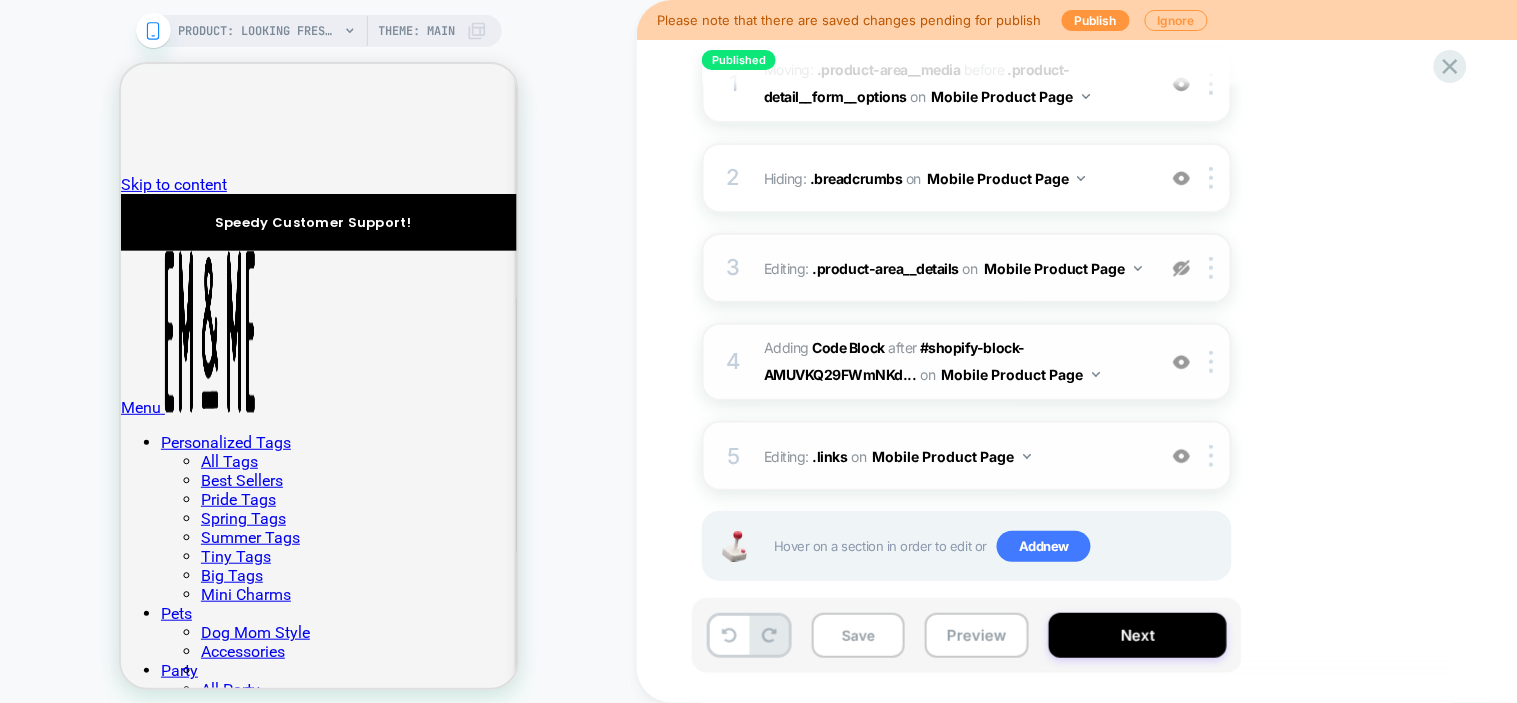 click at bounding box center [1181, 268] 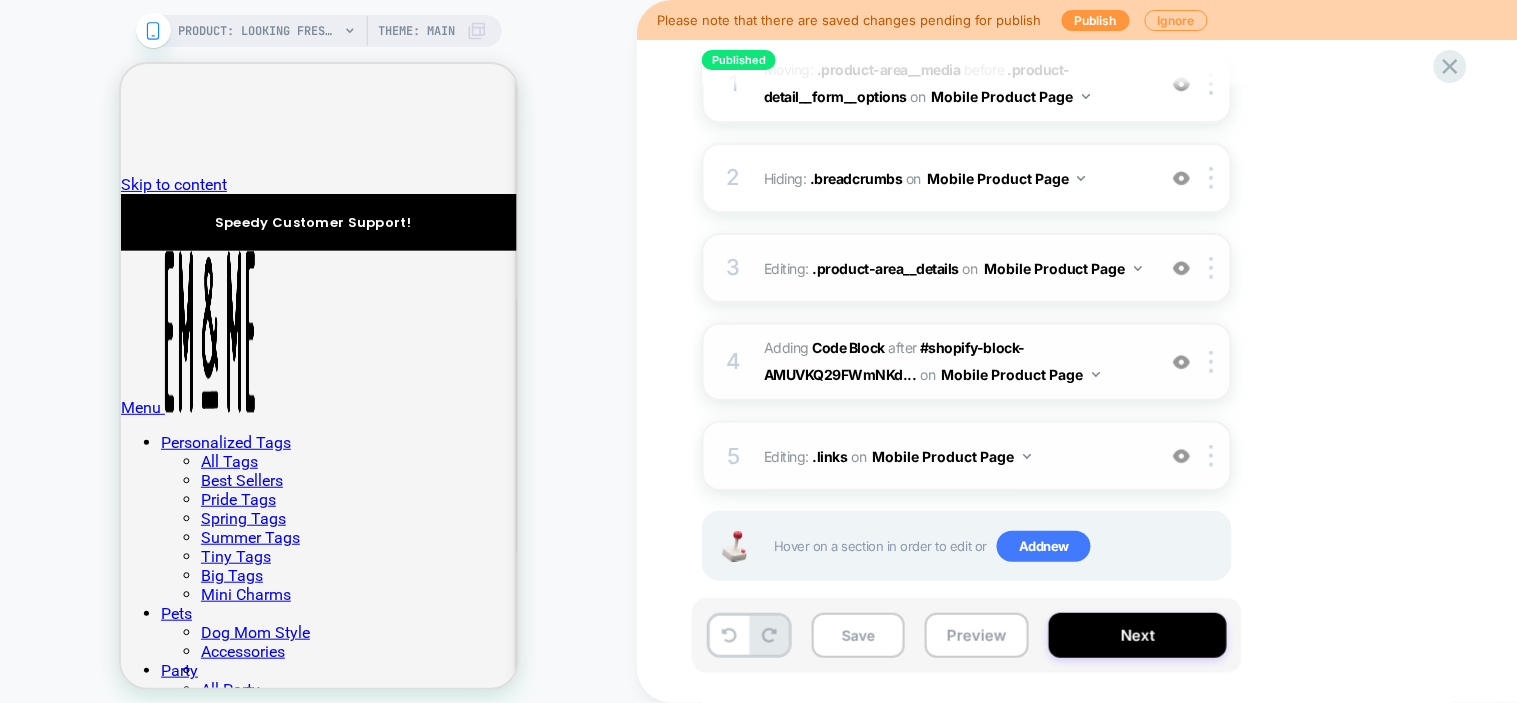 scroll, scrollTop: 222, scrollLeft: 0, axis: vertical 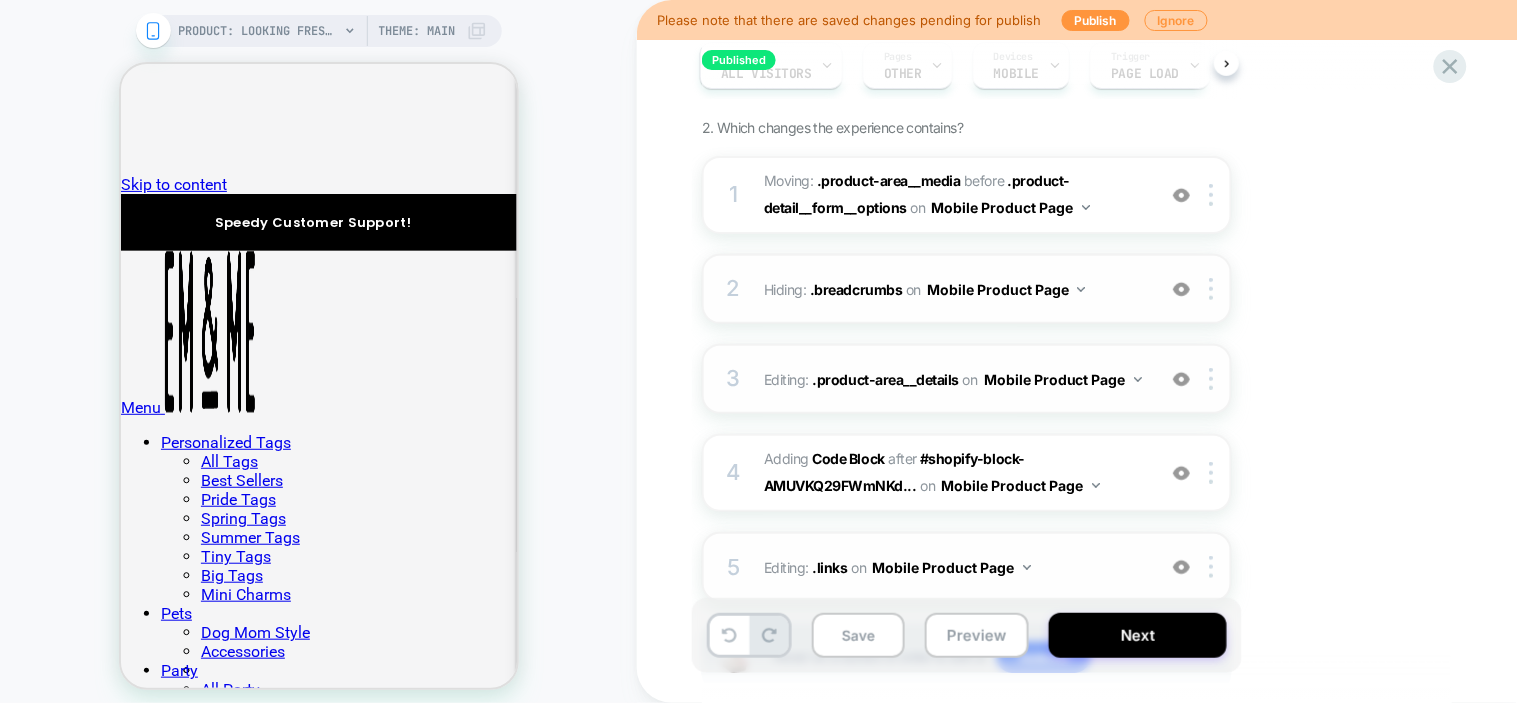 click at bounding box center [1181, 289] 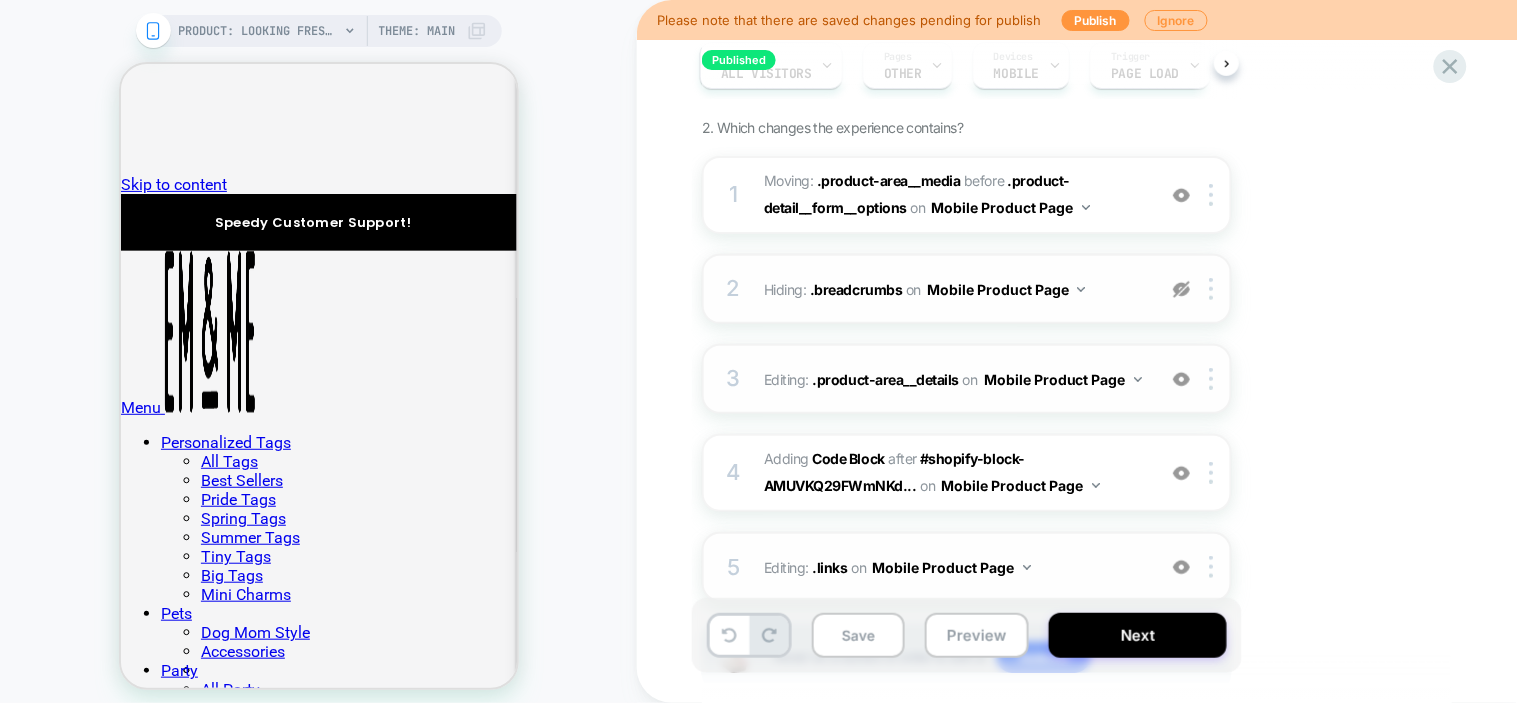 click at bounding box center [1181, 289] 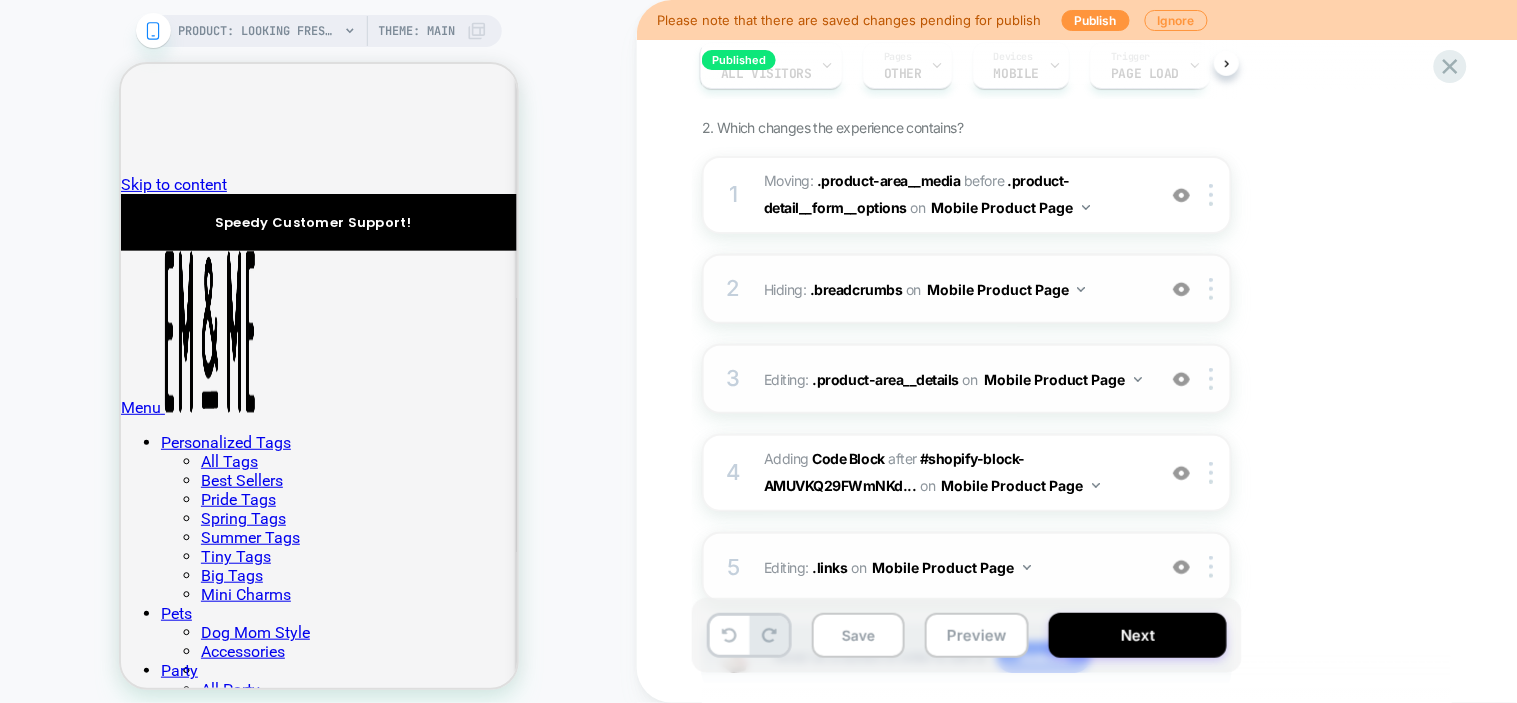 click at bounding box center [1181, 289] 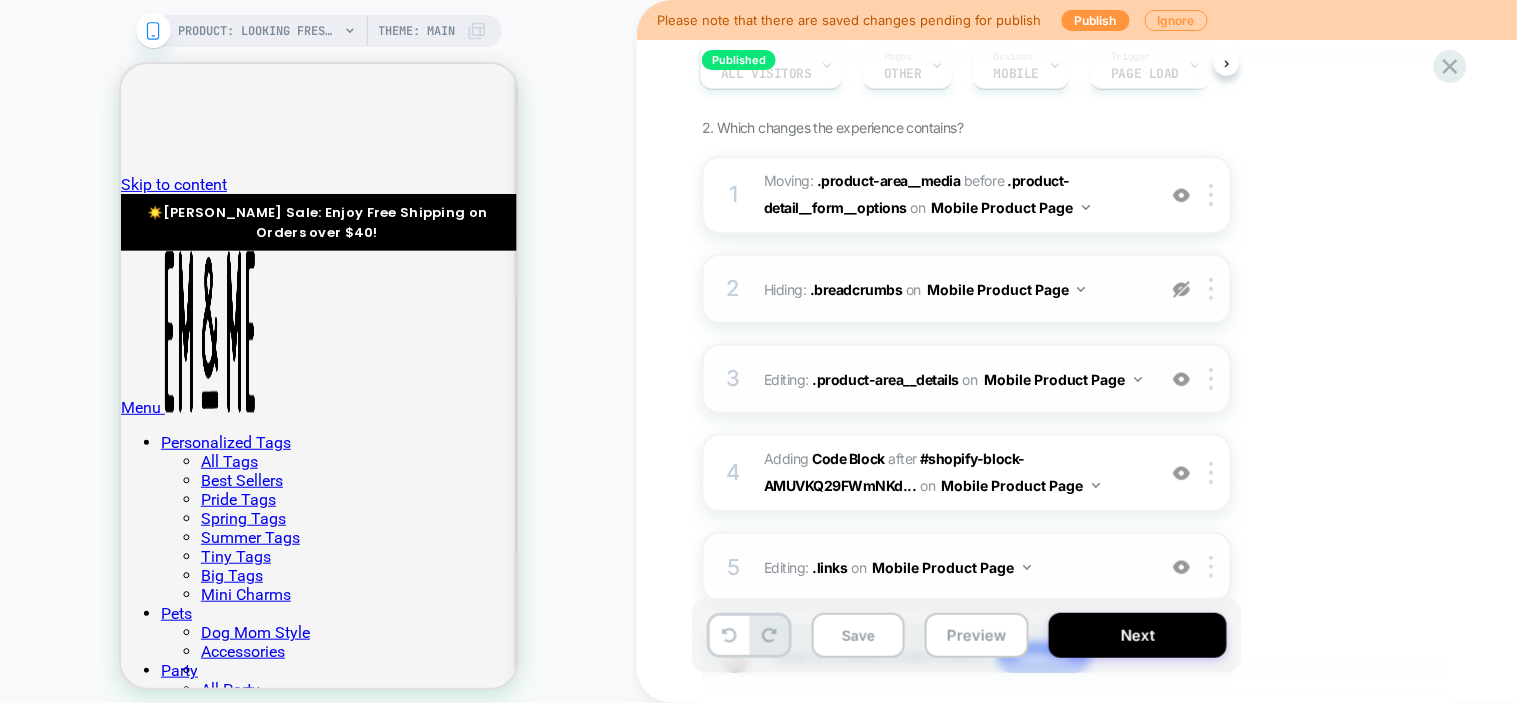 click at bounding box center [1181, 289] 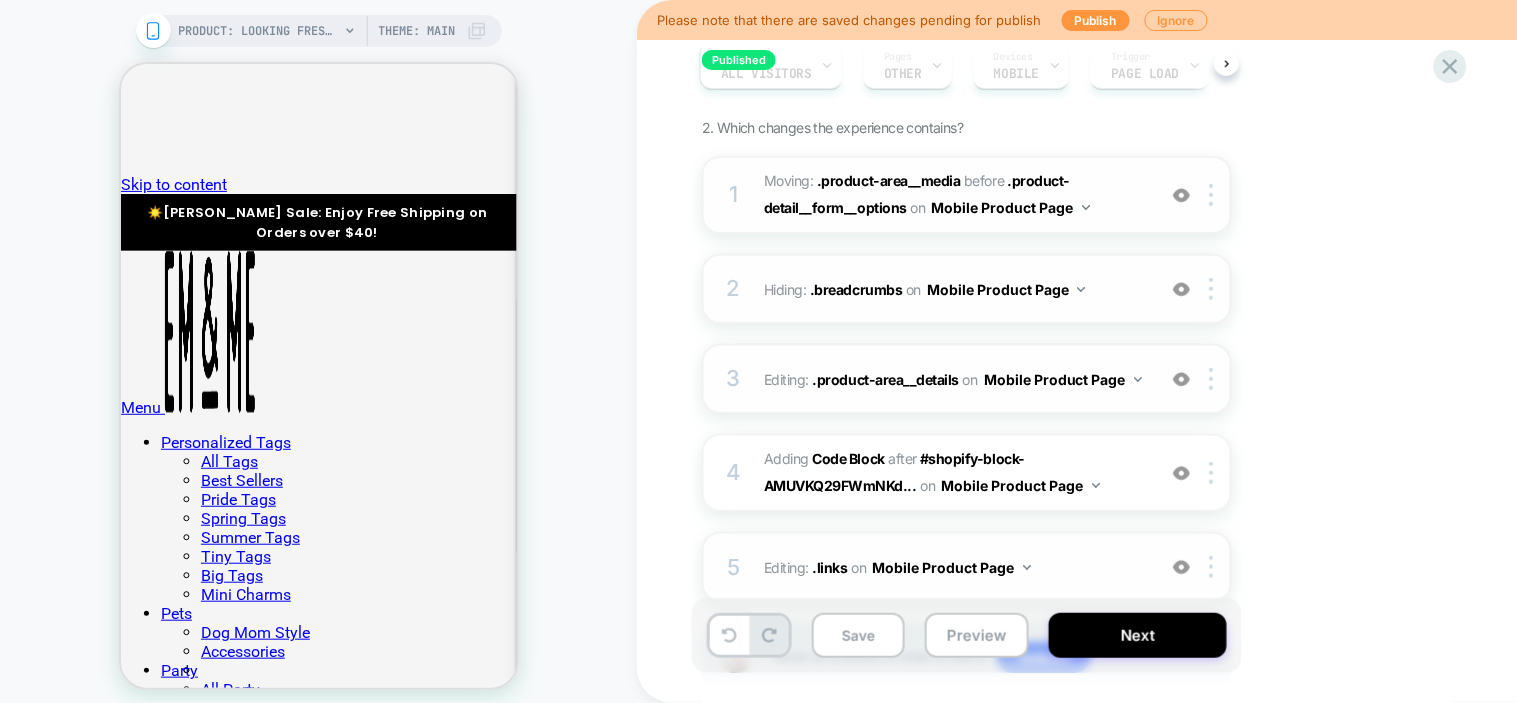 click at bounding box center (1181, 195) 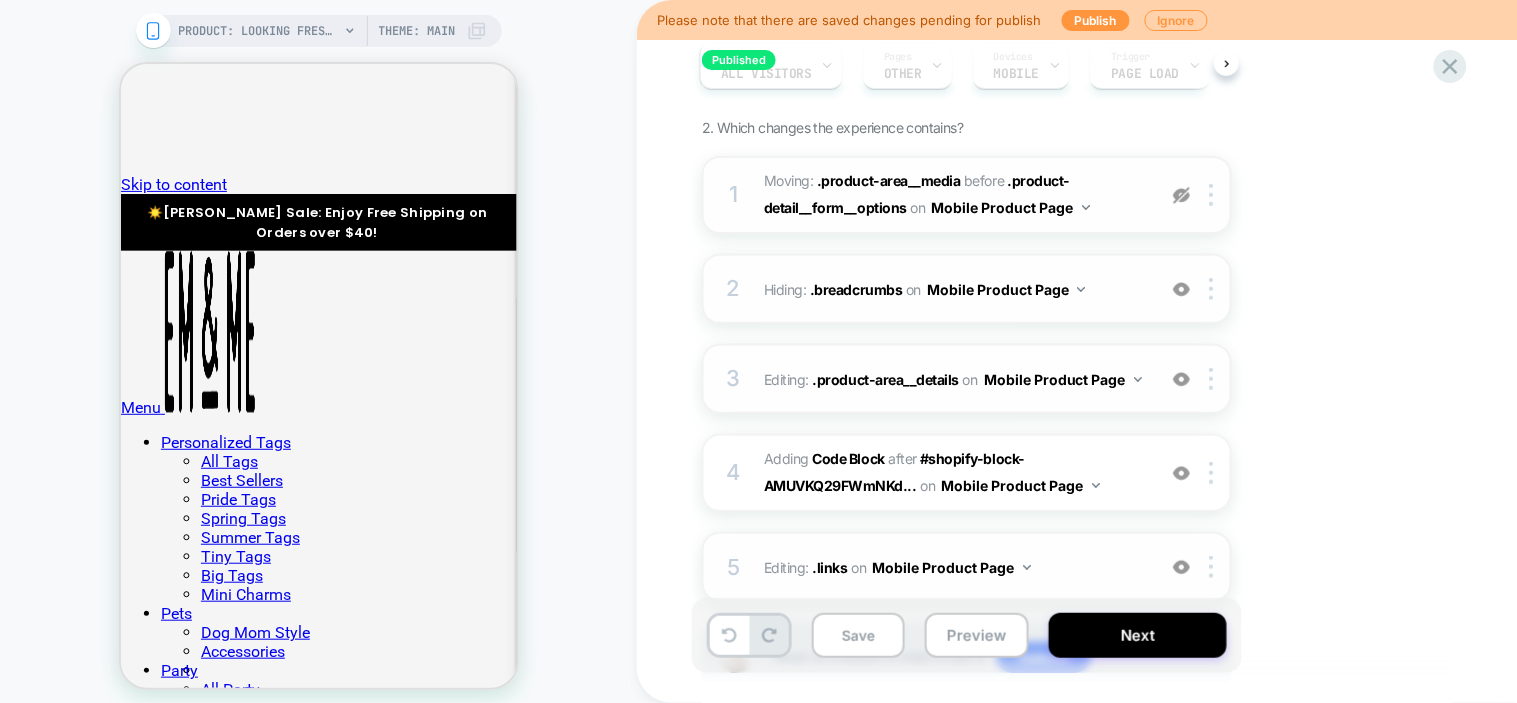 click at bounding box center [1181, 195] 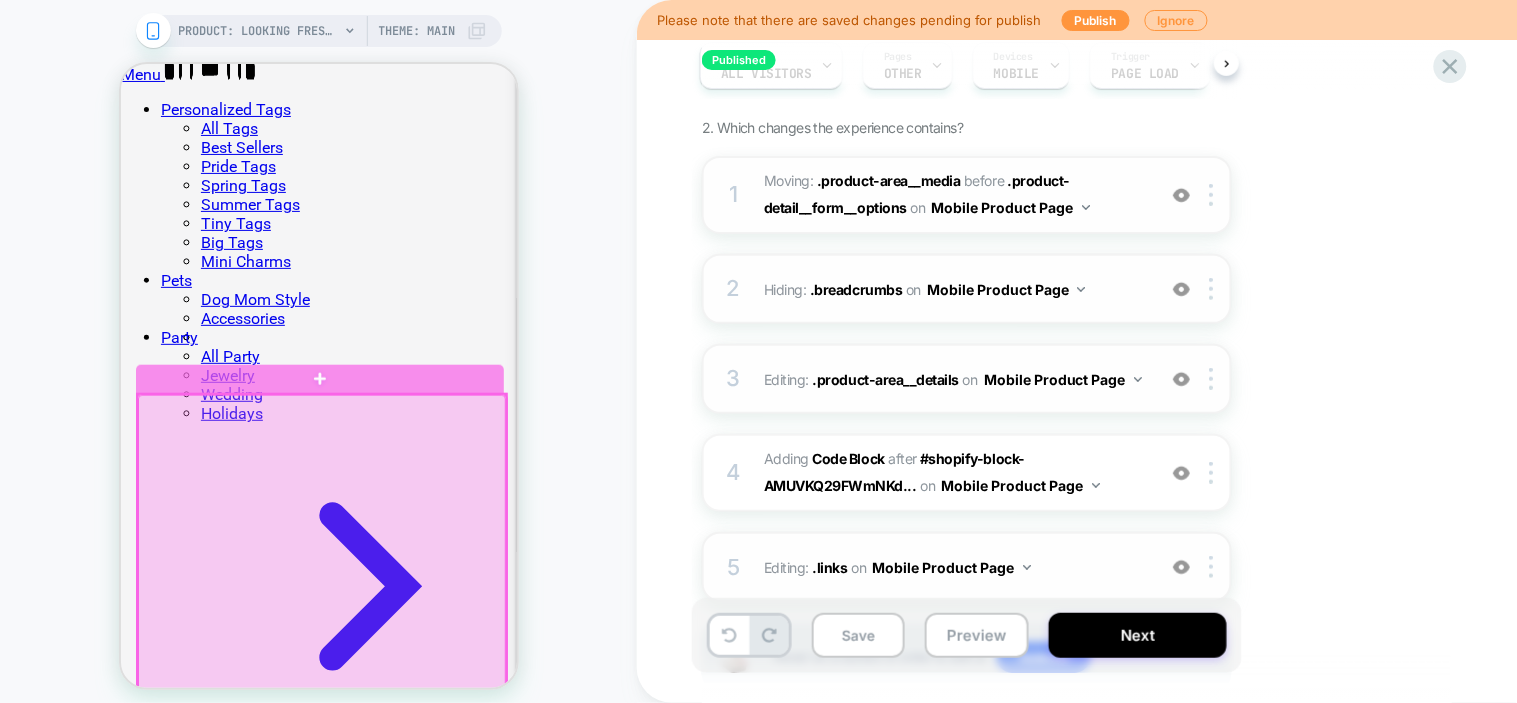scroll, scrollTop: 111, scrollLeft: 0, axis: vertical 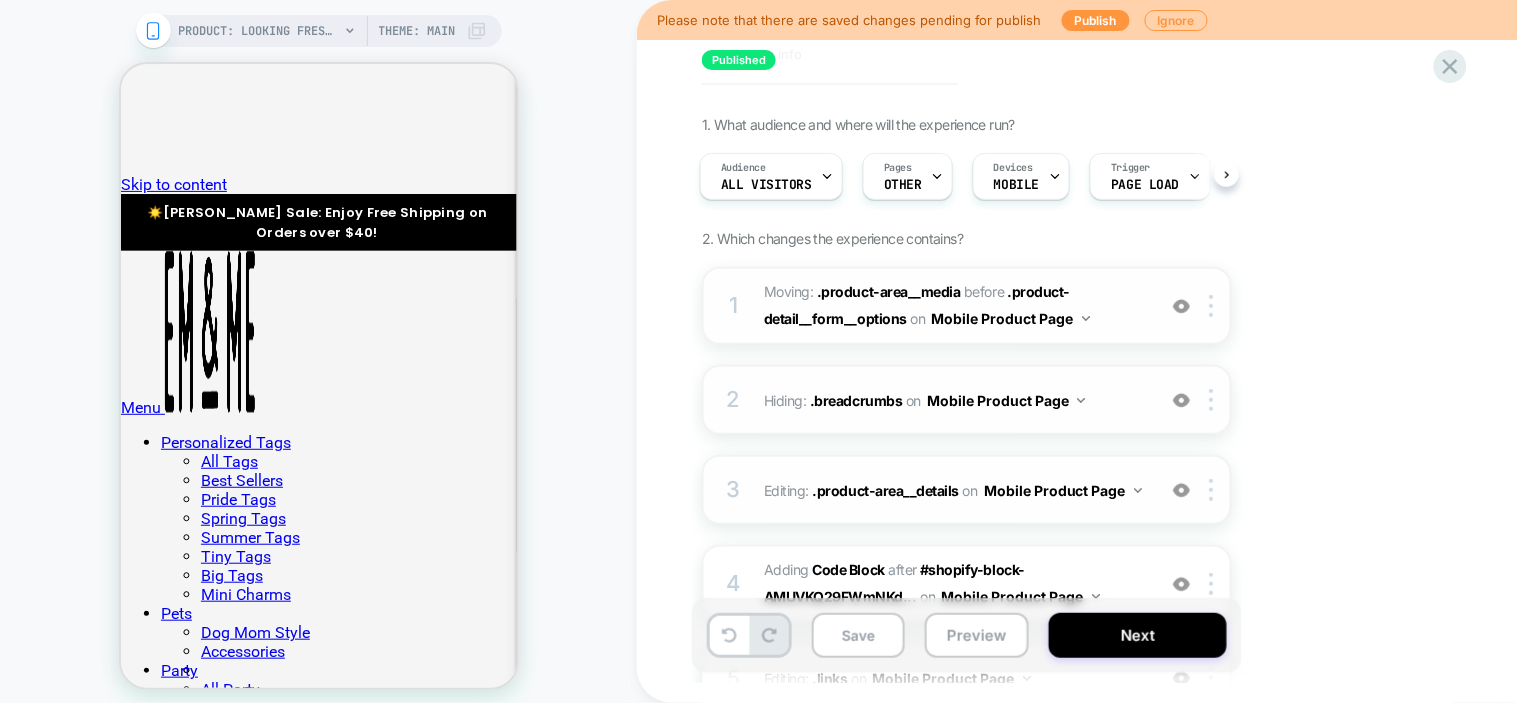 click on "1 Moving:   .product-area__media .product-area__media   before .product-detail__form__options .product-detail__form__options   on Mobile Product Page Add Before Add After Delete" at bounding box center [967, 306] 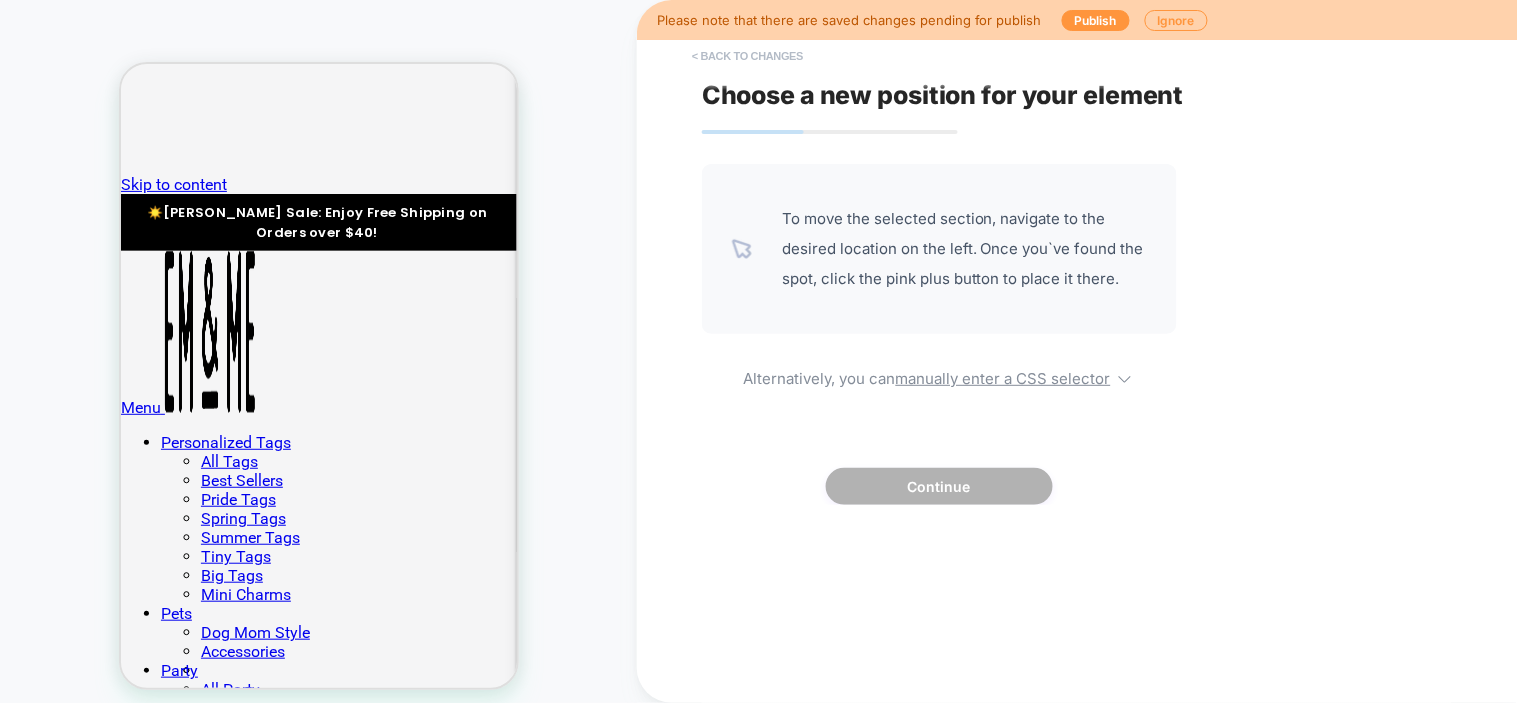 click on "< Back to changes" at bounding box center (748, 56) 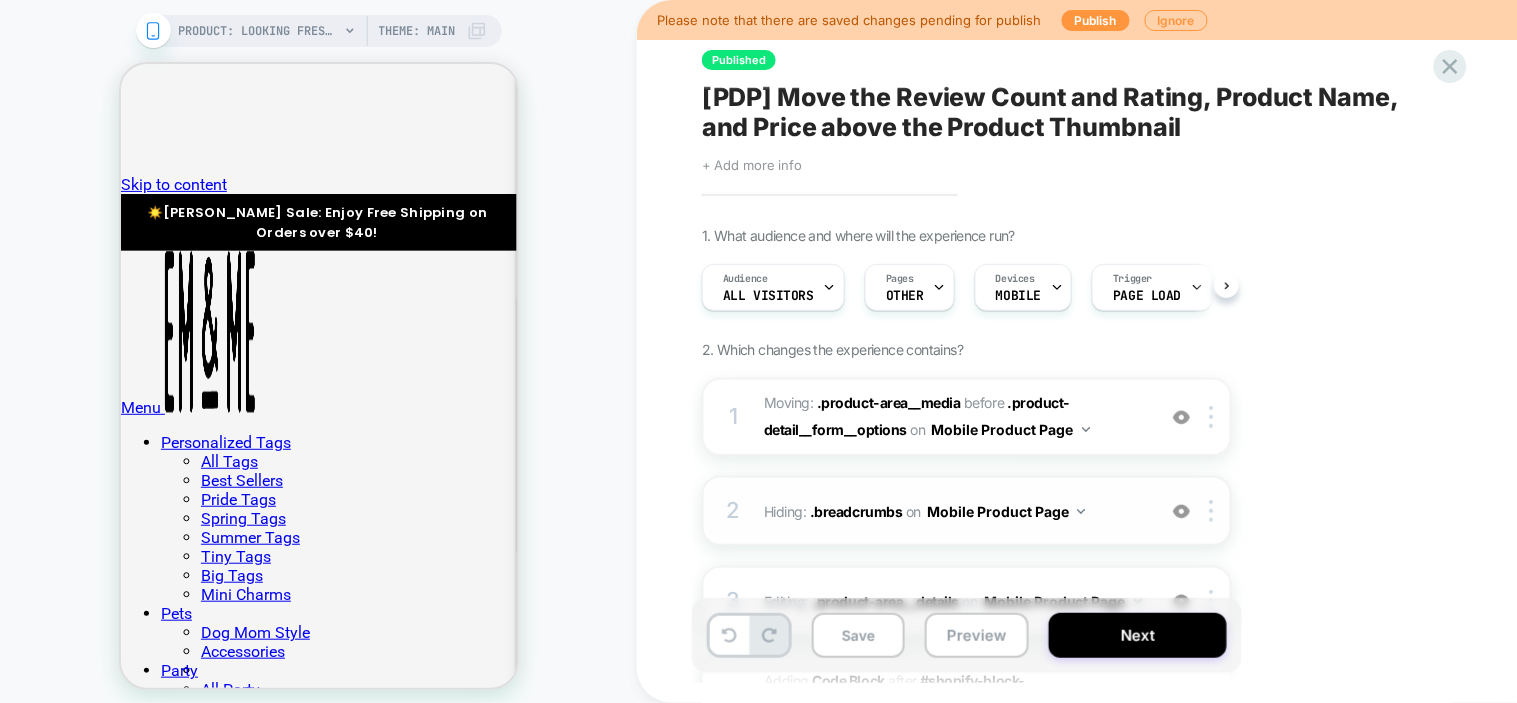 scroll, scrollTop: 0, scrollLeft: 1, axis: horizontal 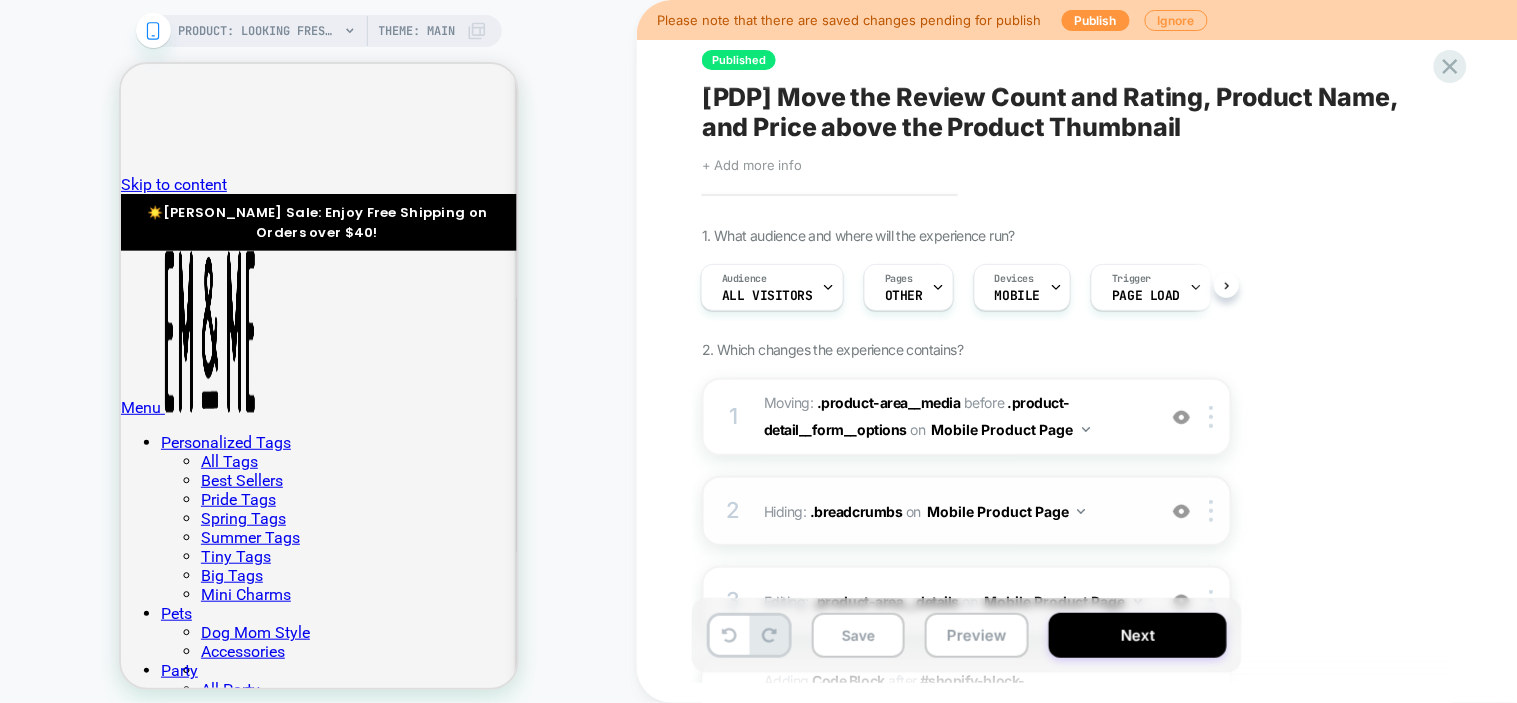 click on "Hiding :   .breadcrumbs .breadcrumbs   on Mobile Product Page" at bounding box center [954, 511] 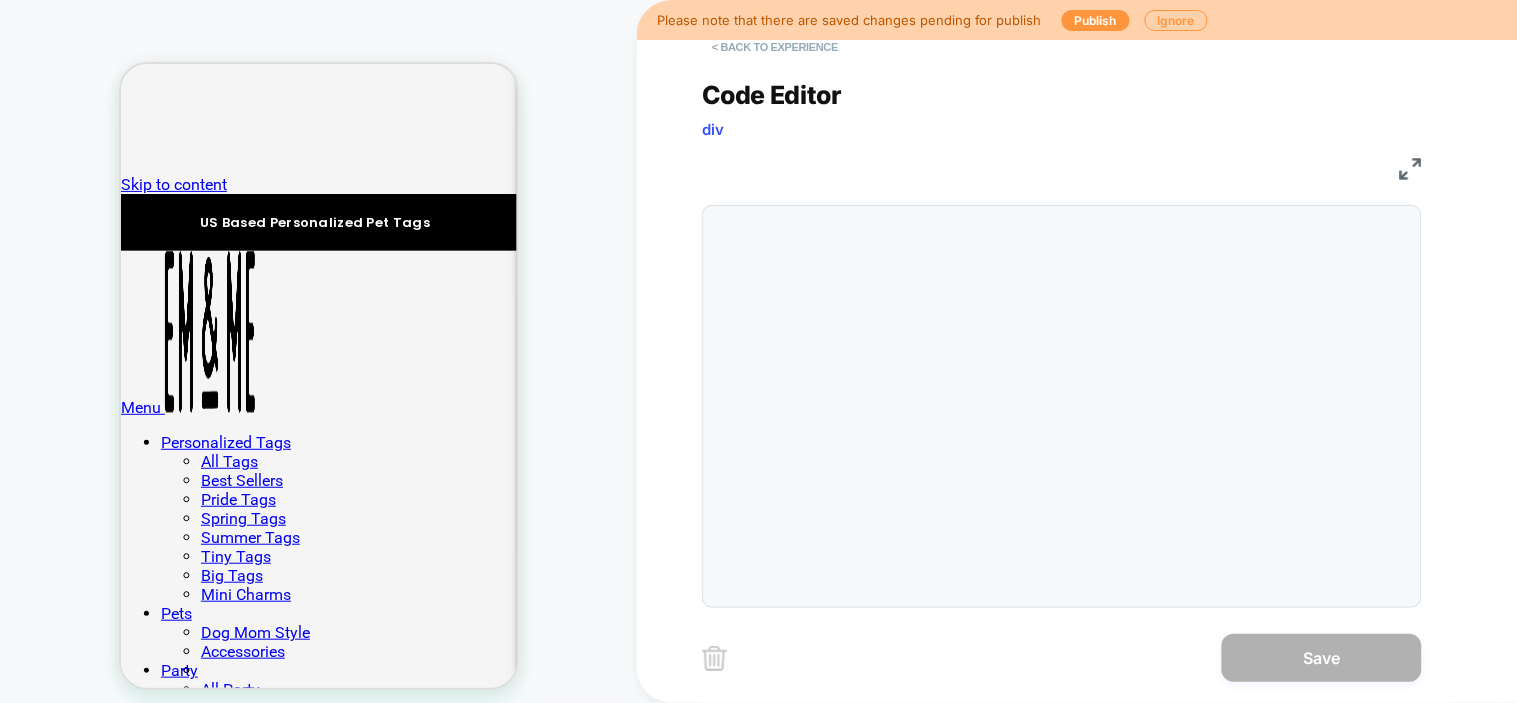 click on "< Back to experience" at bounding box center [775, 47] 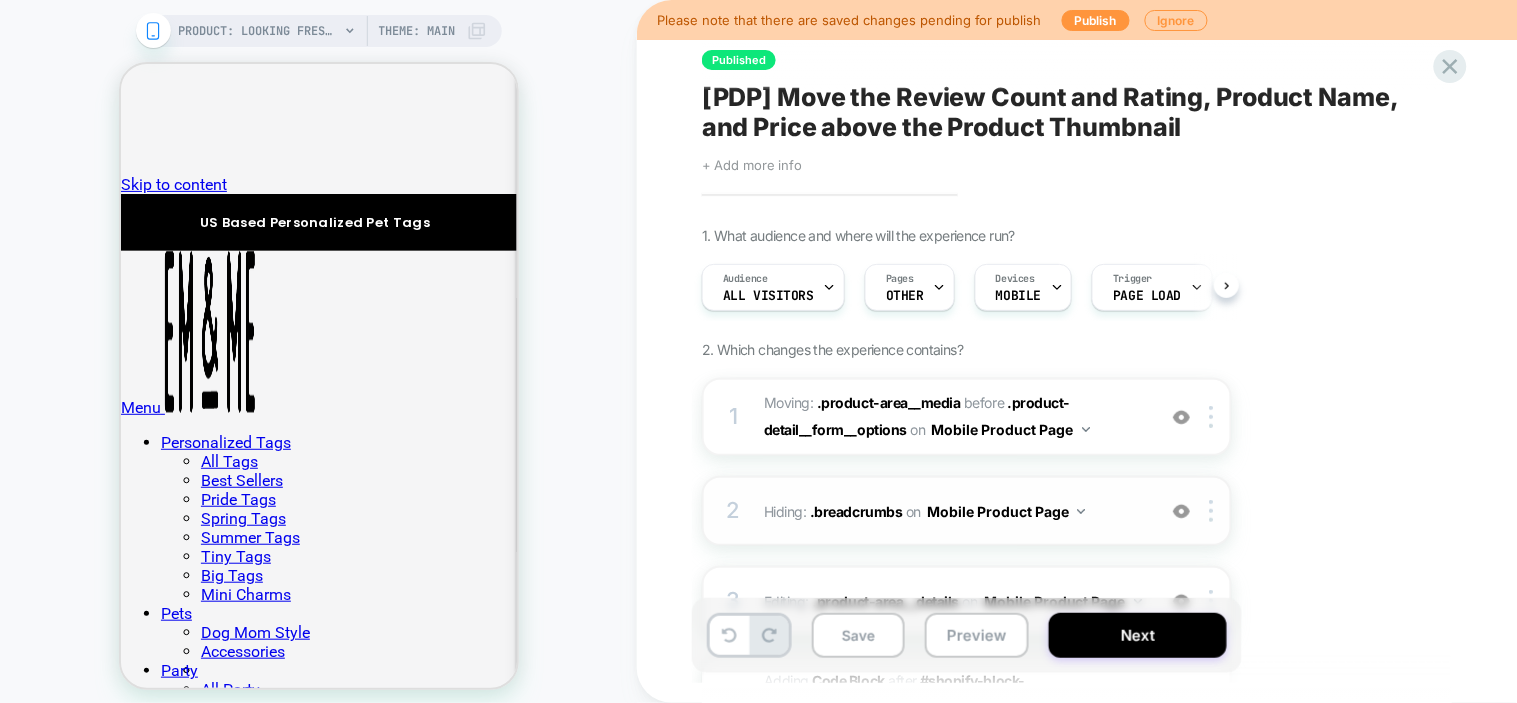 scroll, scrollTop: 221, scrollLeft: 0, axis: vertical 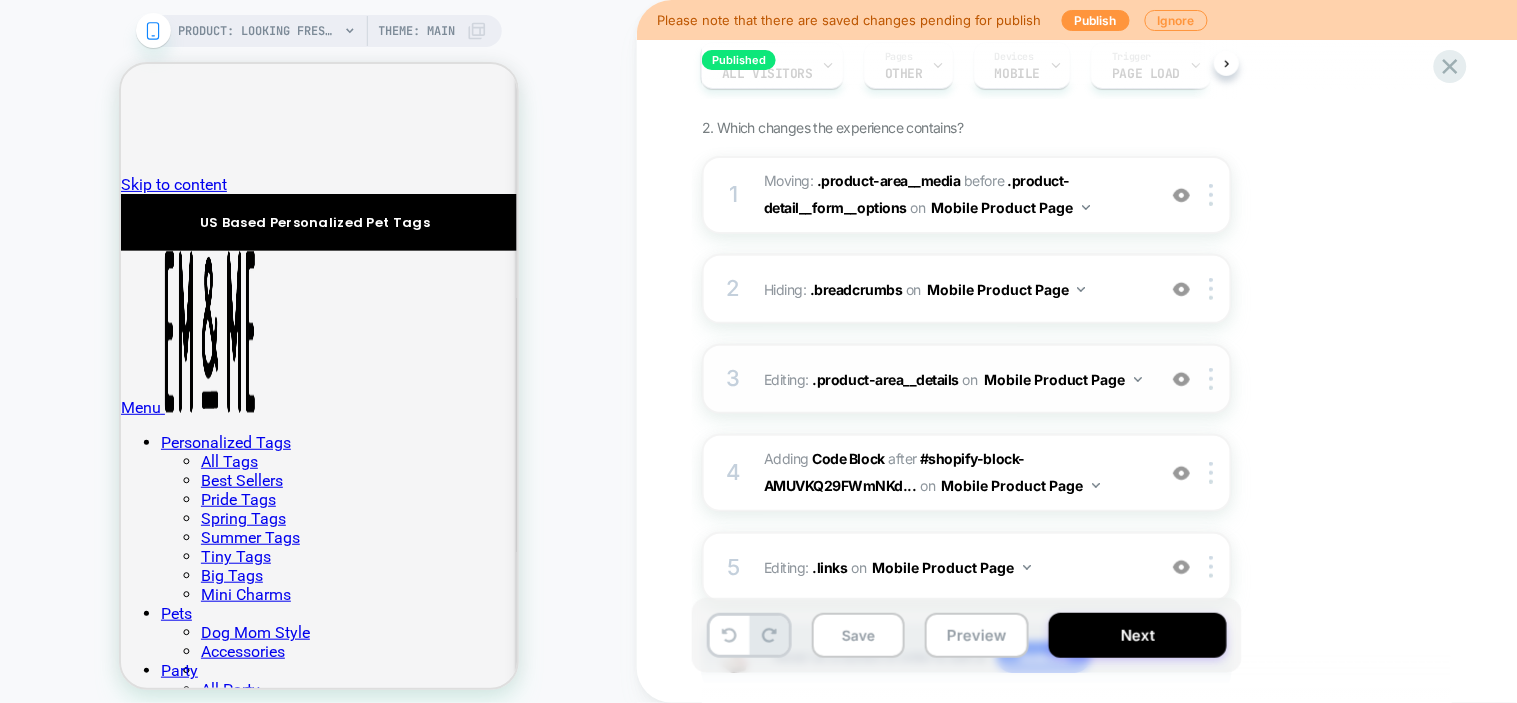 click on "3 Editing :   .product-area__details .product-area__details   on Mobile Product Page Add Before Add After Copy CSS Selector Rename Delete" at bounding box center [967, 379] 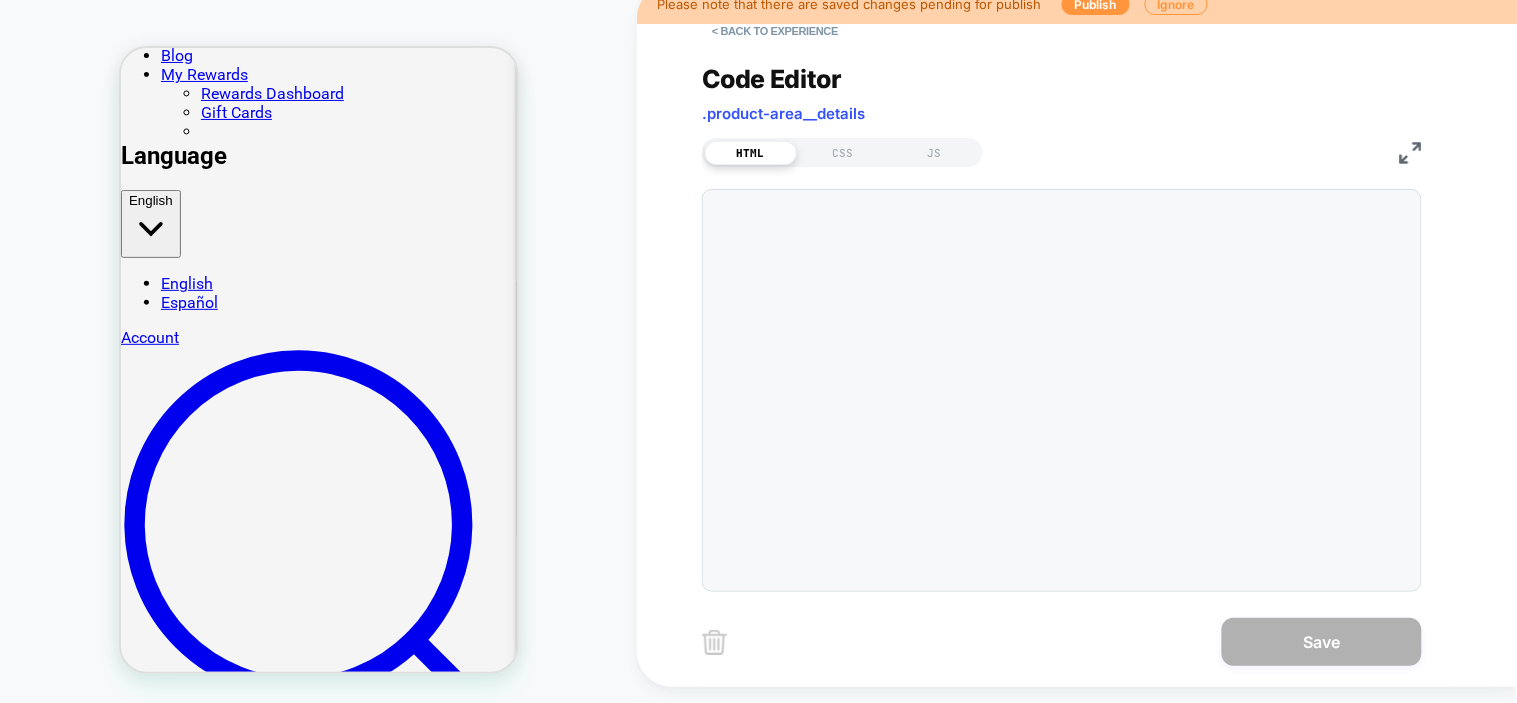 scroll, scrollTop: 1190, scrollLeft: 0, axis: vertical 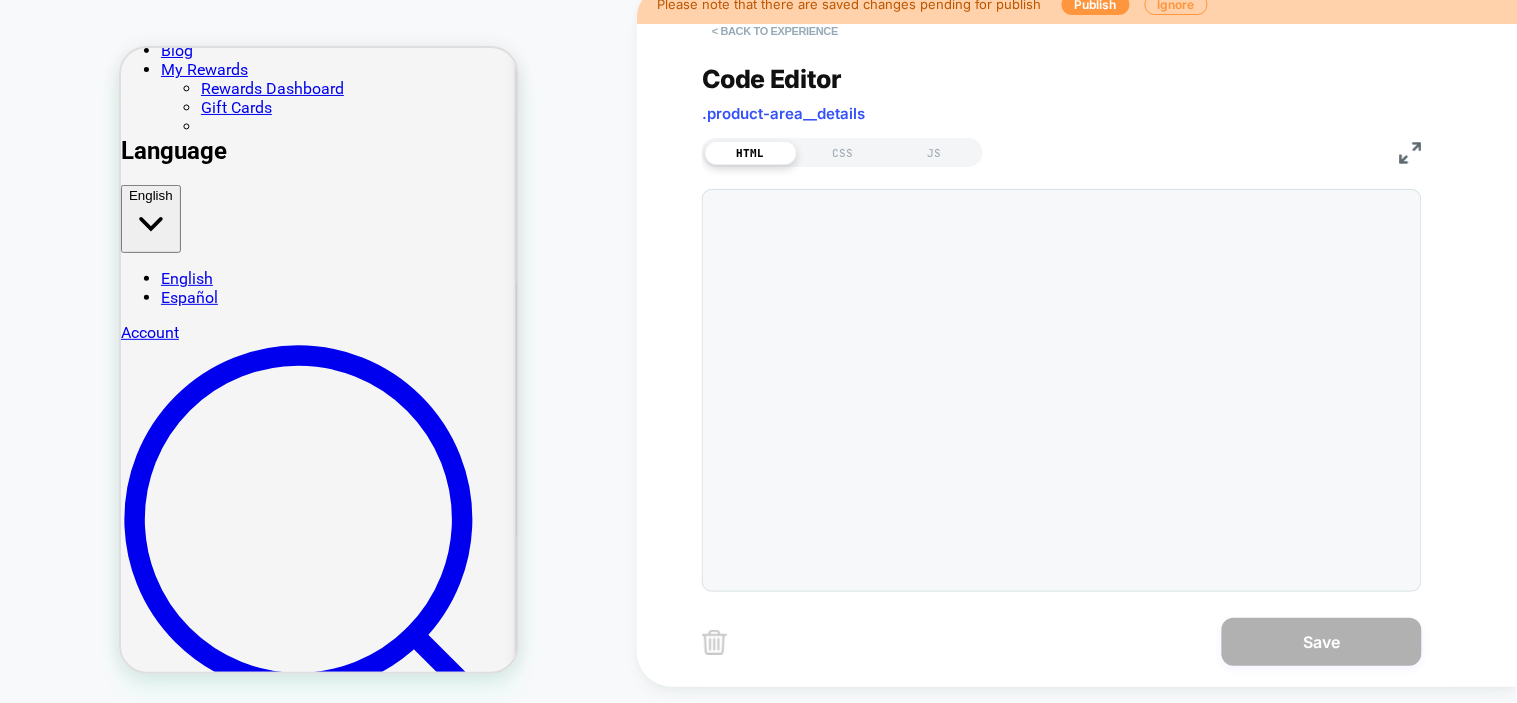 click on "< Back to experience" at bounding box center (775, 31) 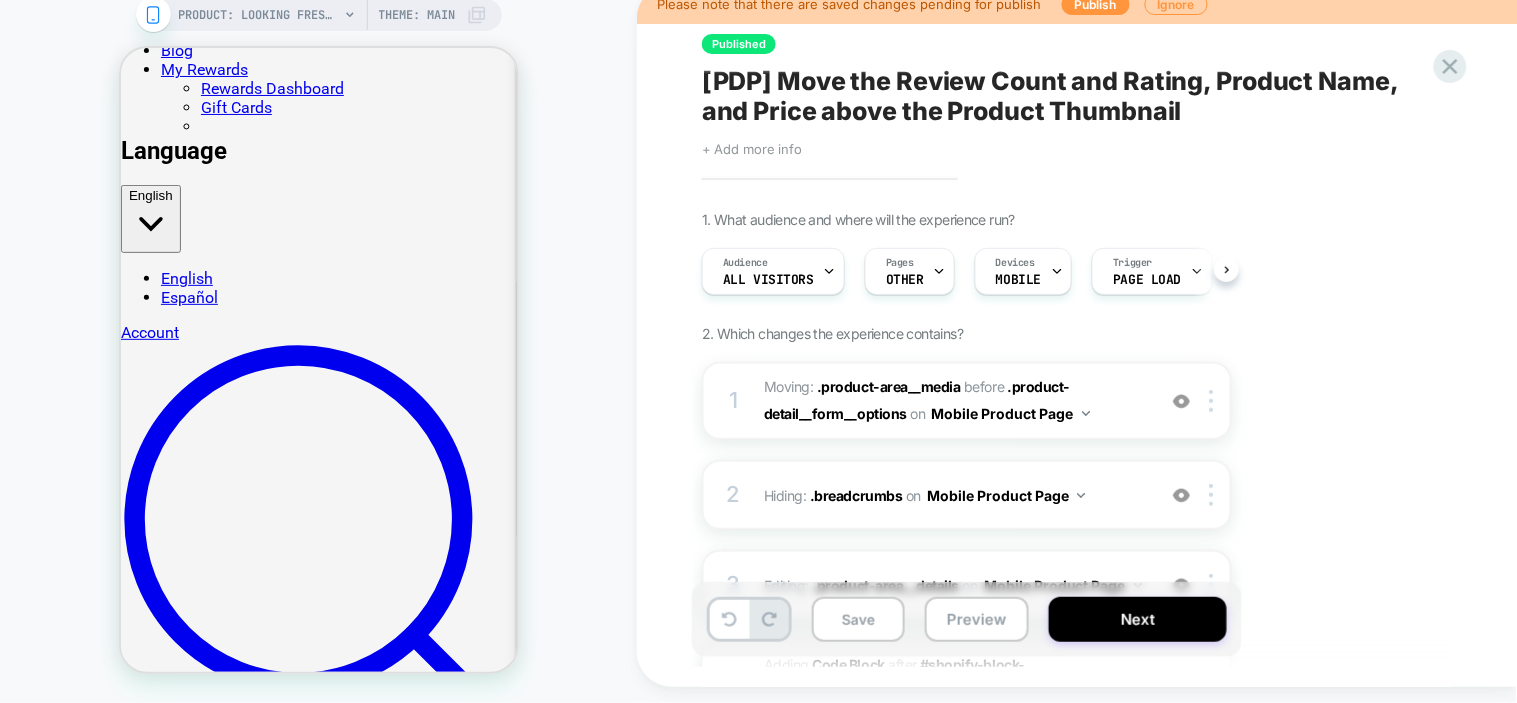 scroll, scrollTop: 218, scrollLeft: 0, axis: vertical 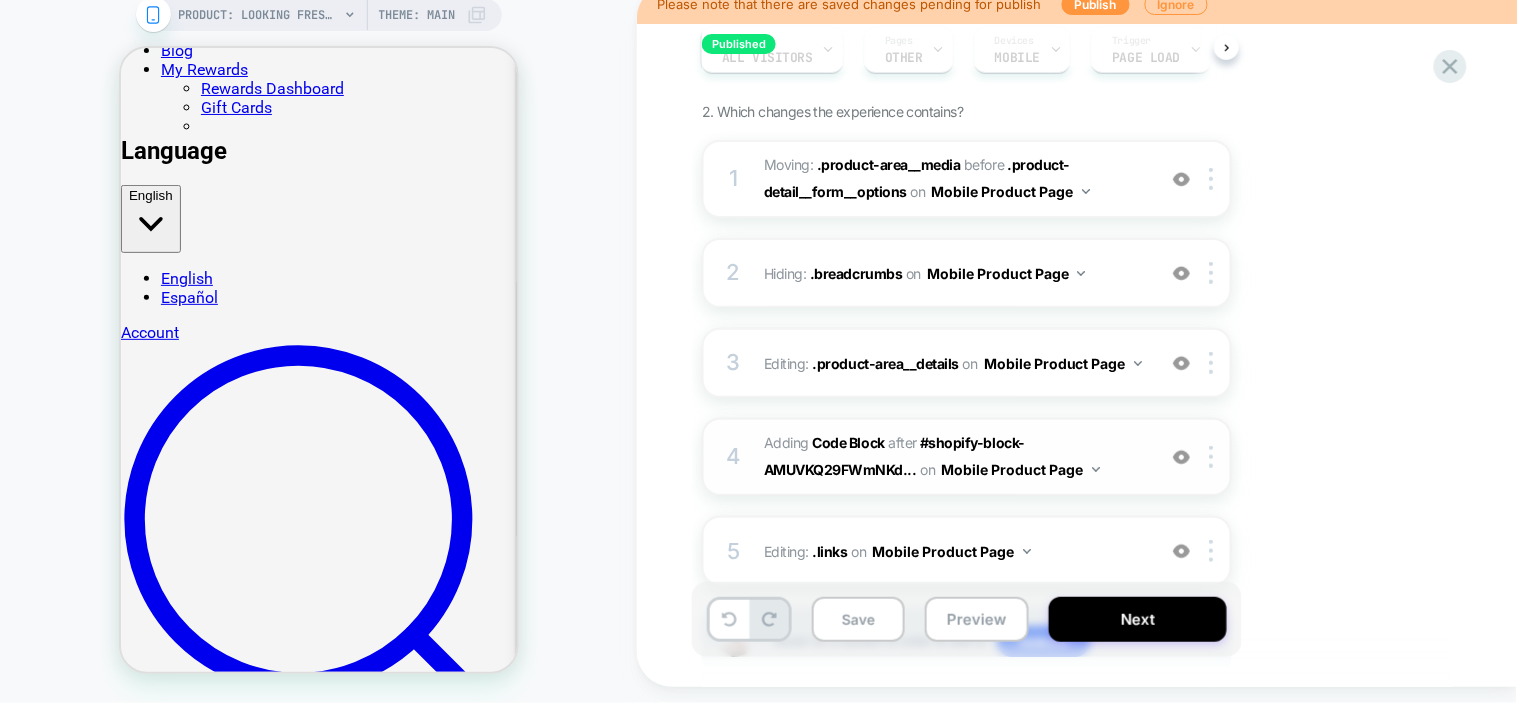 click on "Adding   Code Block   AFTER #shopify-block-AMUVKQ29FWmNKd... #shopify-block-AMUVKQ29FWmNKdG5RY__f671b853-3bbf-4c02-ad03-02ff9d8f042f   on Mobile Product Page" at bounding box center (954, 457) 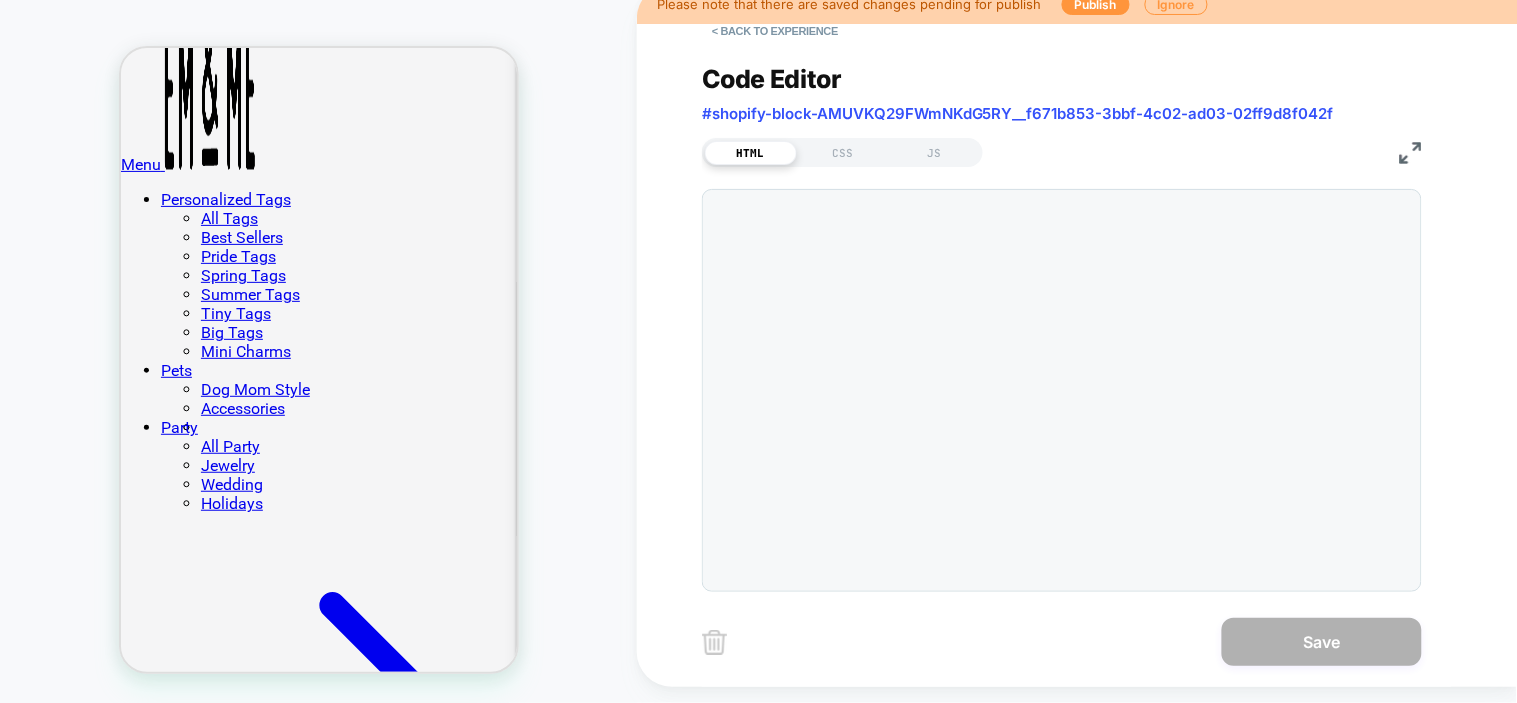 scroll, scrollTop: 161, scrollLeft: 0, axis: vertical 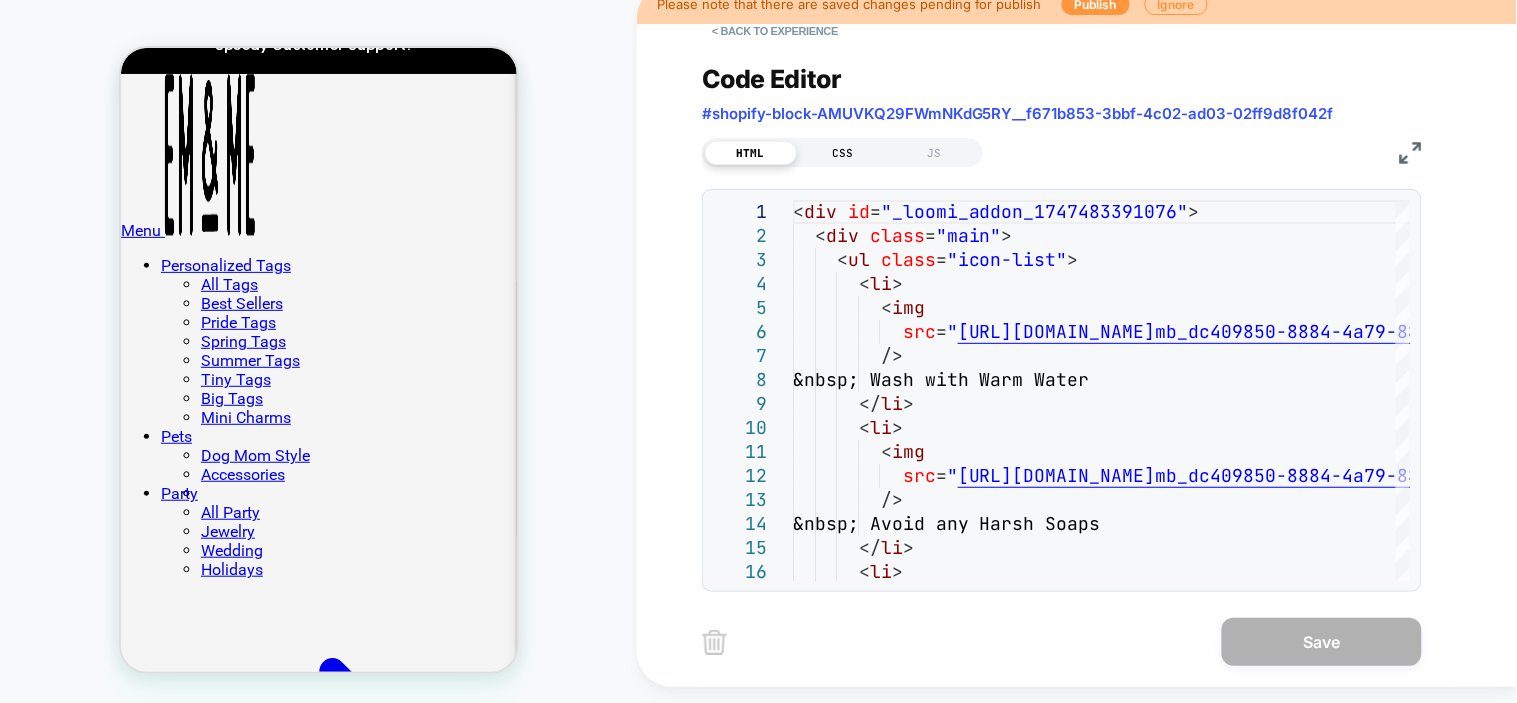 click on "CSS" at bounding box center [843, 153] 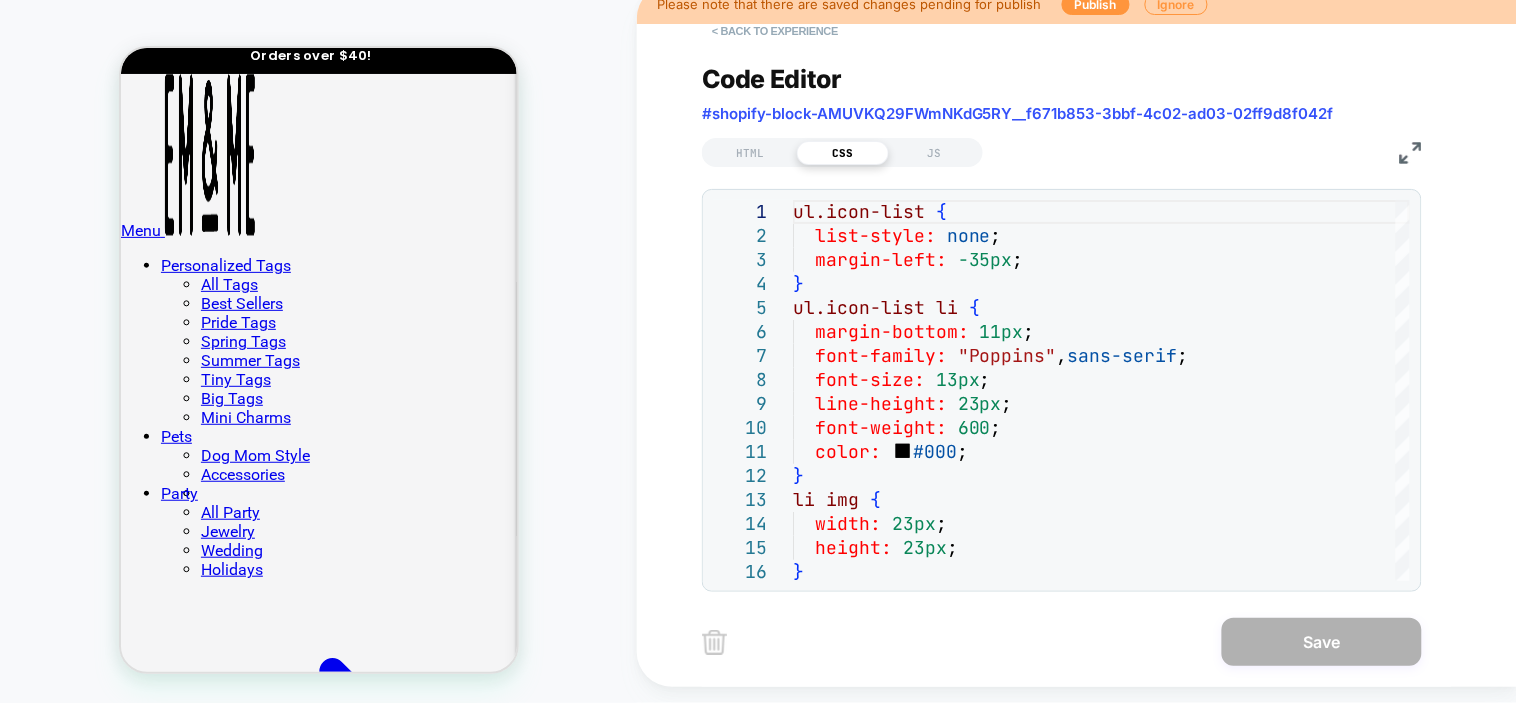 click on "< Back to experience" at bounding box center (775, 31) 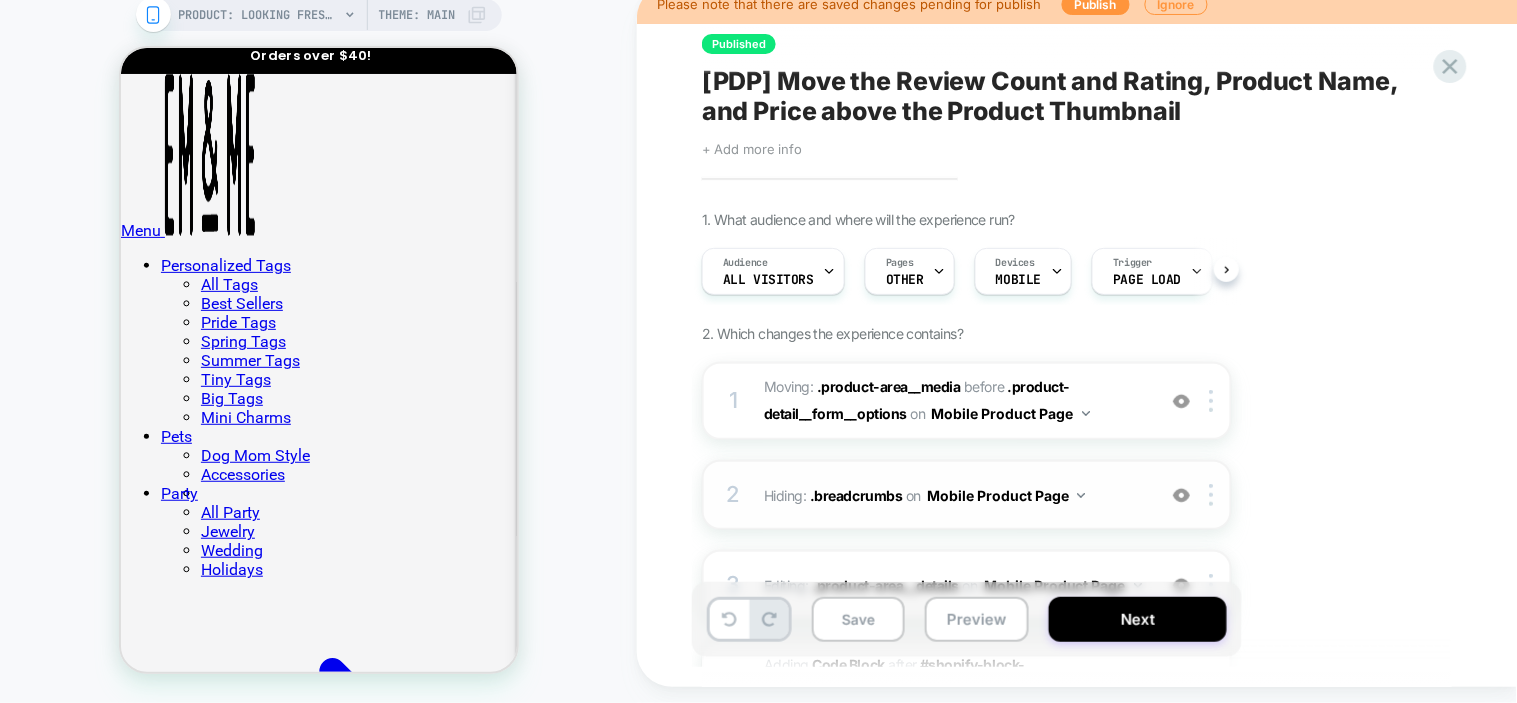 scroll, scrollTop: 0, scrollLeft: 1, axis: horizontal 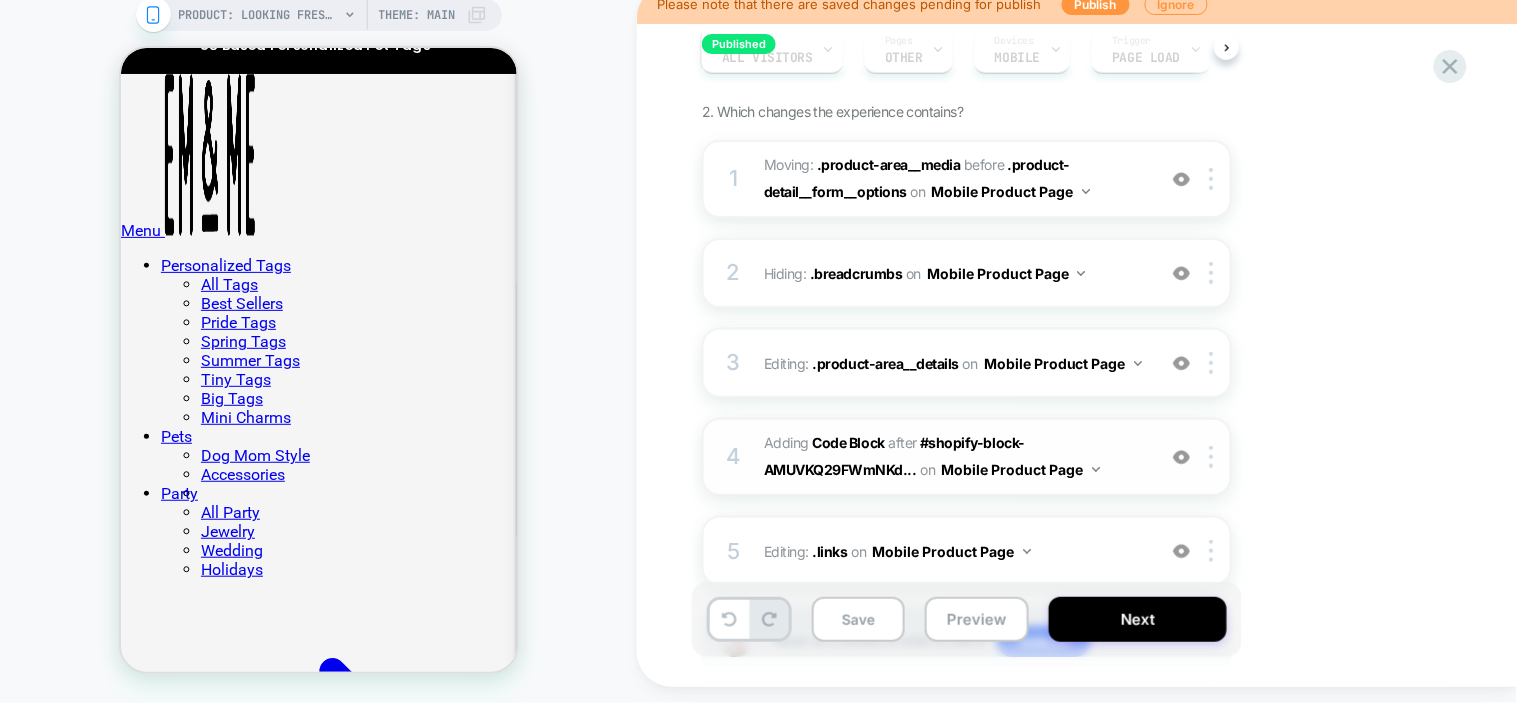 click on "Adding   Code Block   AFTER #shopify-block-AMUVKQ29FWmNKd... #shopify-block-AMUVKQ29FWmNKdG5RY__f671b853-3bbf-4c02-ad03-02ff9d8f042f   on Mobile Product Page" at bounding box center [954, 457] 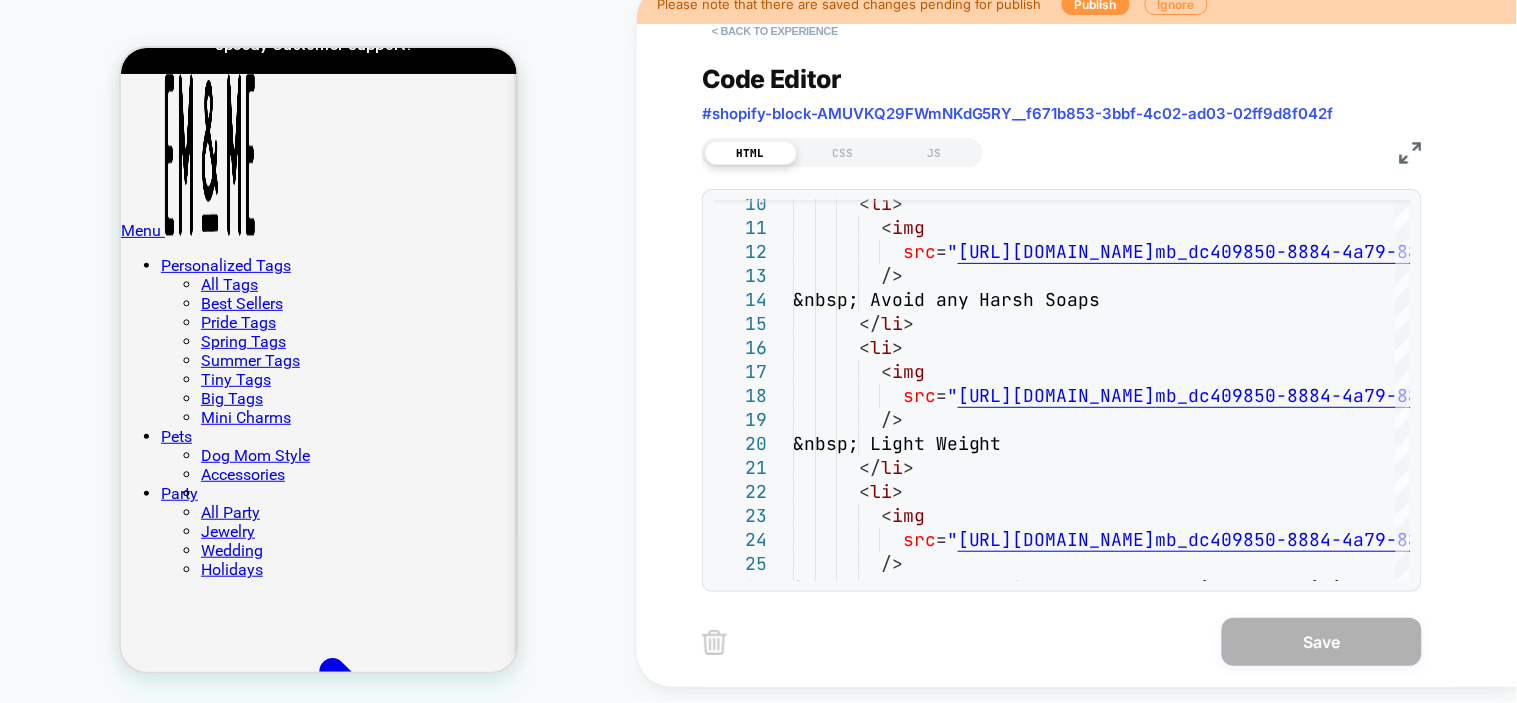 click on "< Back to experience" at bounding box center (775, 31) 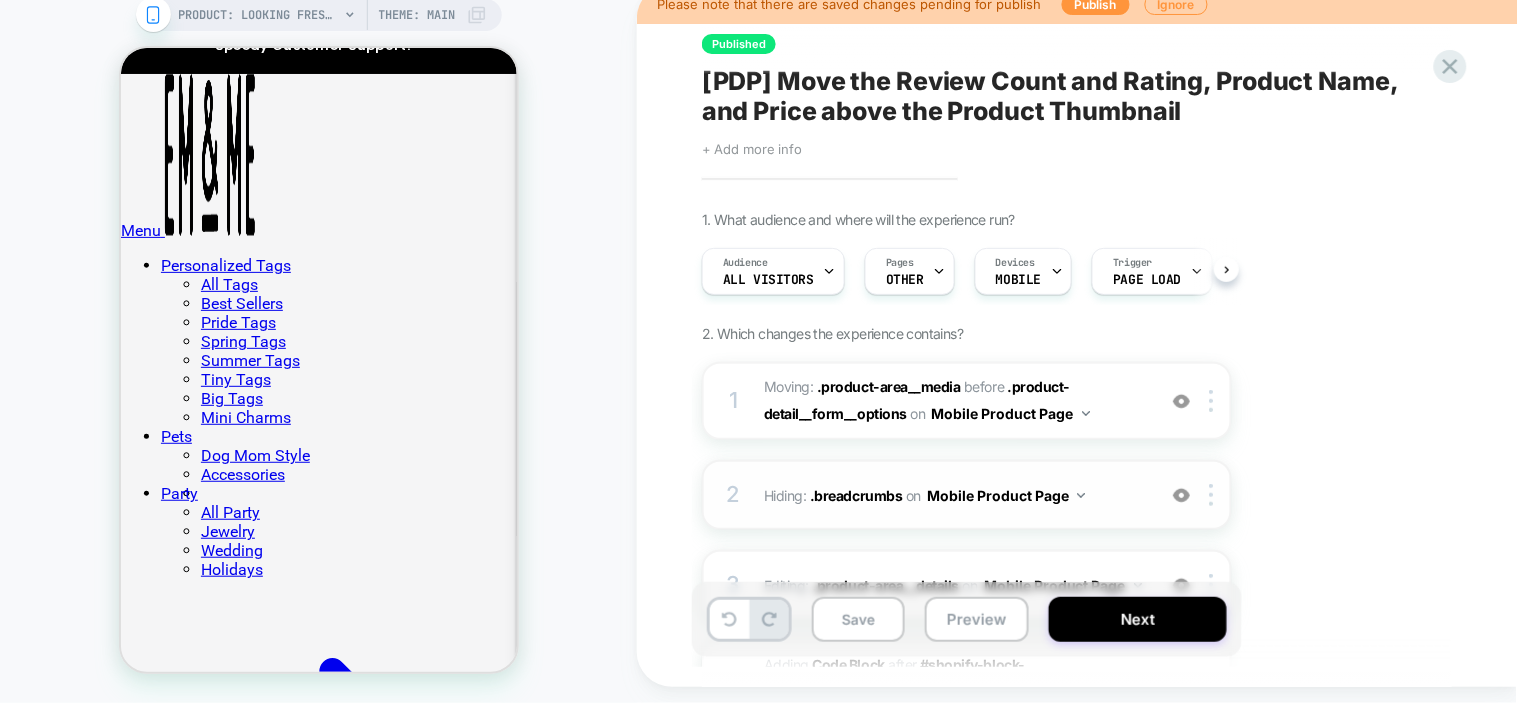 scroll, scrollTop: 165, scrollLeft: 0, axis: vertical 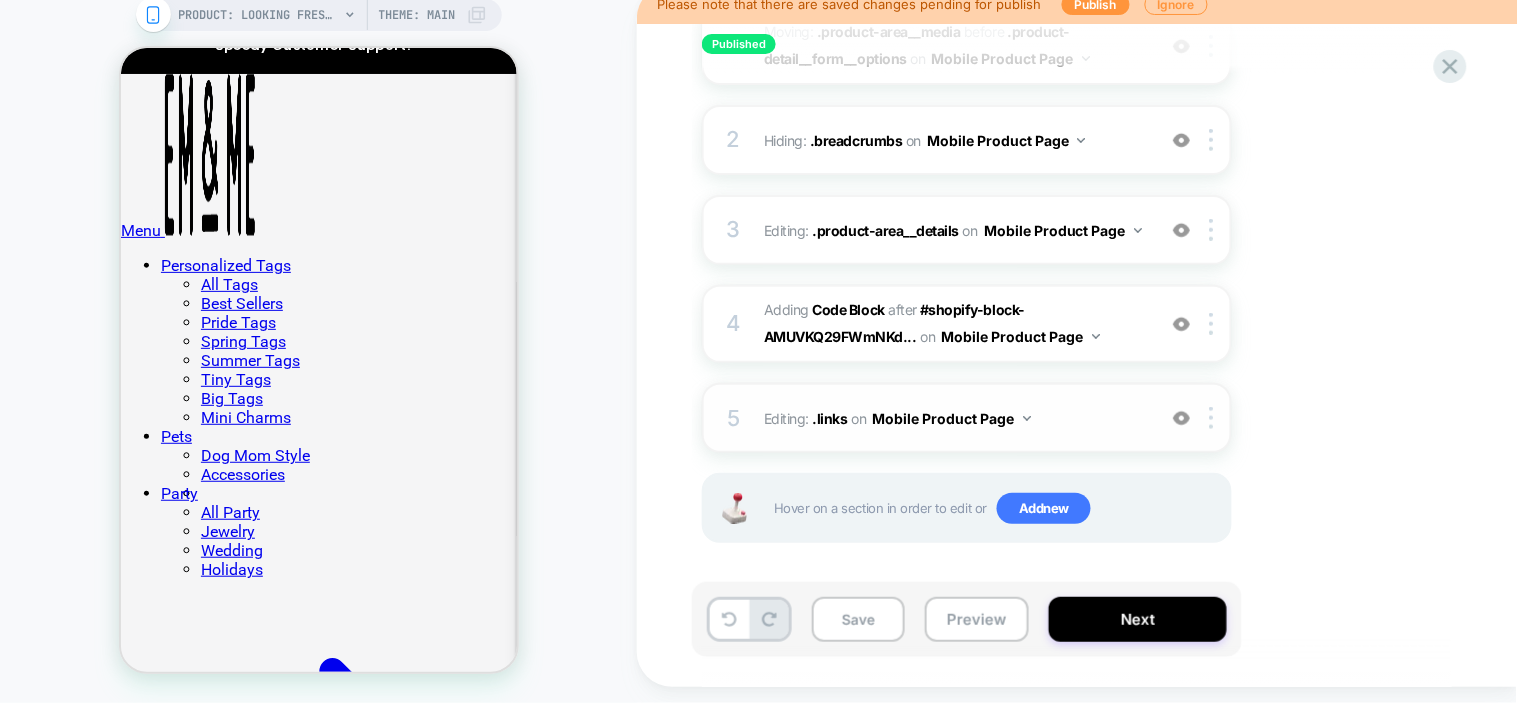 click on "Editing :   .links .links   on Mobile Product Page" at bounding box center (954, 418) 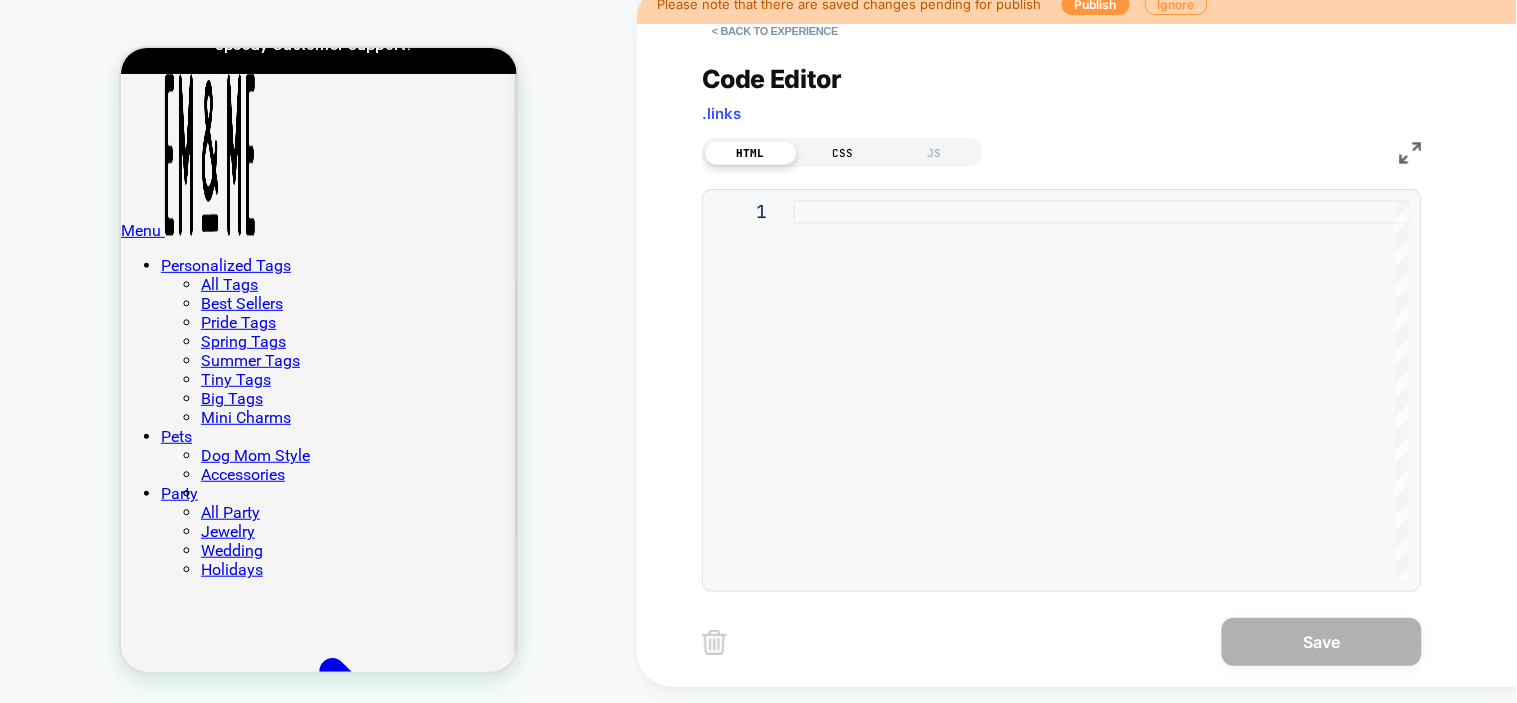 click on "CSS" at bounding box center [843, 153] 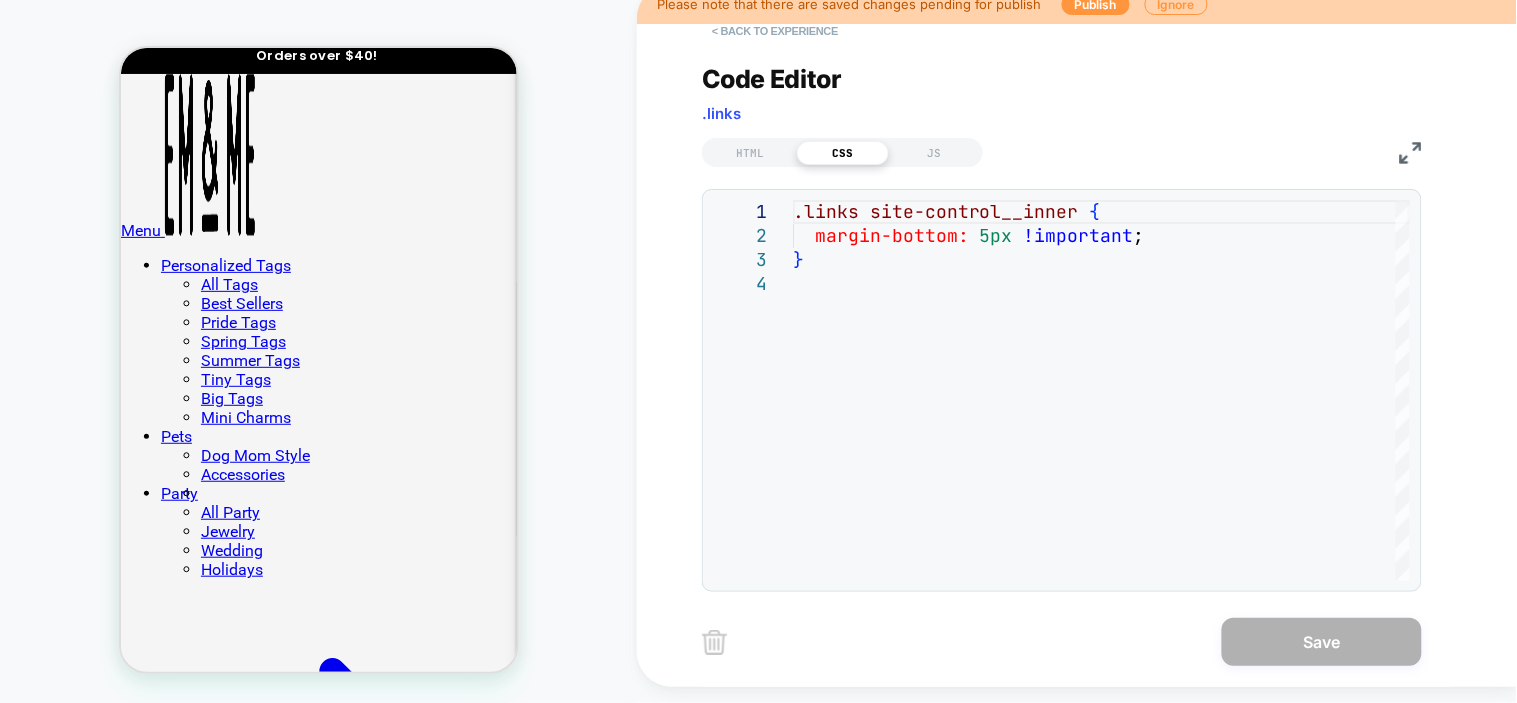 click on "< Back to experience" at bounding box center [775, 31] 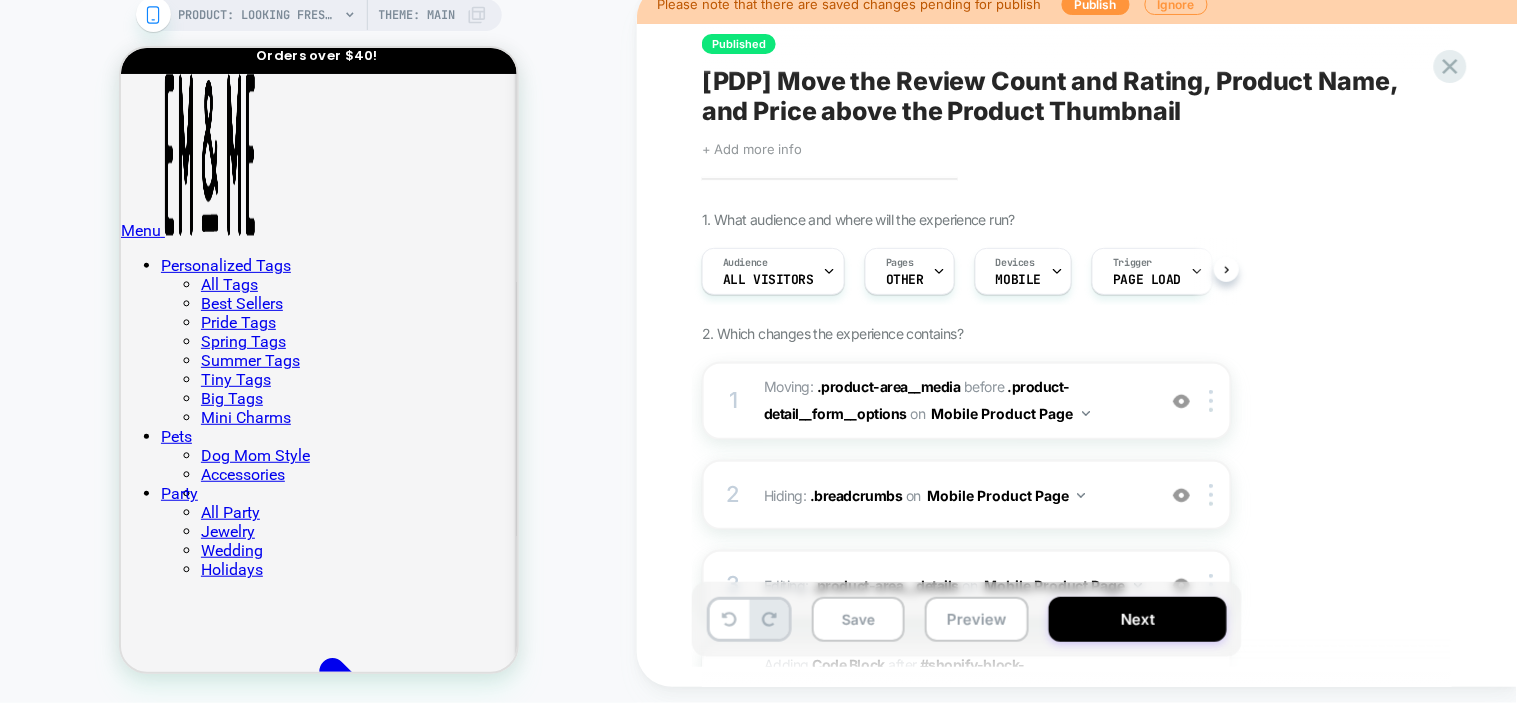 scroll, scrollTop: 0, scrollLeft: 1, axis: horizontal 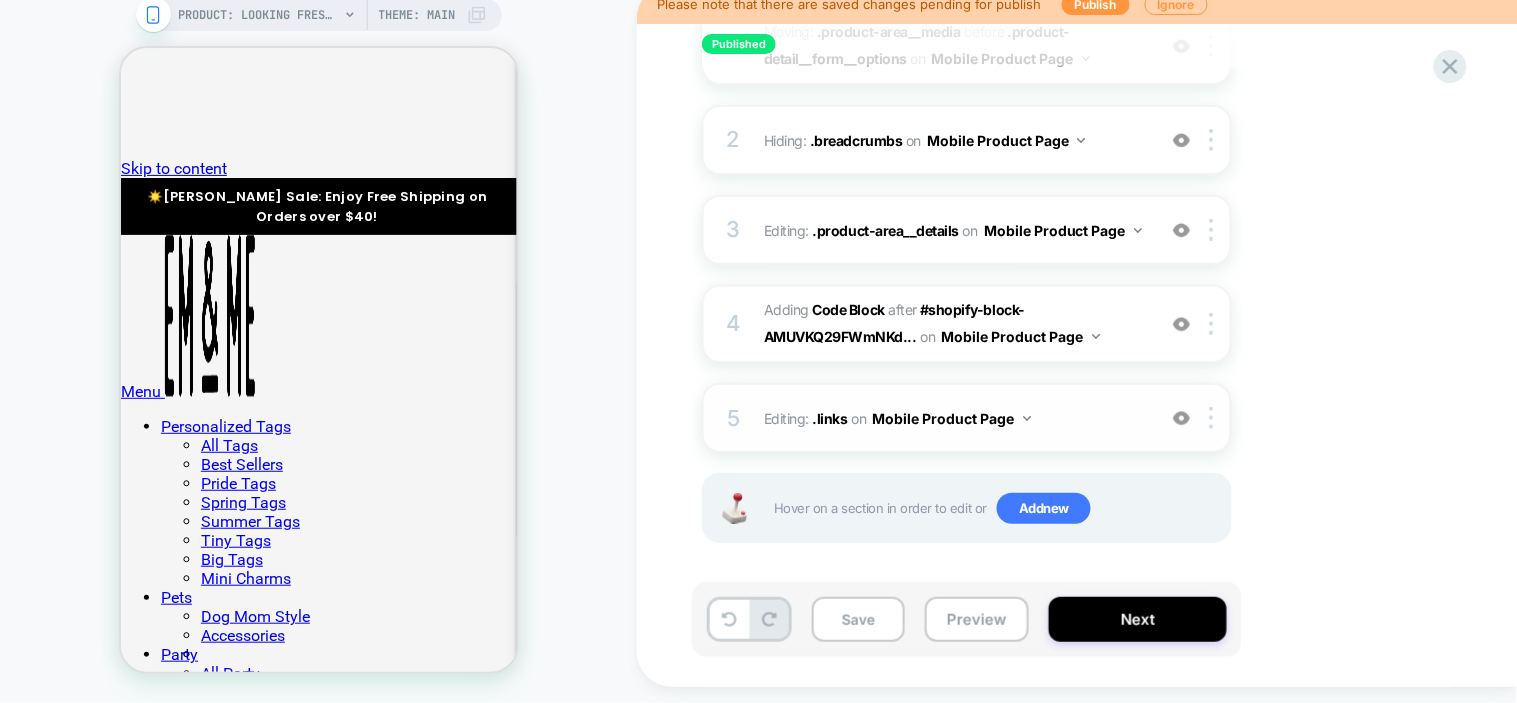 click at bounding box center [1181, 418] 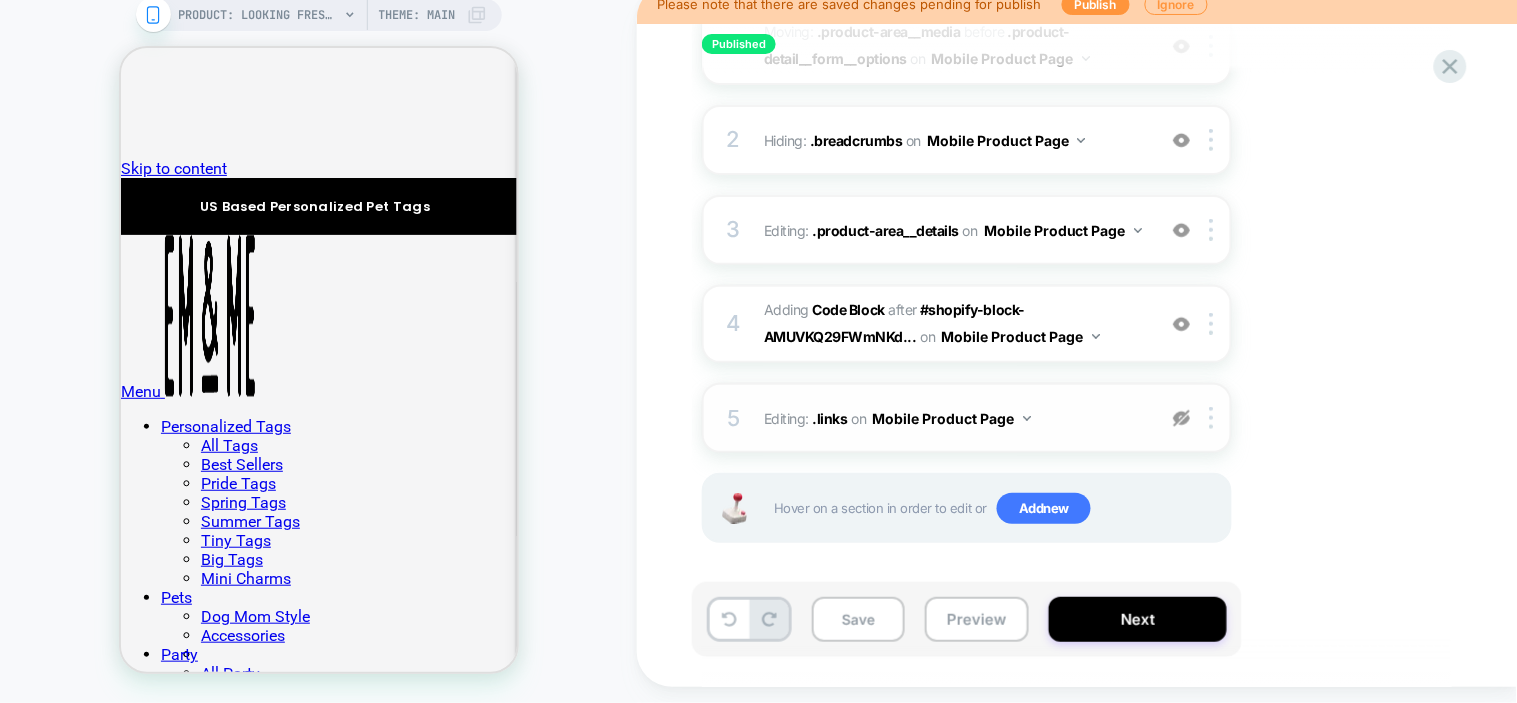 click at bounding box center [1181, 418] 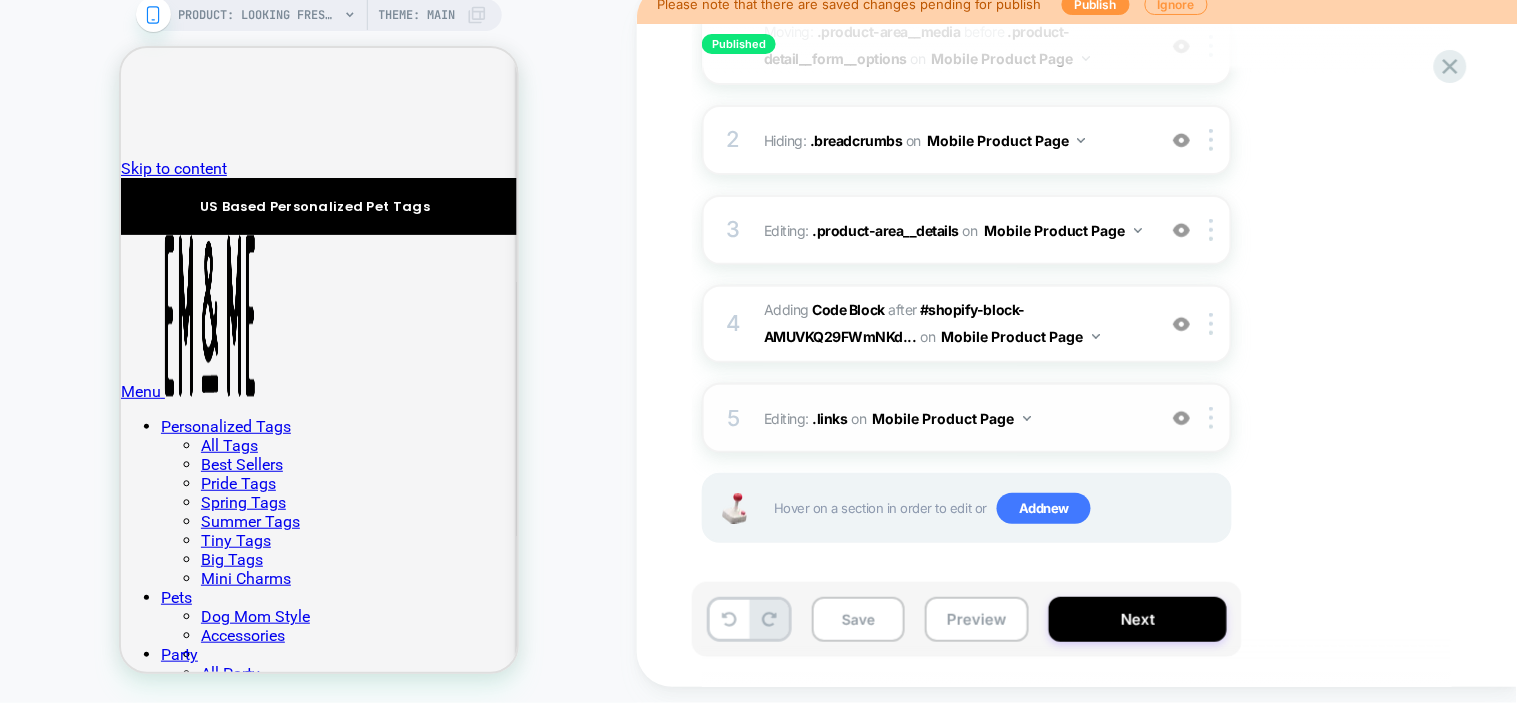 click at bounding box center (1181, 418) 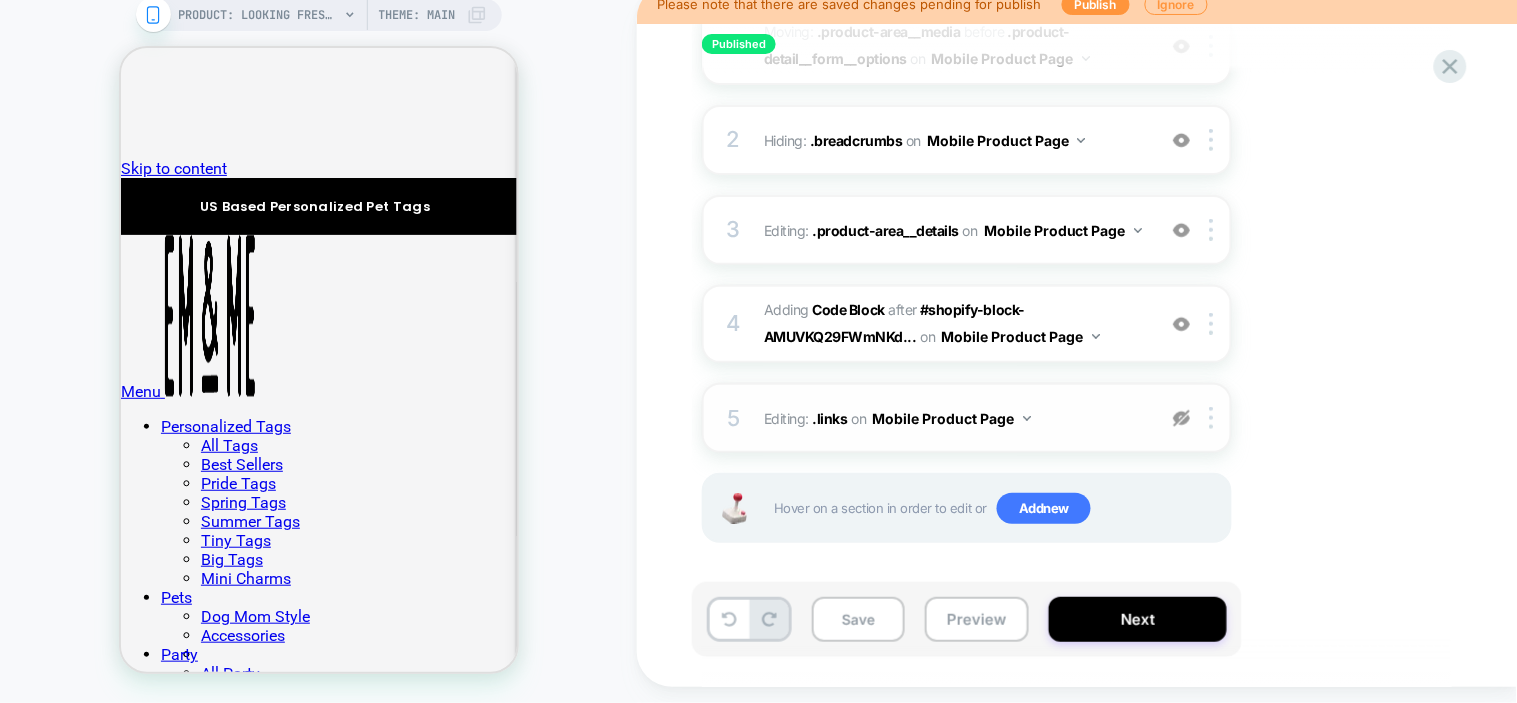 click at bounding box center [1181, 418] 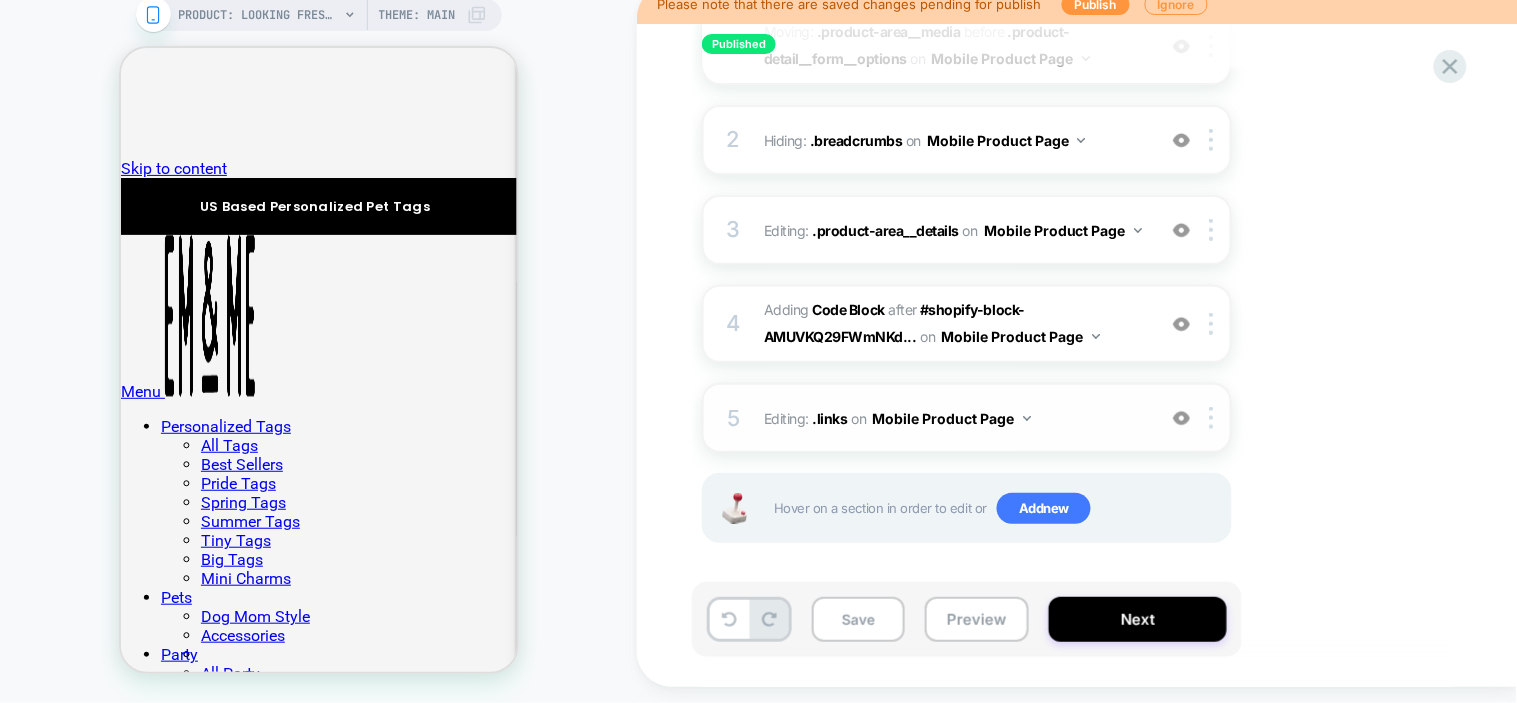 click at bounding box center (1181, 418) 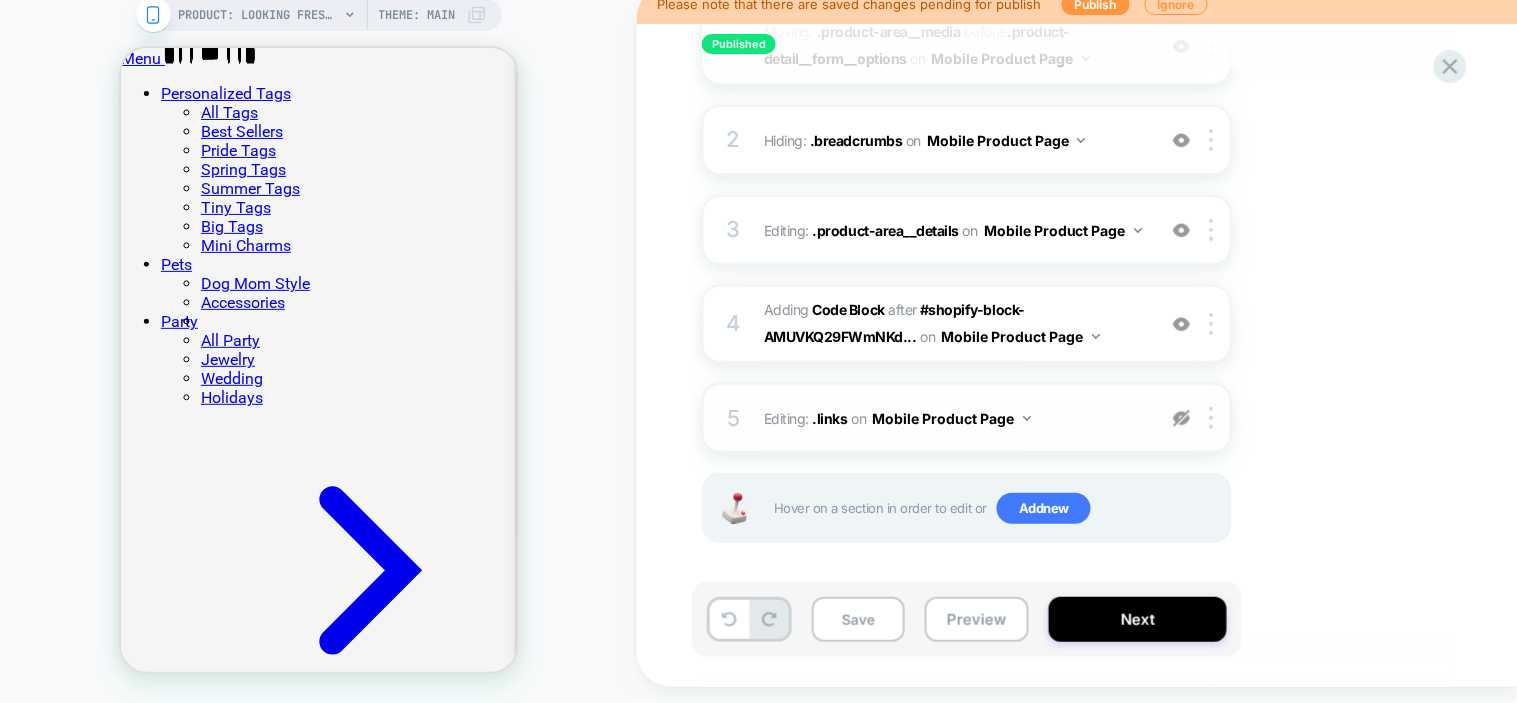 scroll, scrollTop: 0, scrollLeft: 0, axis: both 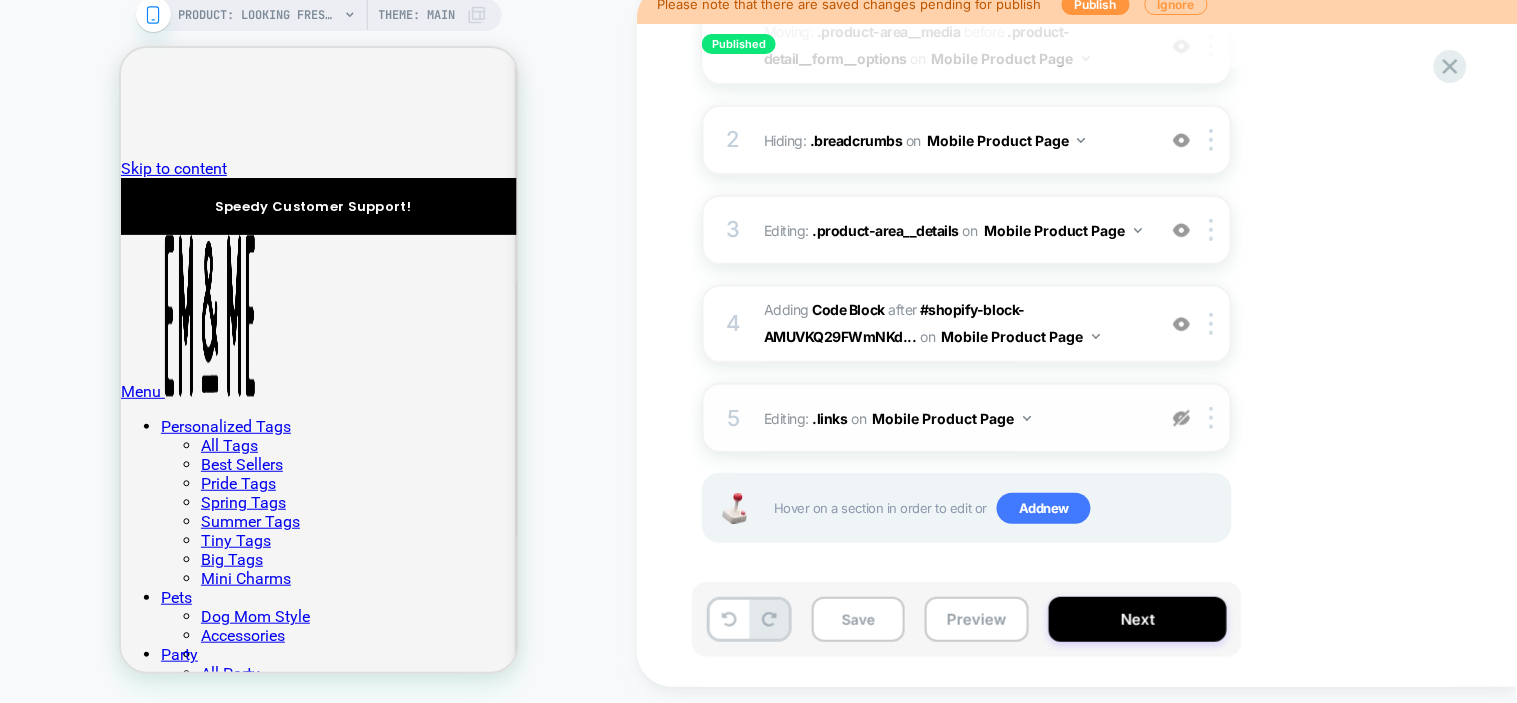 click at bounding box center (1181, 418) 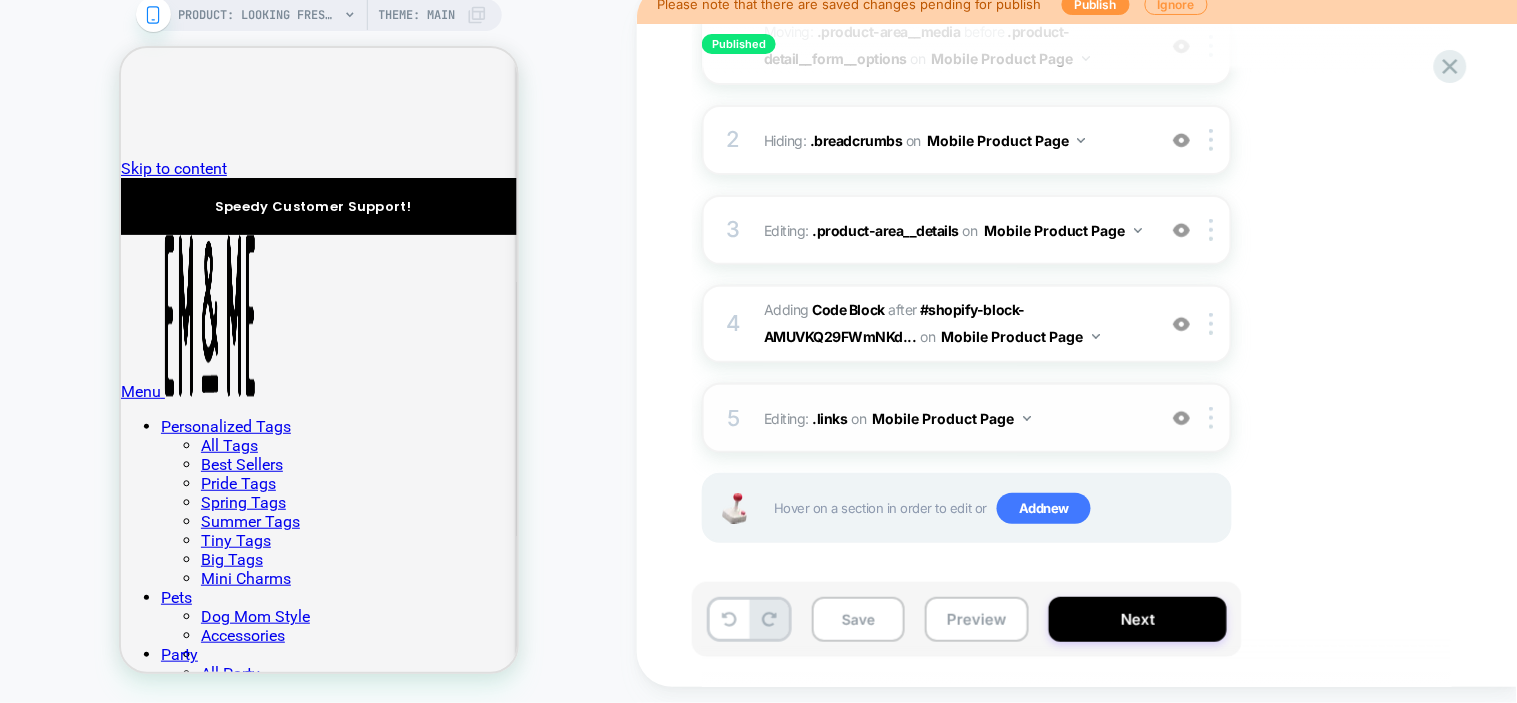 click at bounding box center (1181, 418) 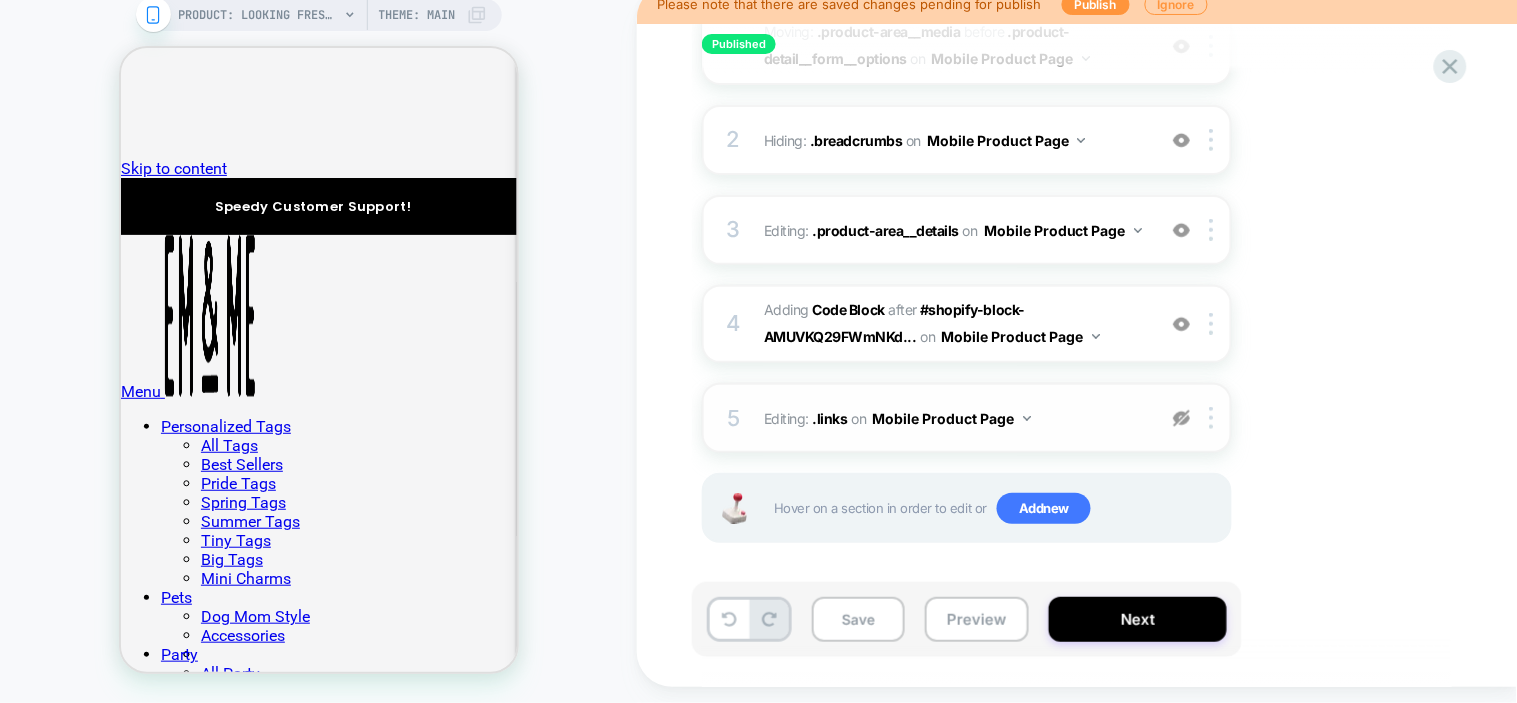 click at bounding box center (1181, 418) 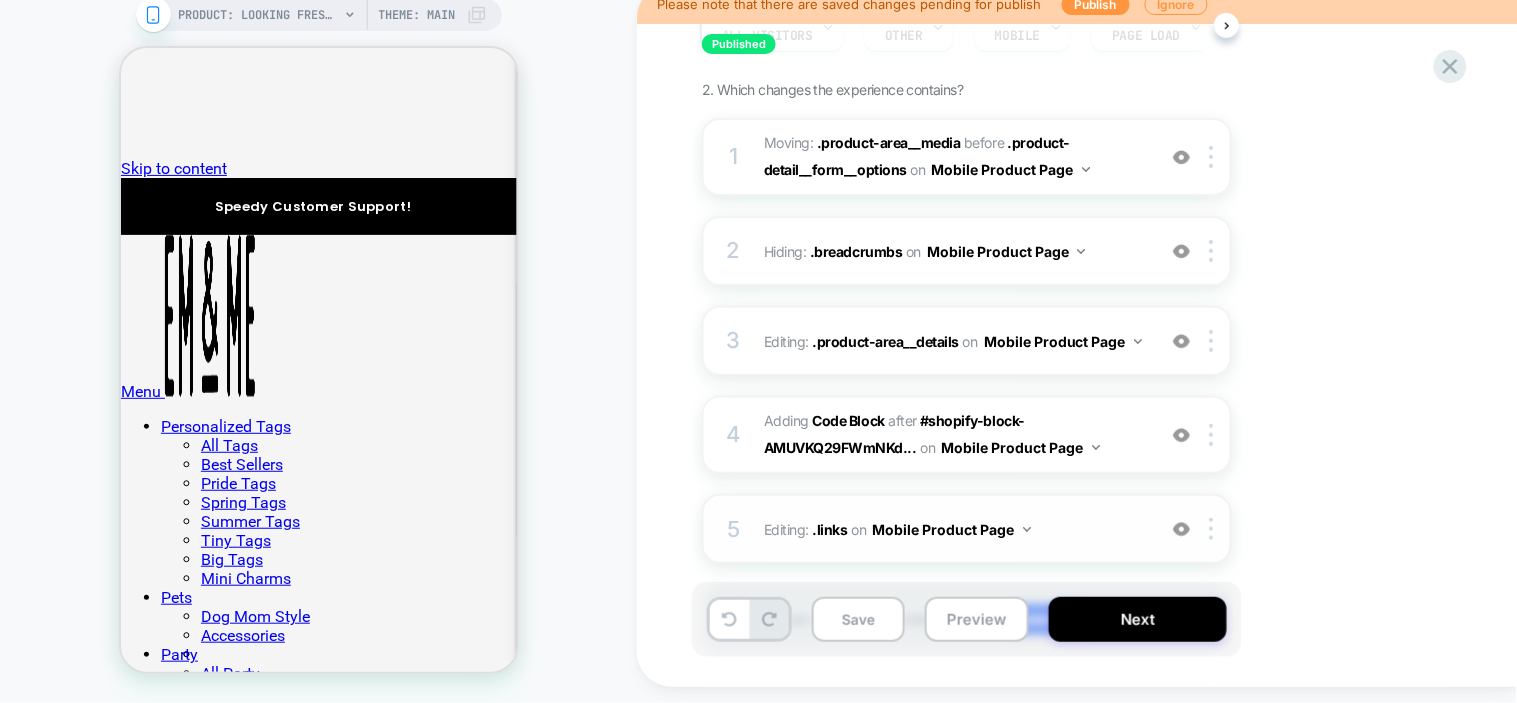 scroll, scrollTop: 0, scrollLeft: 0, axis: both 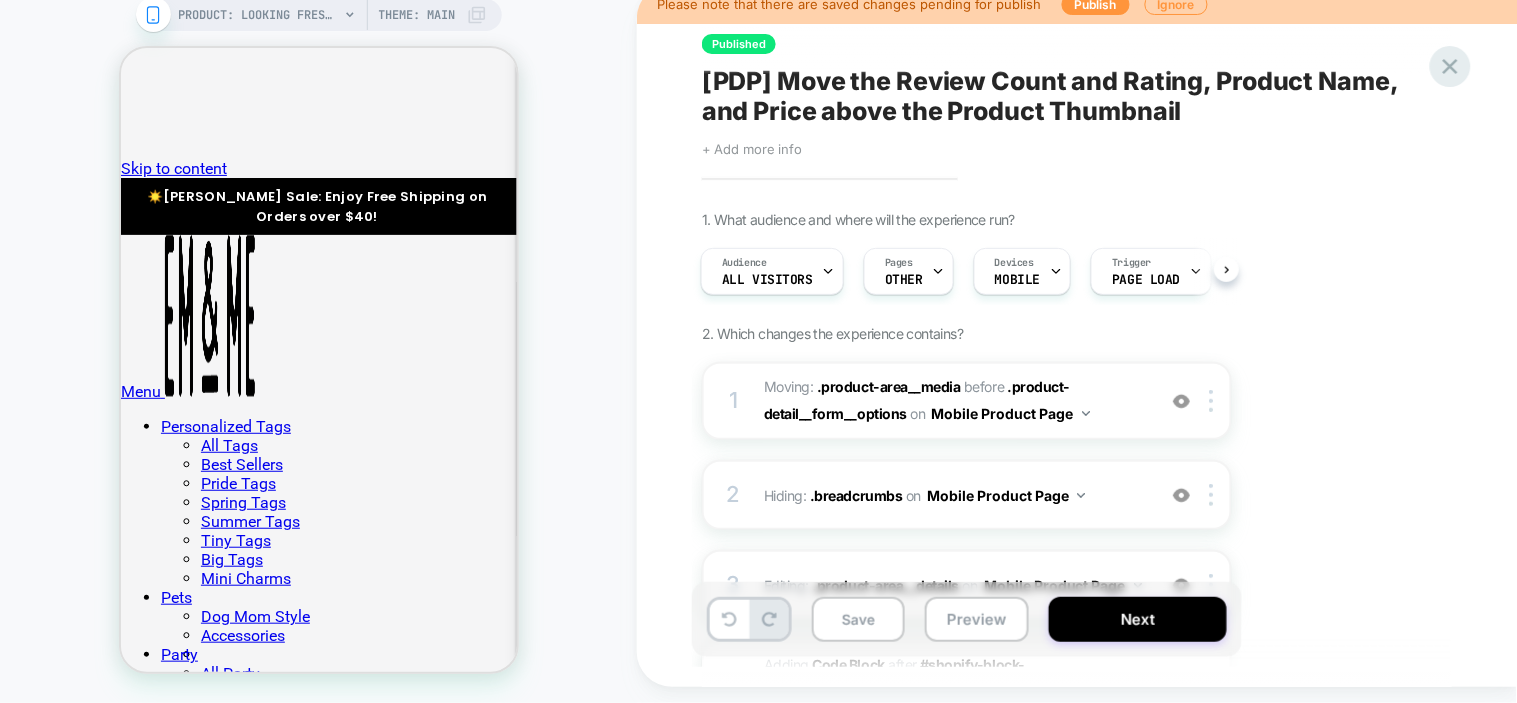 click 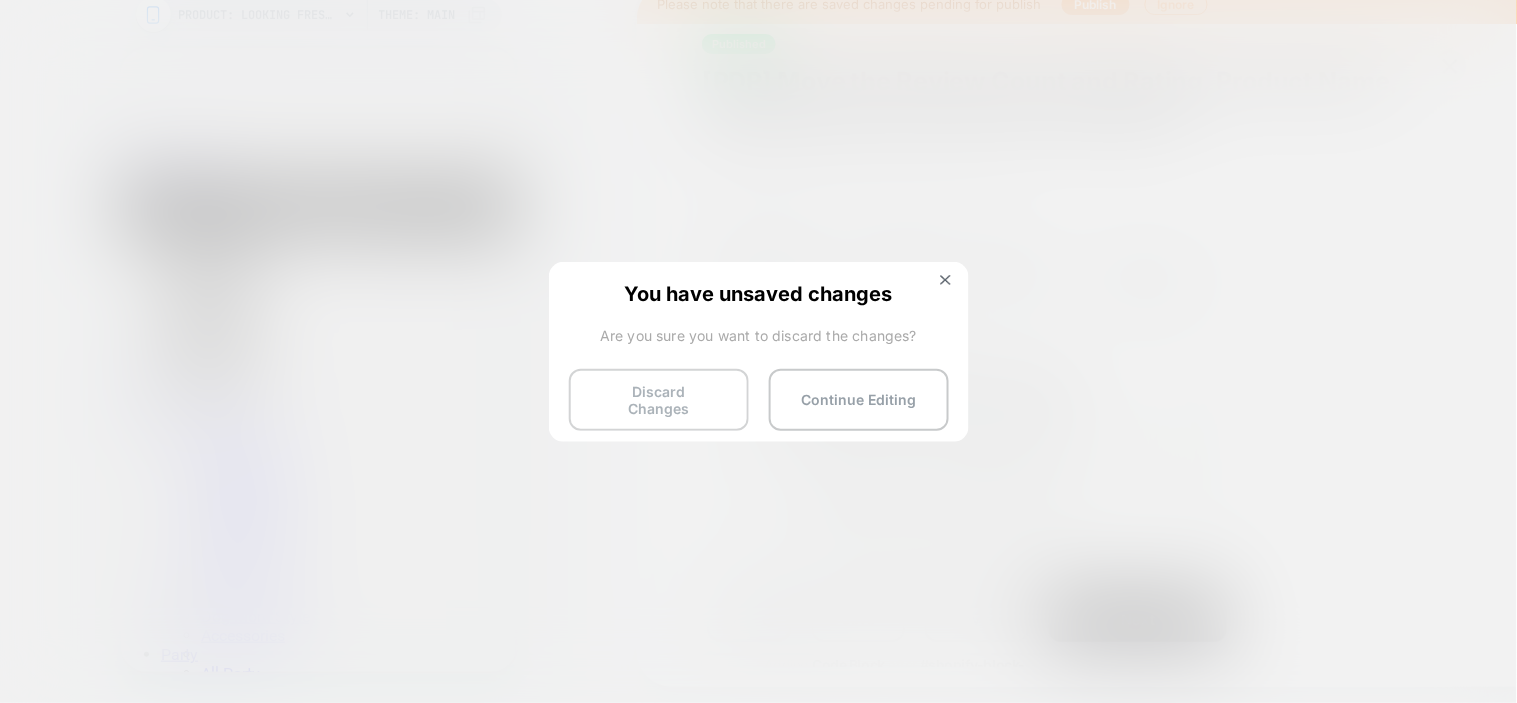 click on "Discard Changes" at bounding box center (659, 400) 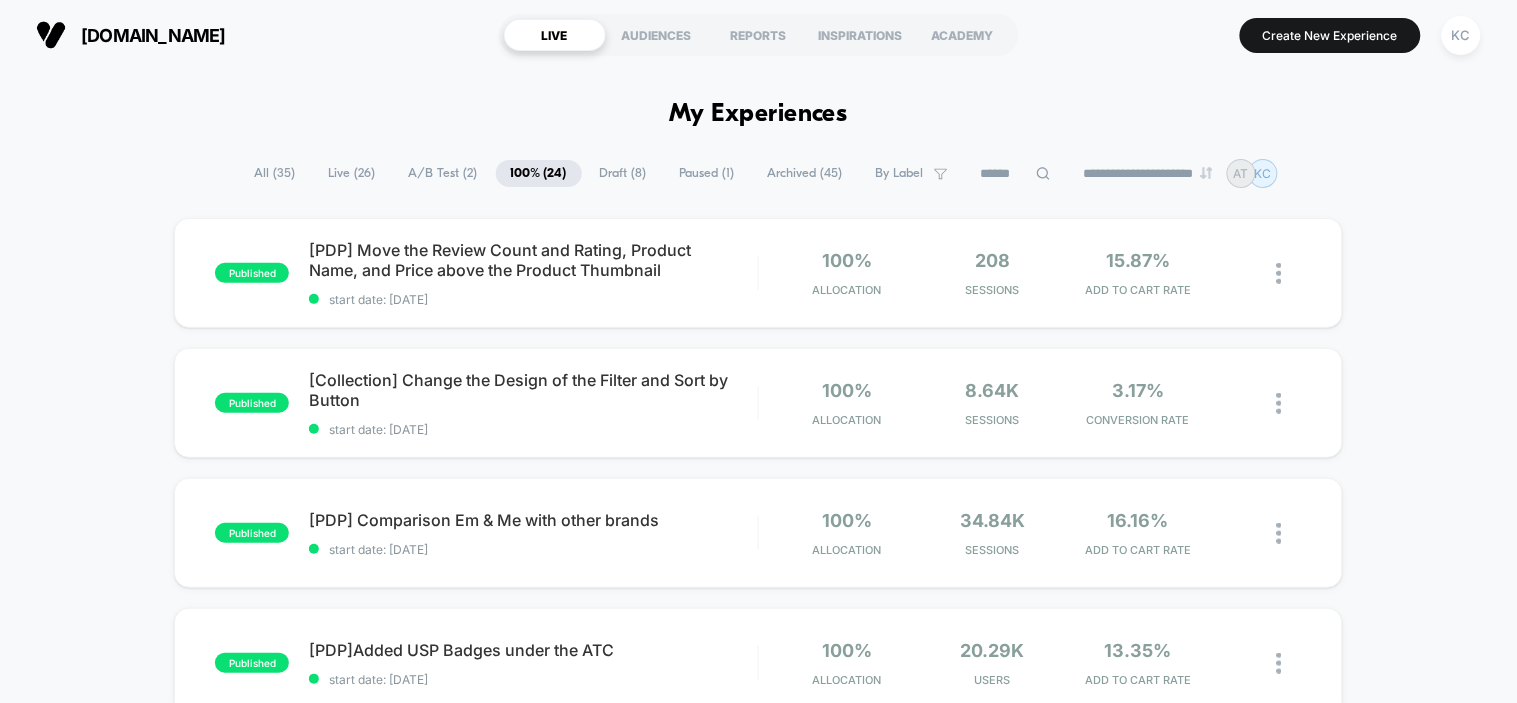 click on "A/B Test ( 2 )" at bounding box center (443, 173) 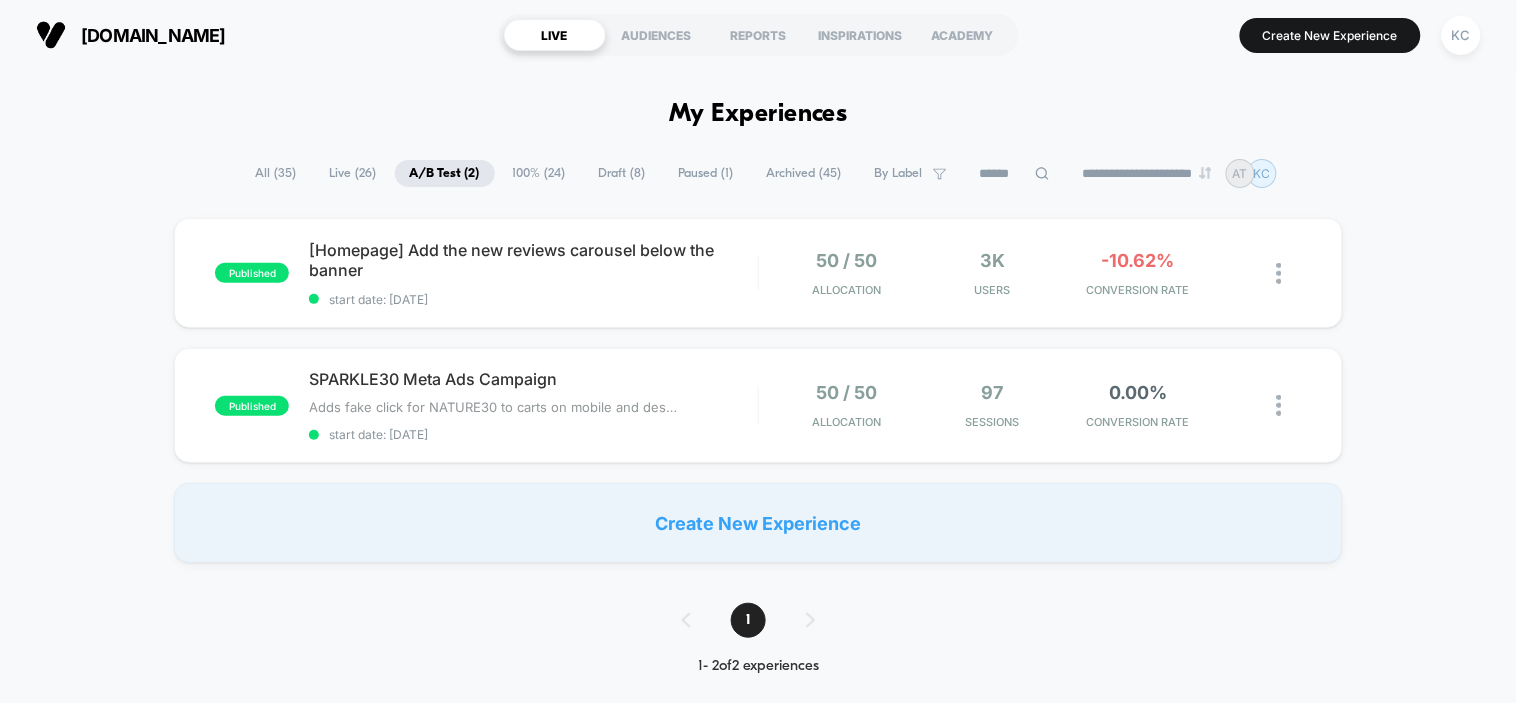 click on "Draft ( 8 )" at bounding box center (622, 173) 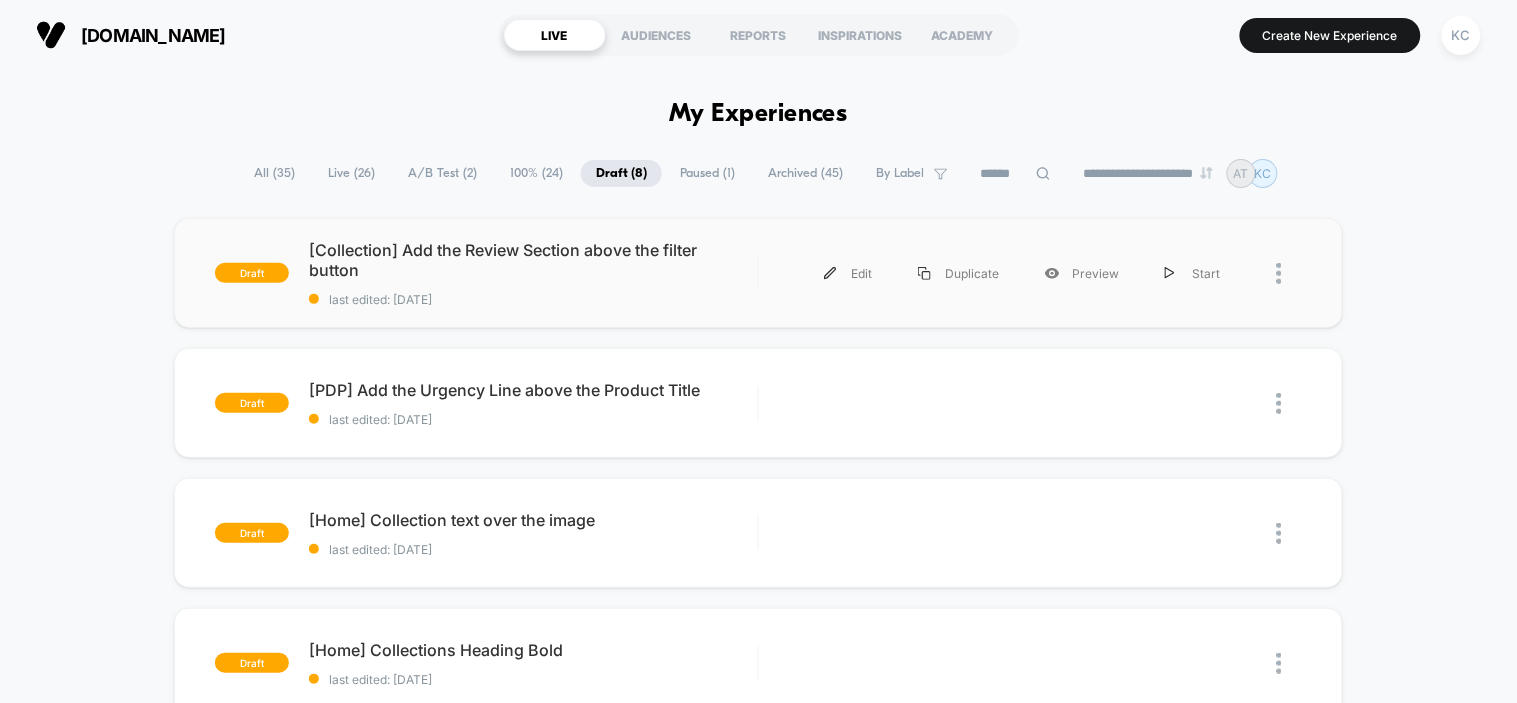 click on "draft [Collection] Add the Review Section above the filter button last edited: 08/07/2025 Edit Duplicate Preview Start" at bounding box center [758, 273] 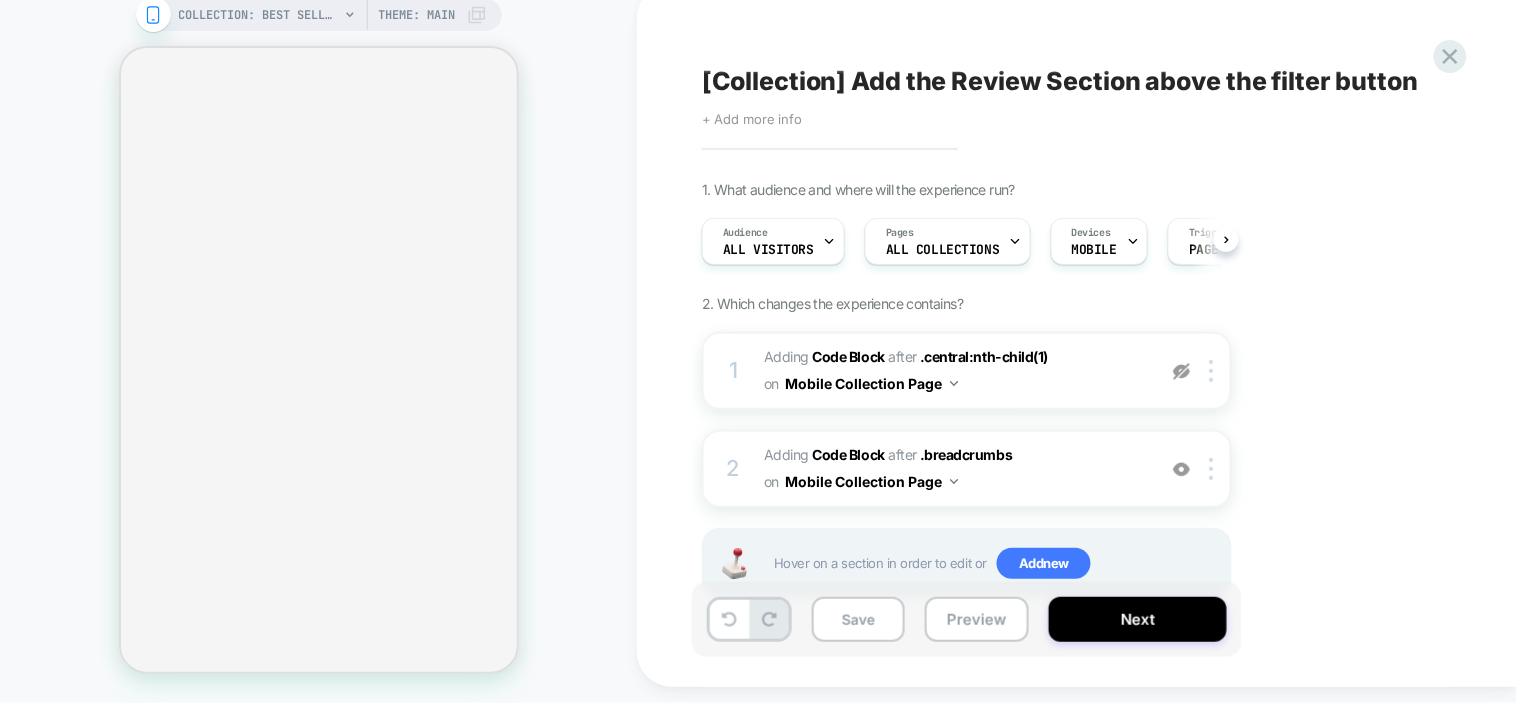 scroll, scrollTop: 0, scrollLeft: 1, axis: horizontal 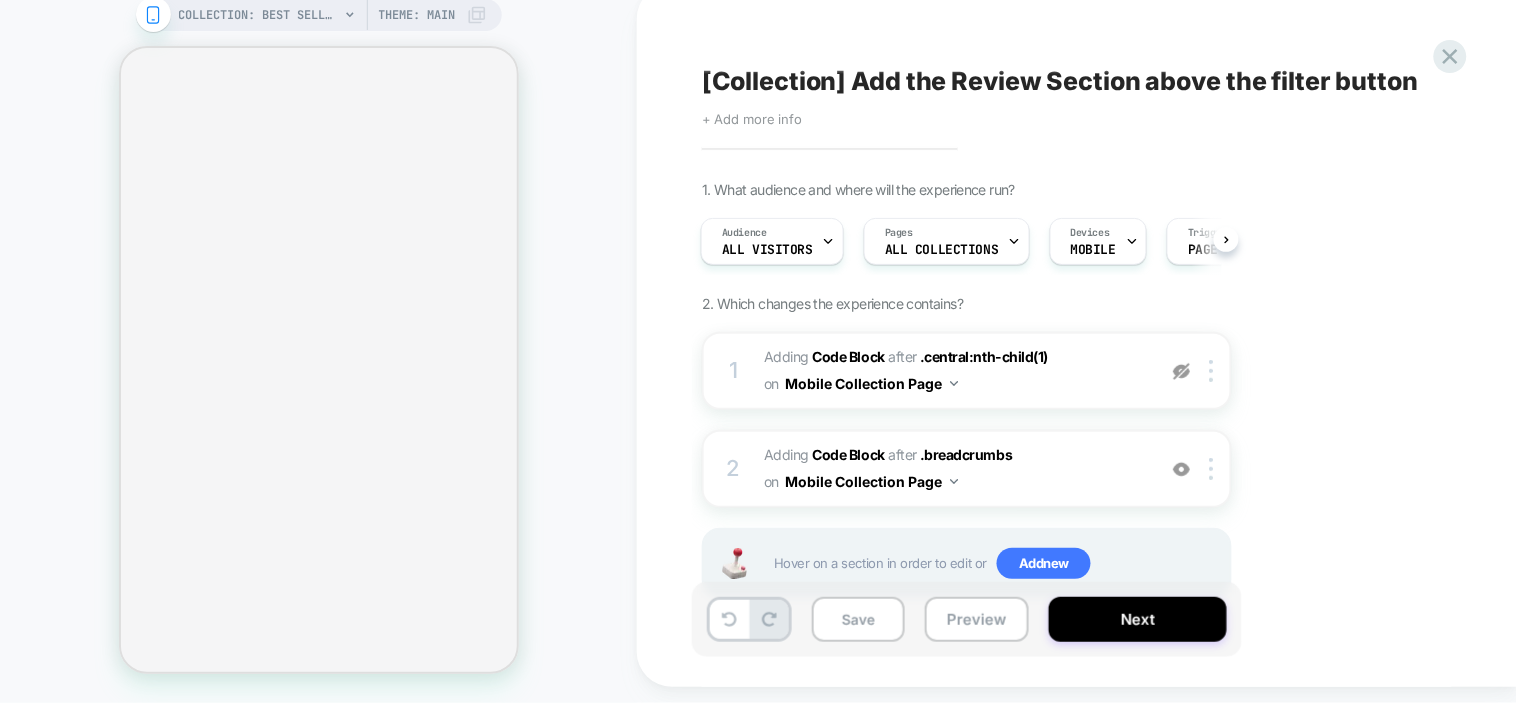 select on "*******" 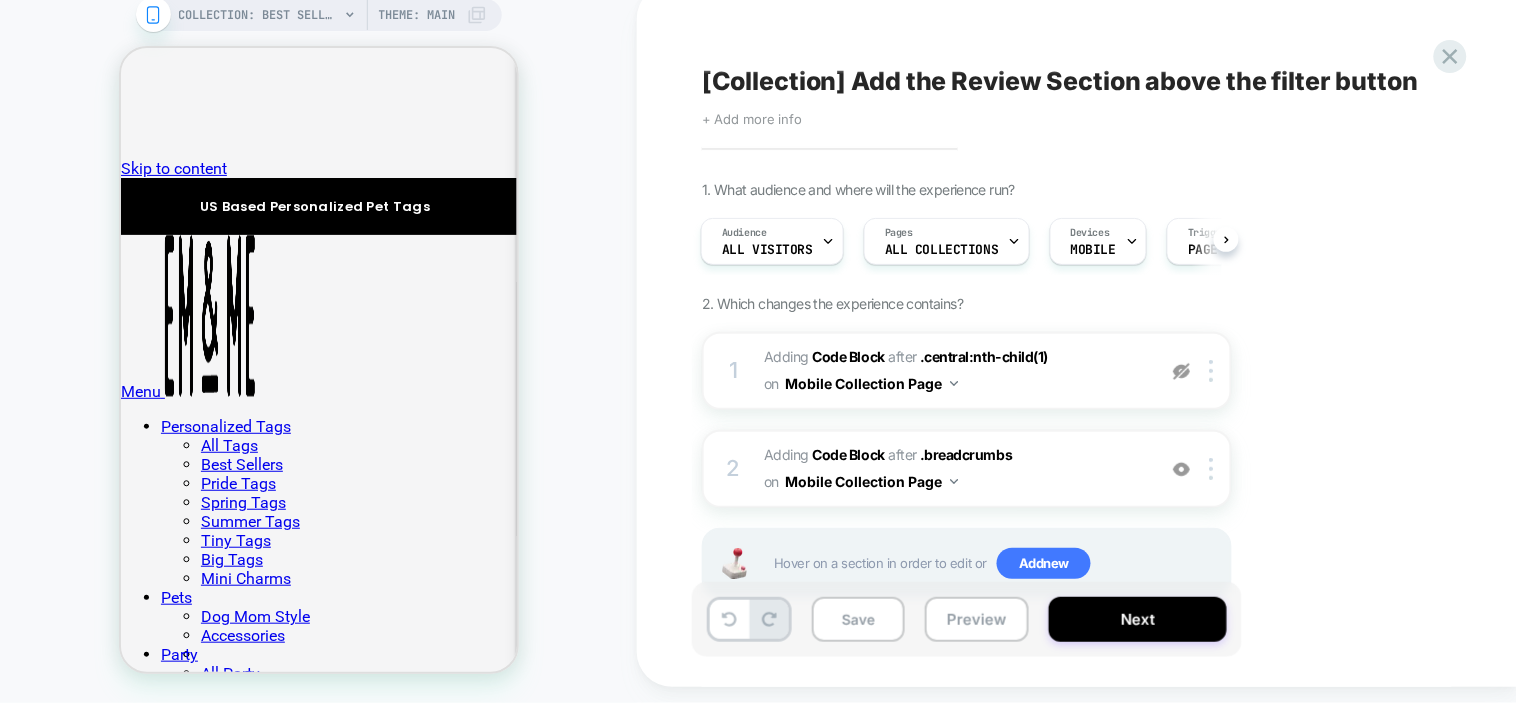 scroll, scrollTop: 0, scrollLeft: 0, axis: both 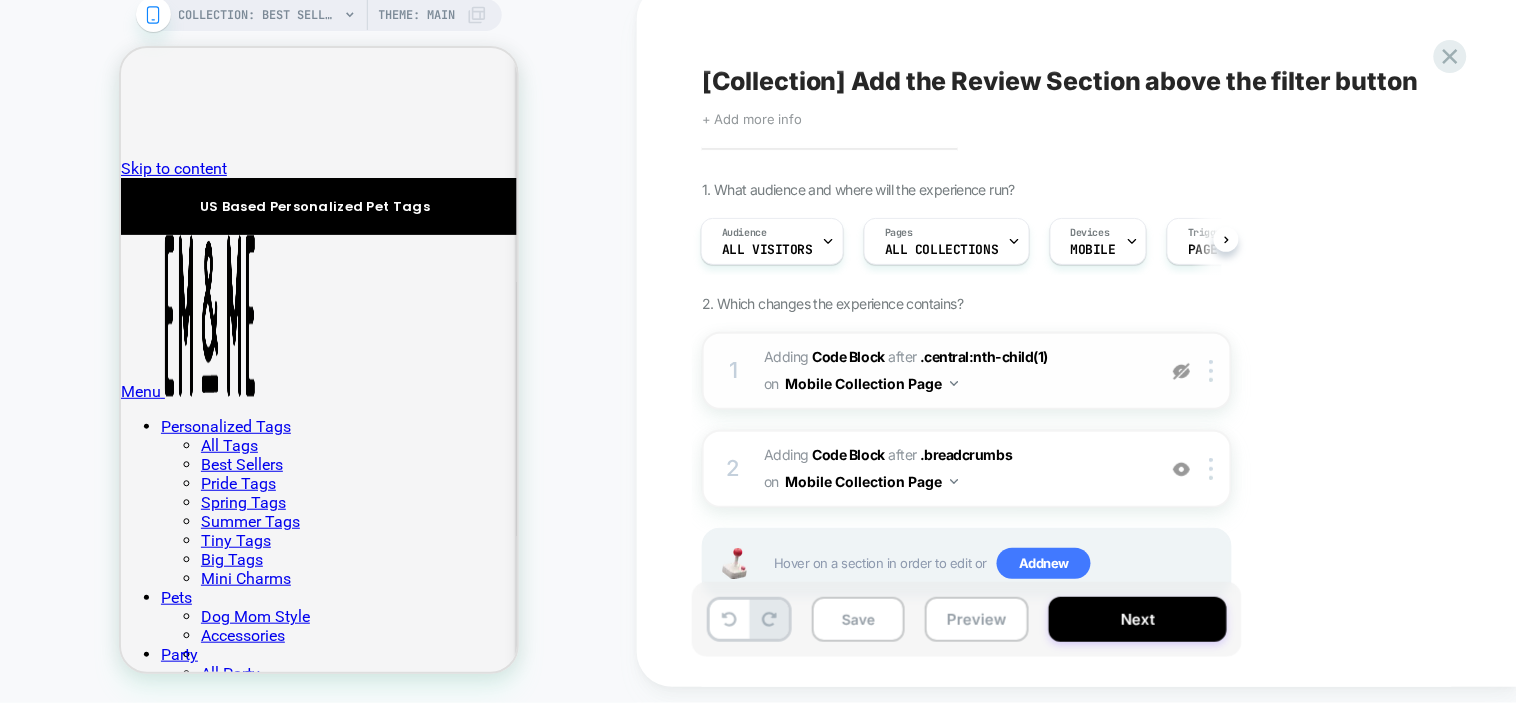 click at bounding box center [1181, 371] 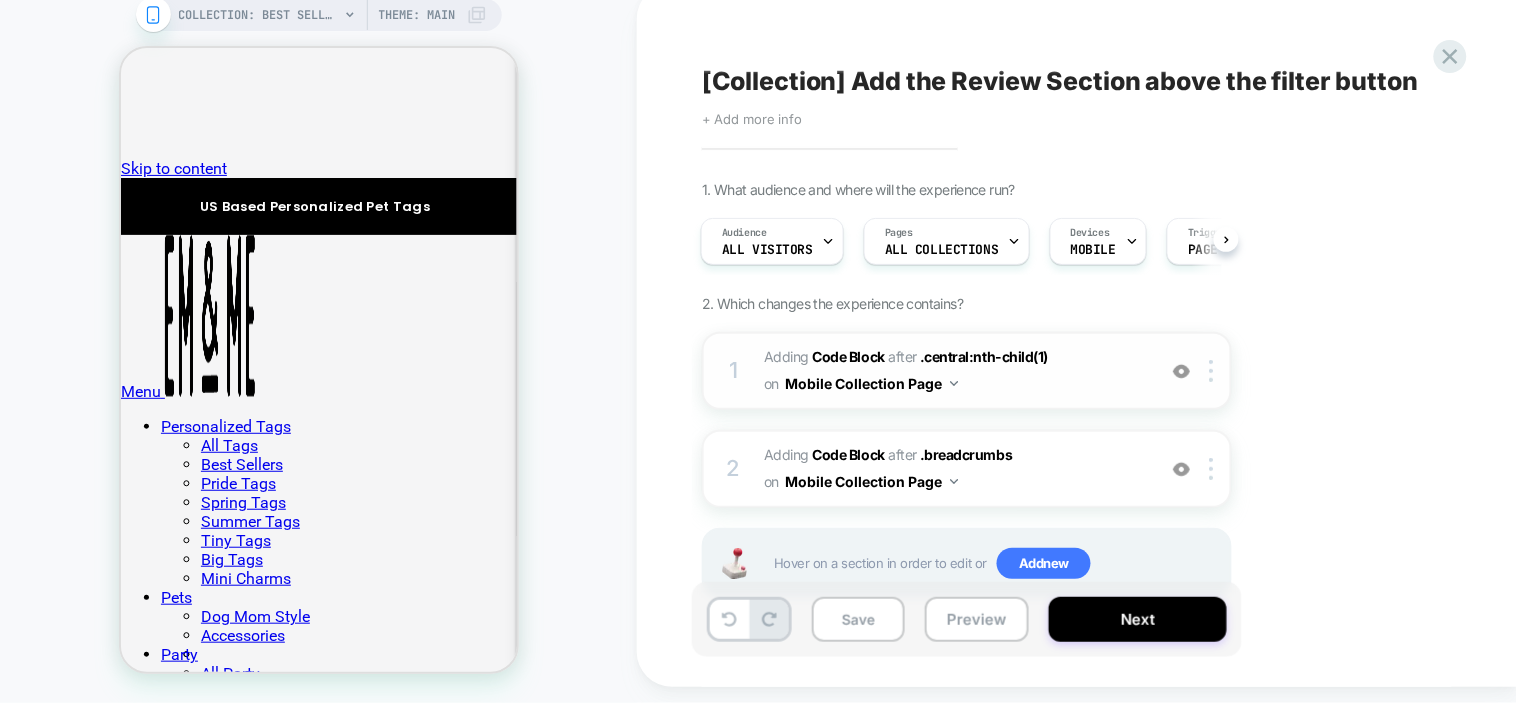 click at bounding box center (1181, 371) 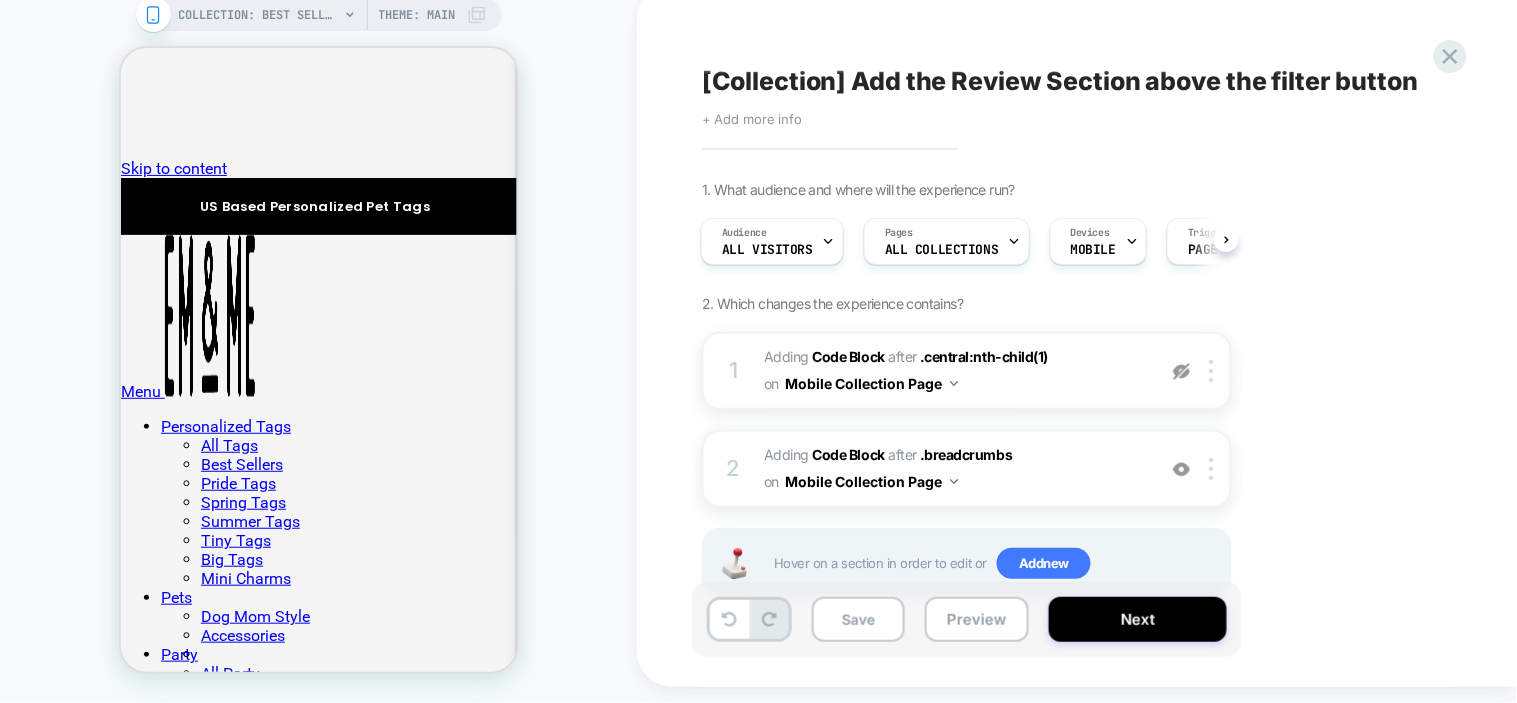 click at bounding box center [1181, 469] 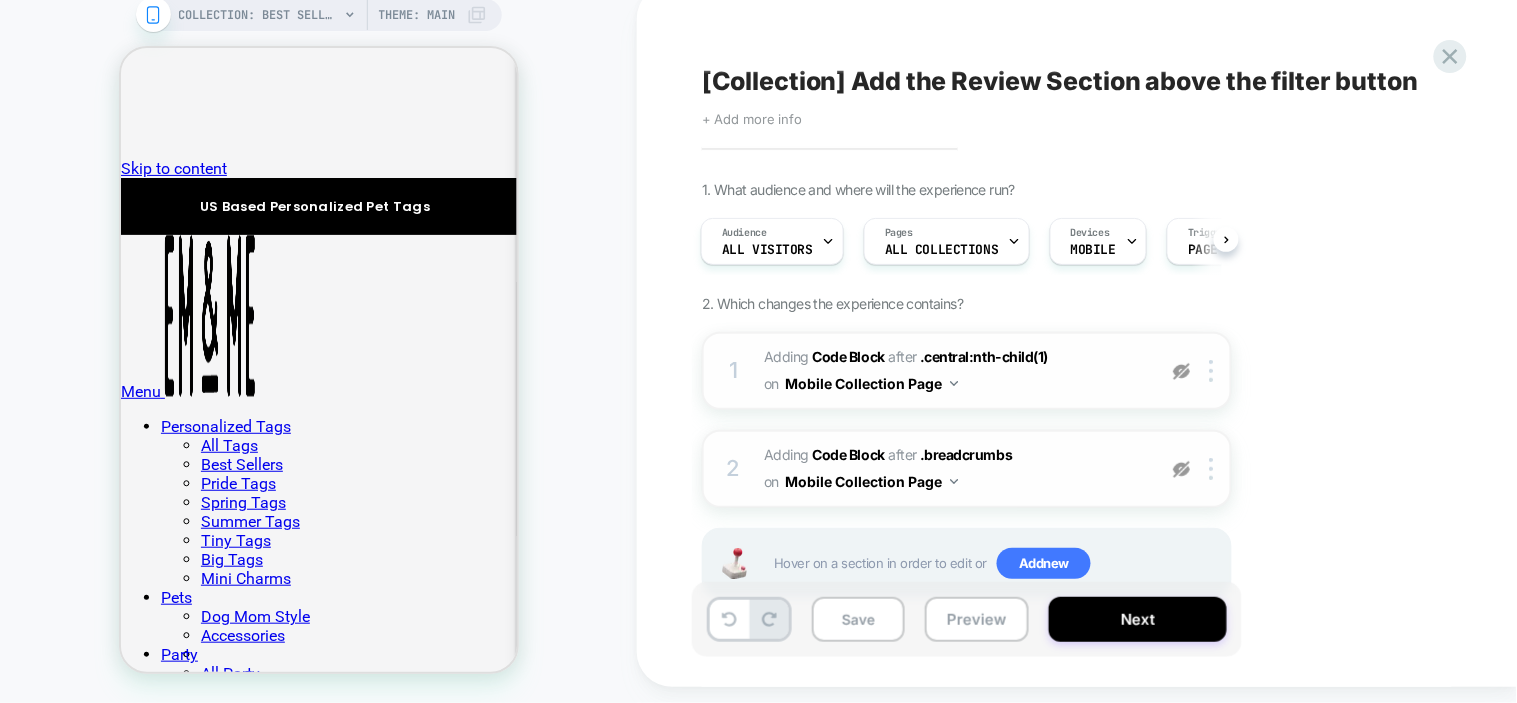 click at bounding box center [1181, 469] 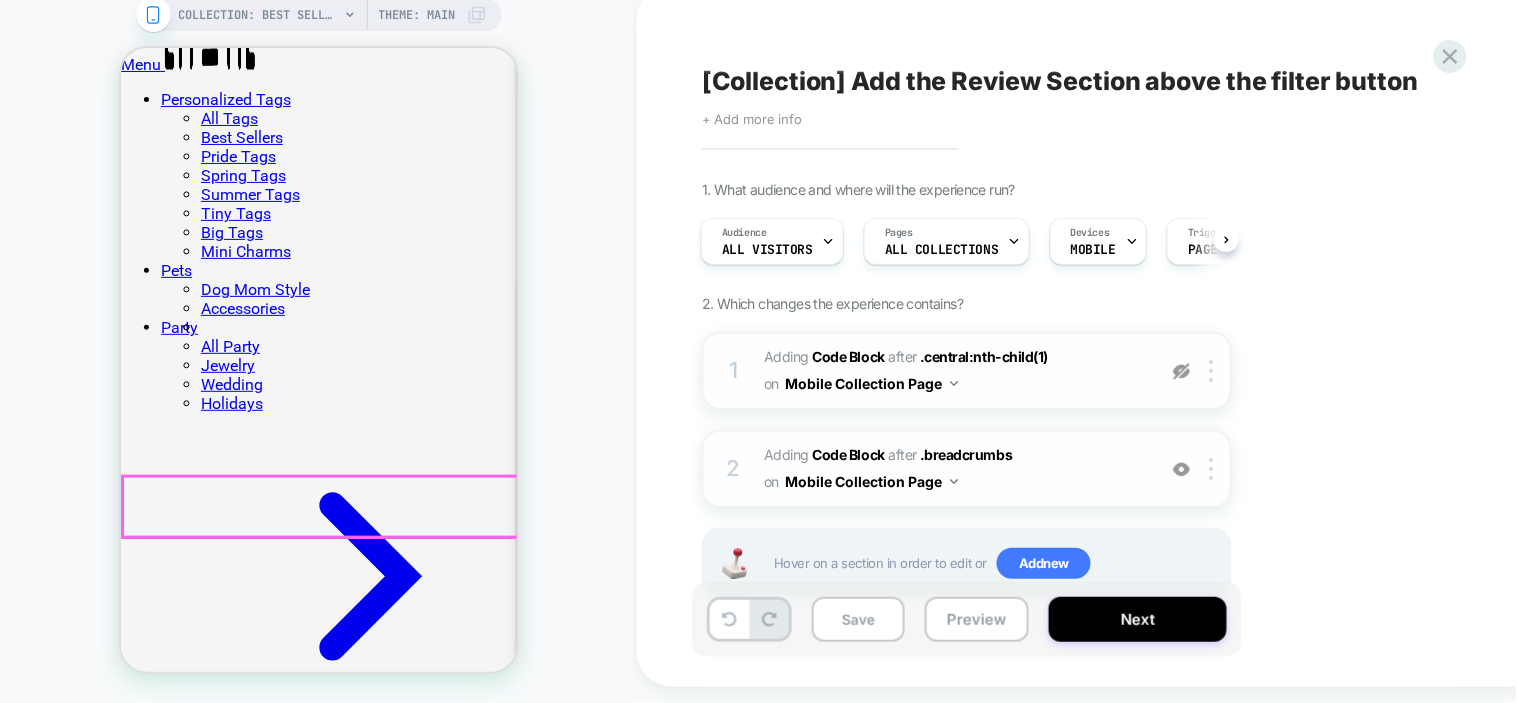 scroll, scrollTop: 333, scrollLeft: 0, axis: vertical 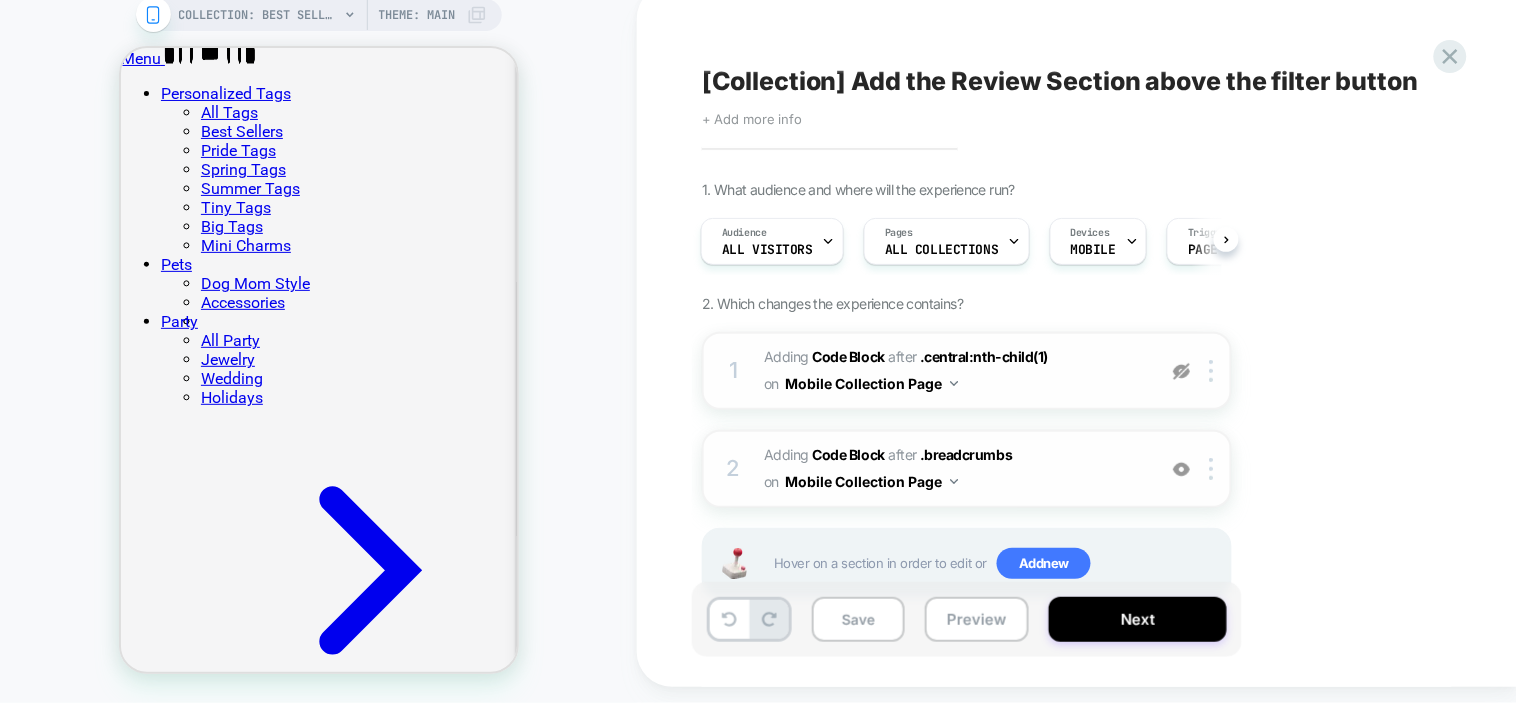 click at bounding box center [1181, 371] 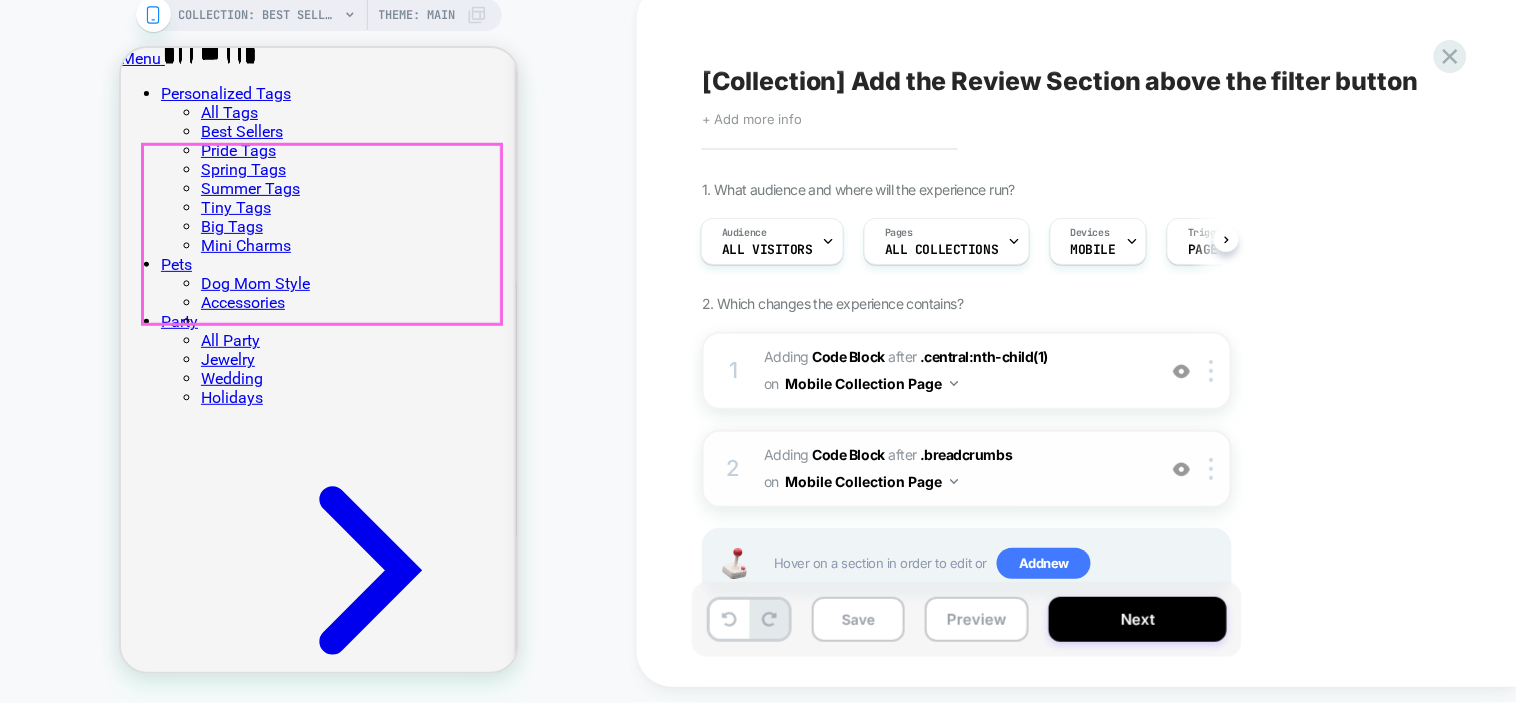 scroll, scrollTop: 222, scrollLeft: 0, axis: vertical 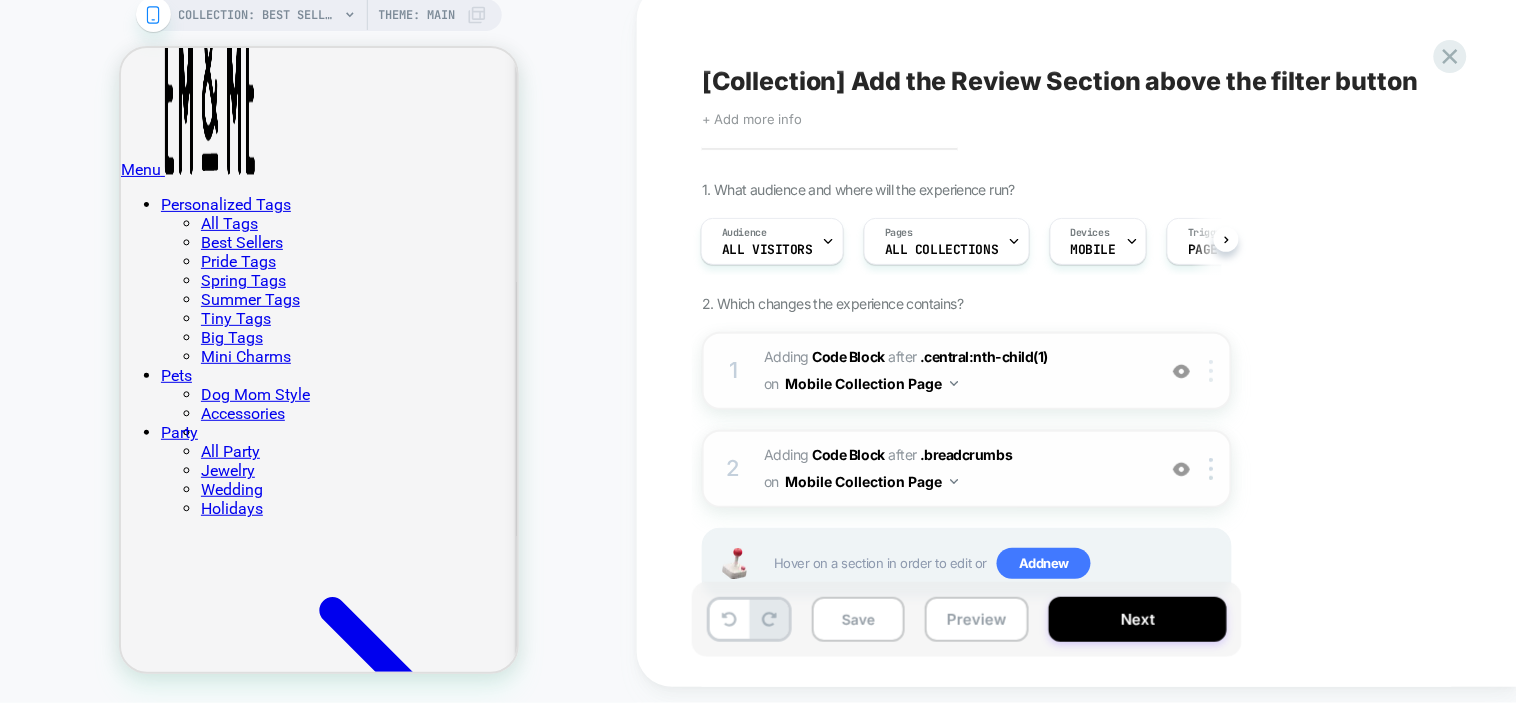 click at bounding box center [1211, 371] 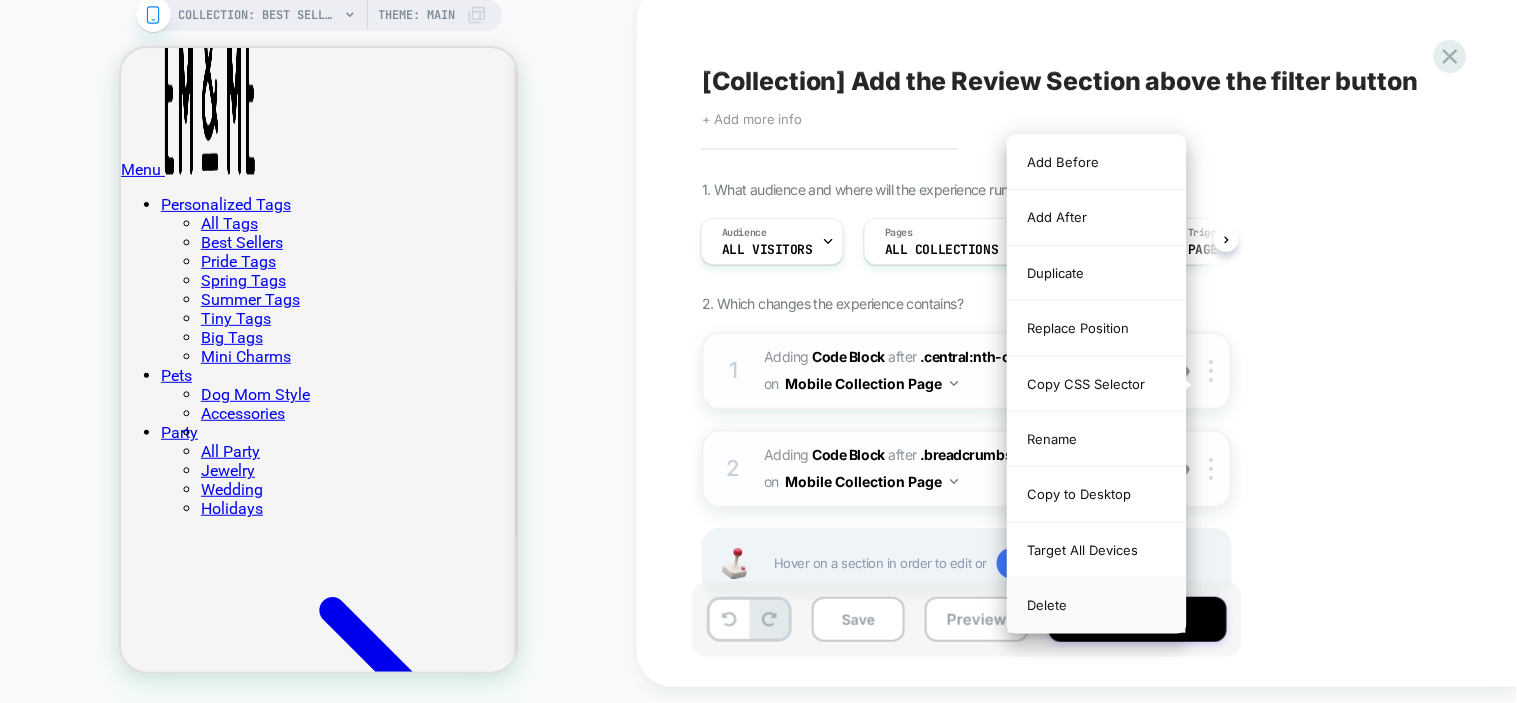 click on "Delete" at bounding box center (1097, 605) 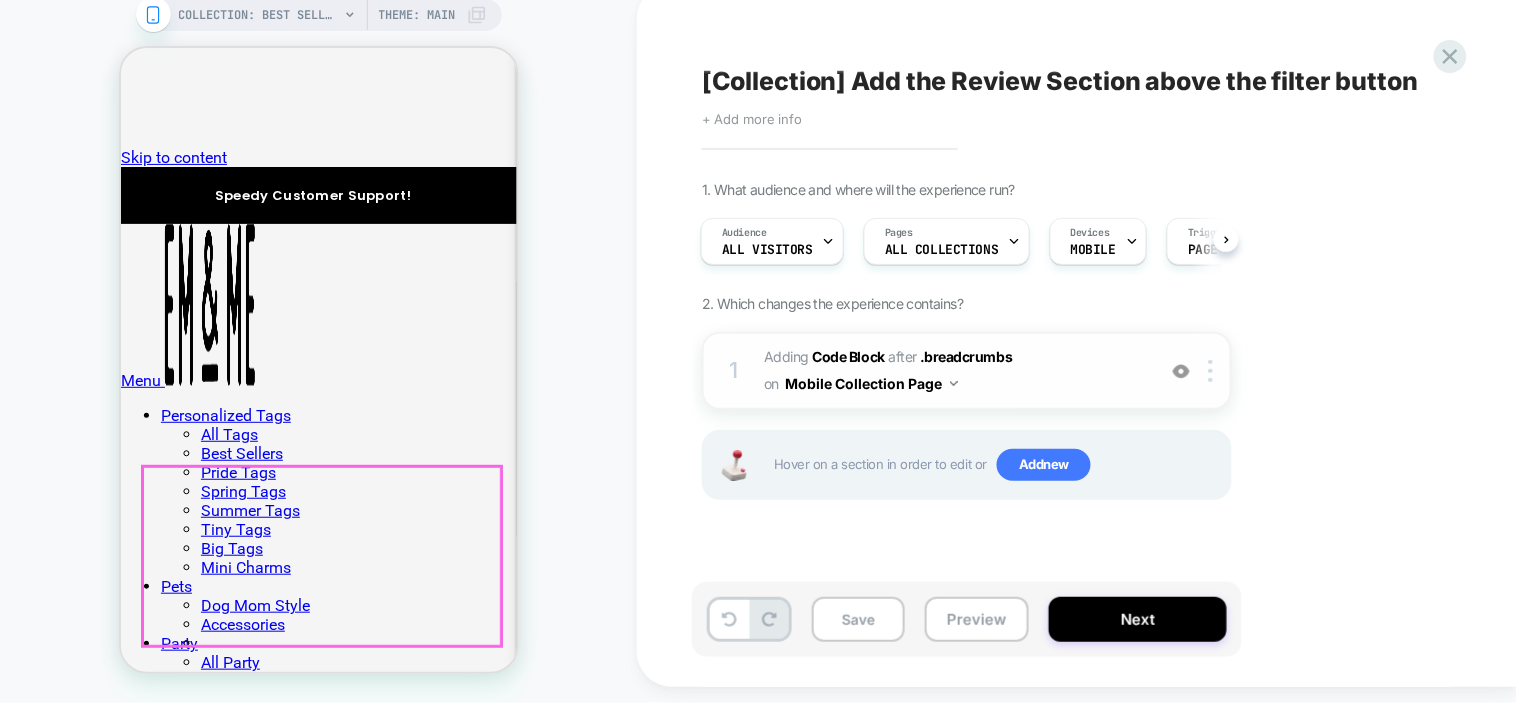 scroll, scrollTop: 0, scrollLeft: 0, axis: both 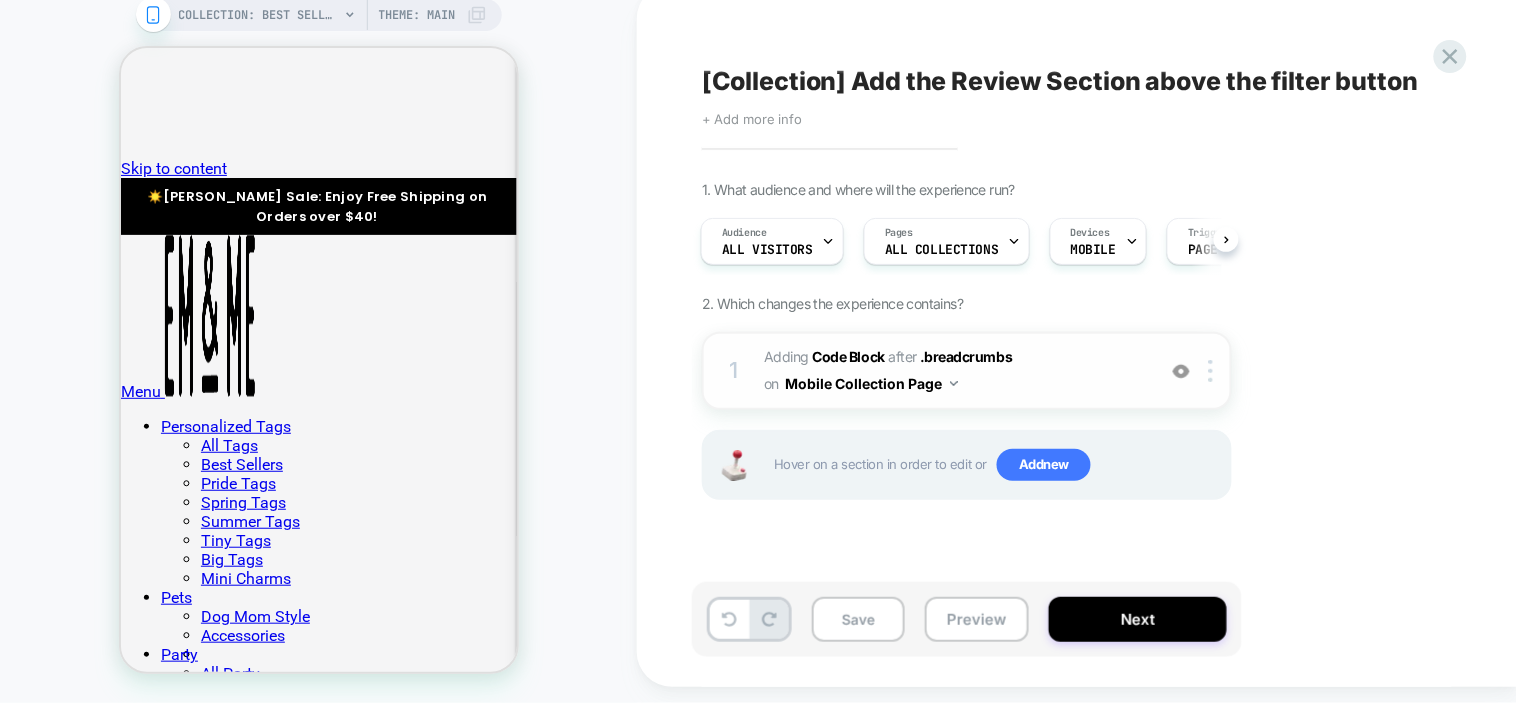 click on "Adding   Code Block   AFTER .breadcrumbs .breadcrumbs   on Mobile Collection Page" at bounding box center [954, 371] 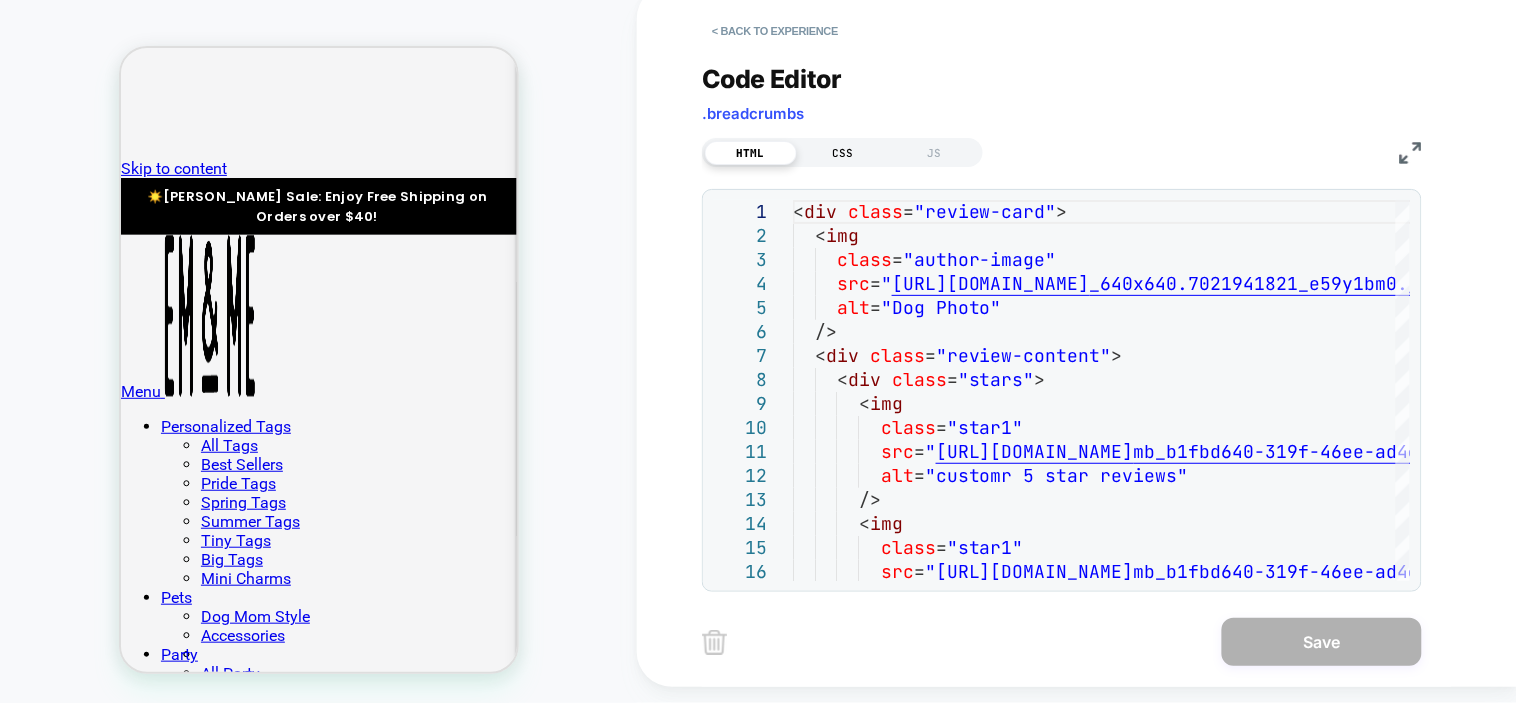 click on "CSS" at bounding box center (843, 153) 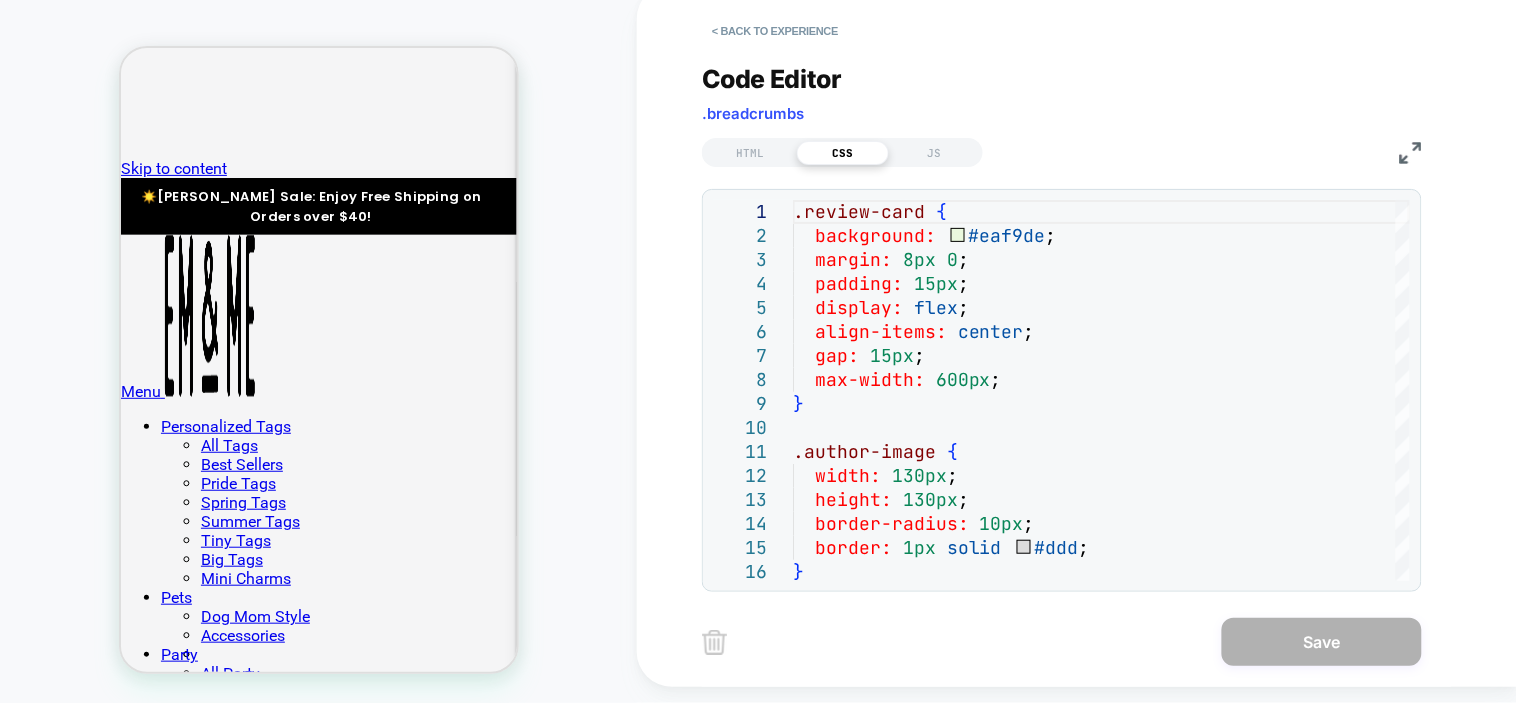 drag, startPoint x: 1021, startPoint y: 12, endPoint x: 1025, endPoint y: 37, distance: 25.317978 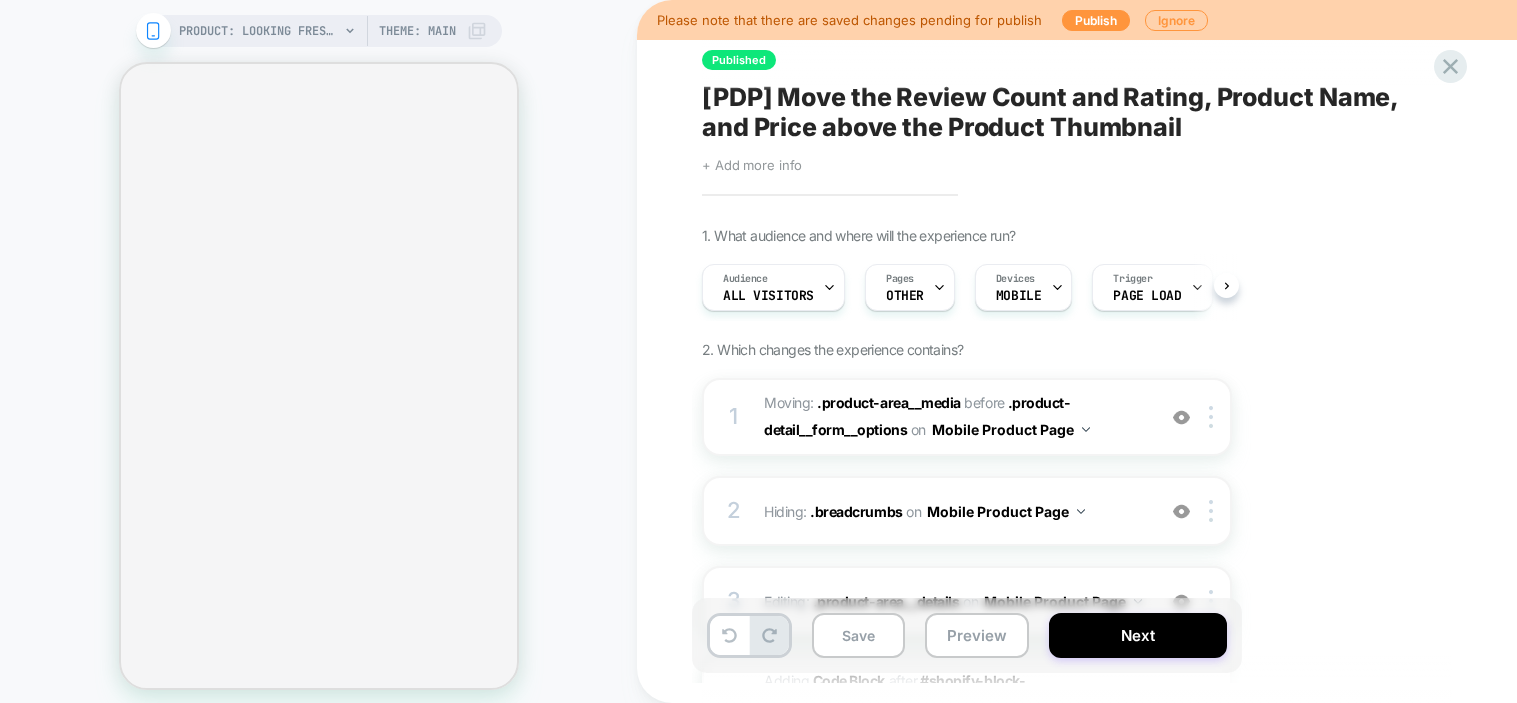 scroll, scrollTop: 0, scrollLeft: 0, axis: both 